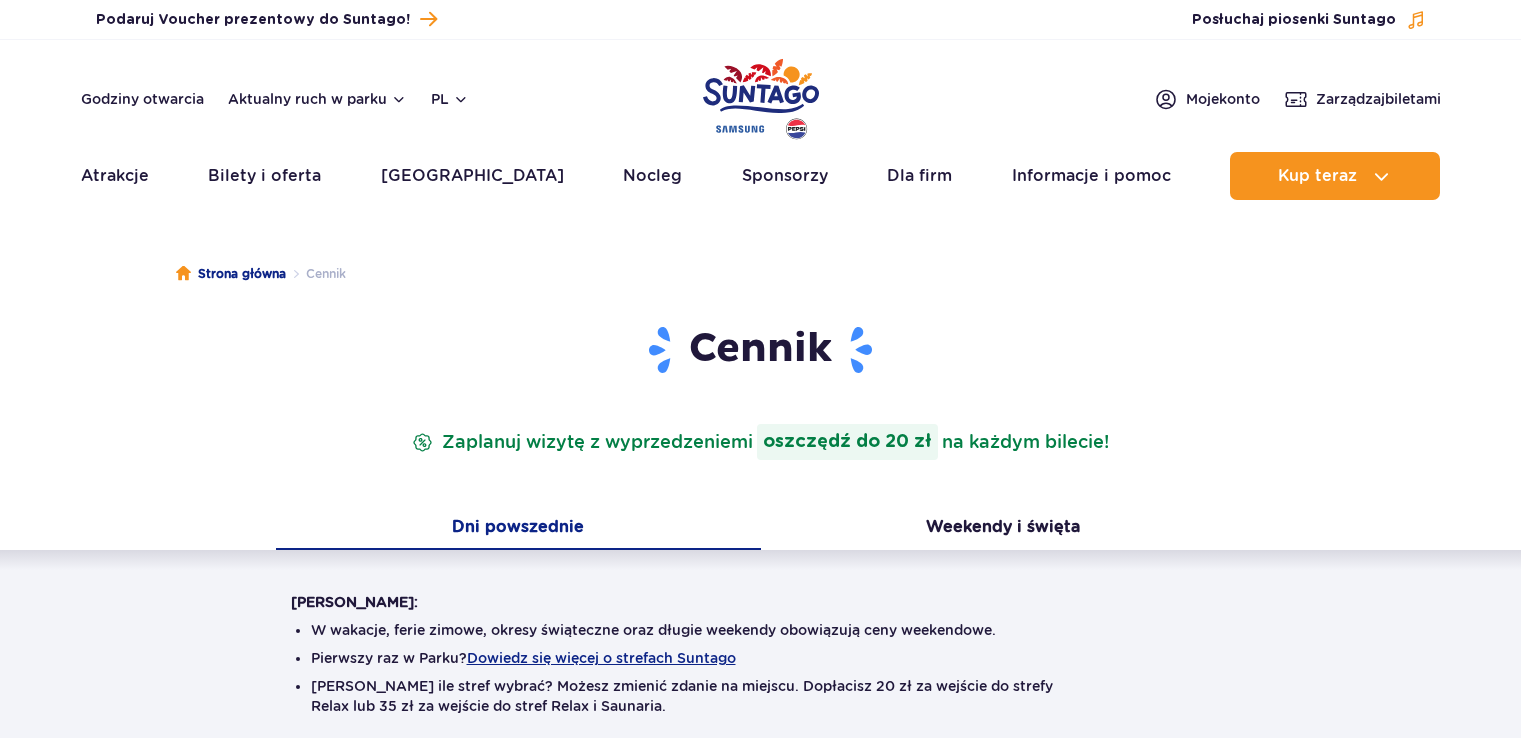 scroll, scrollTop: 0, scrollLeft: 0, axis: both 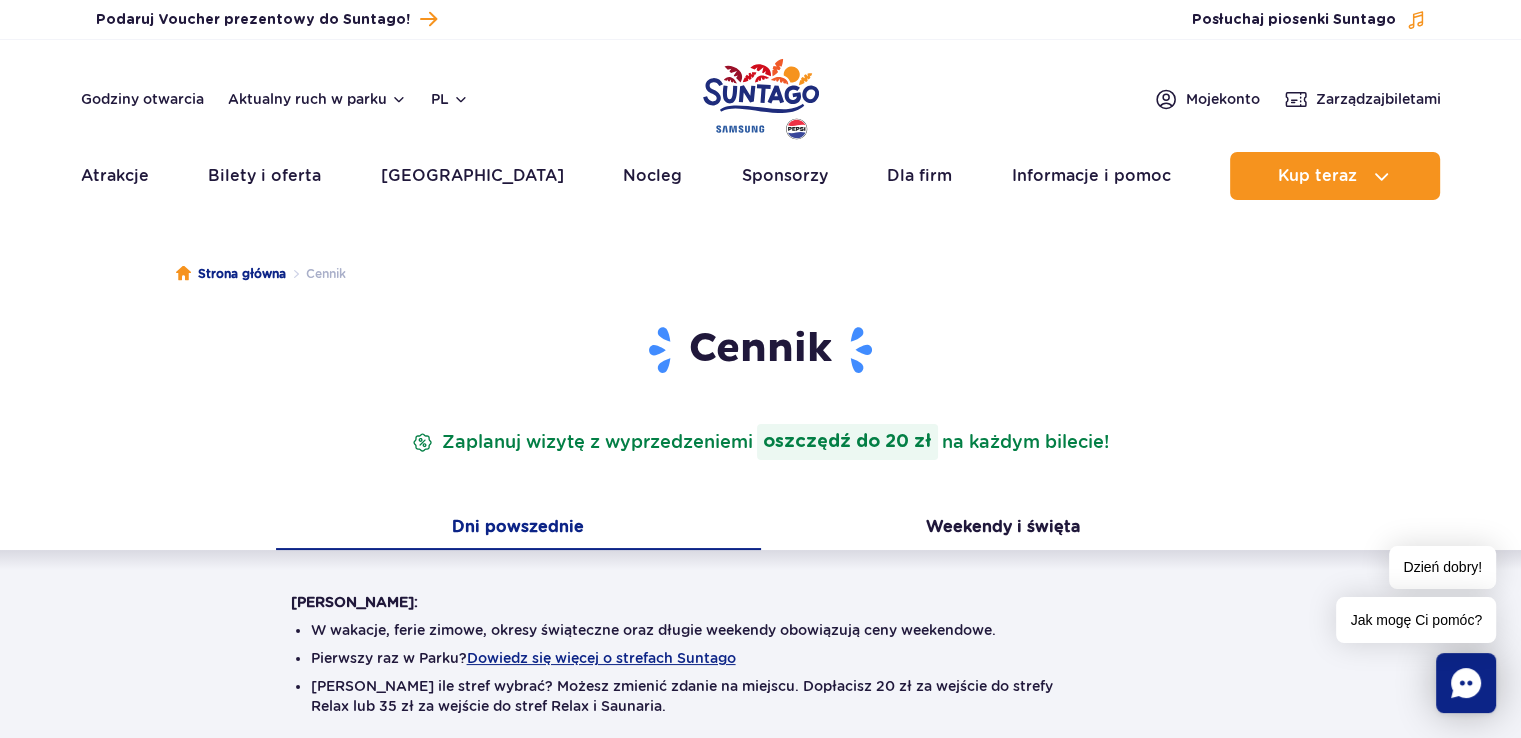 click on "Dni powszednie" at bounding box center [518, 529] 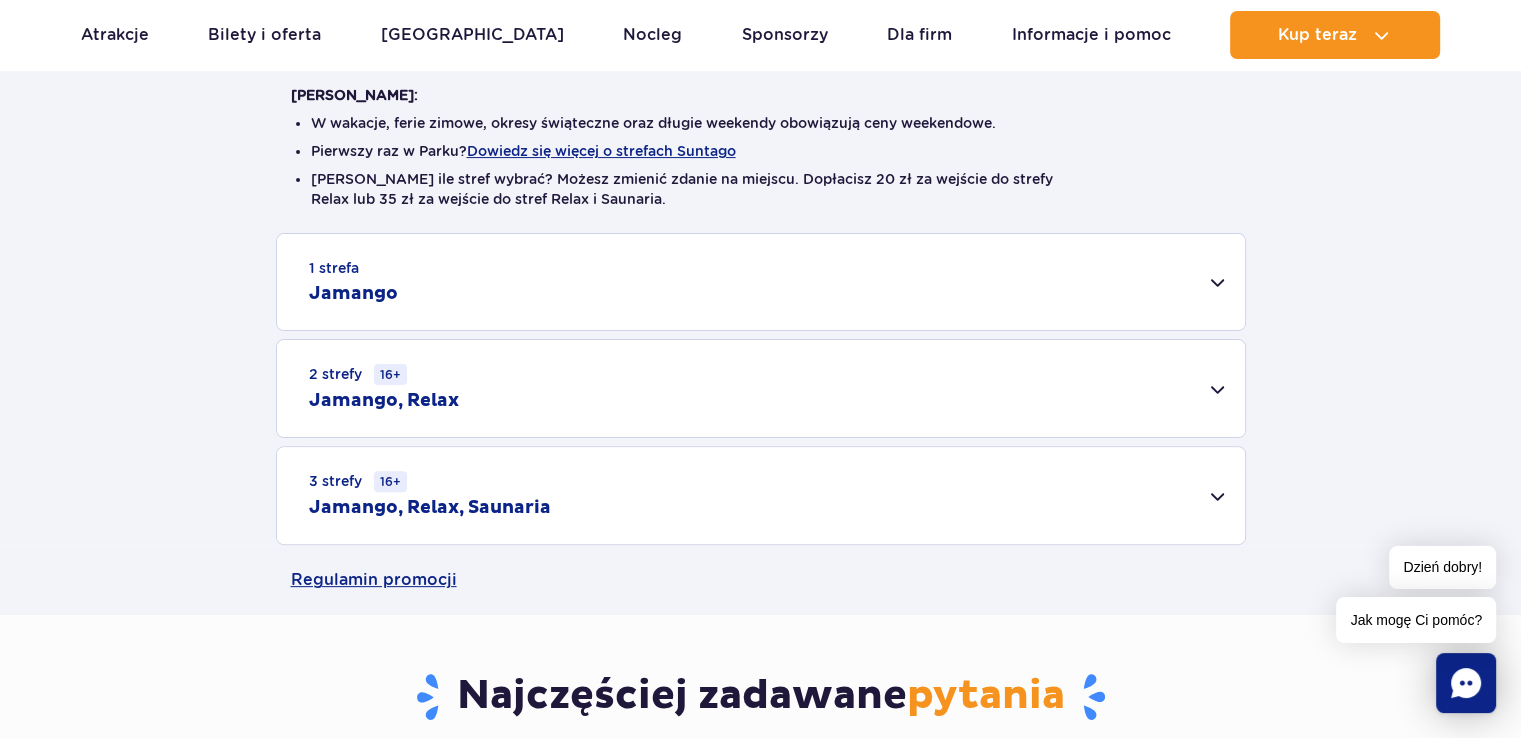 scroll, scrollTop: 508, scrollLeft: 0, axis: vertical 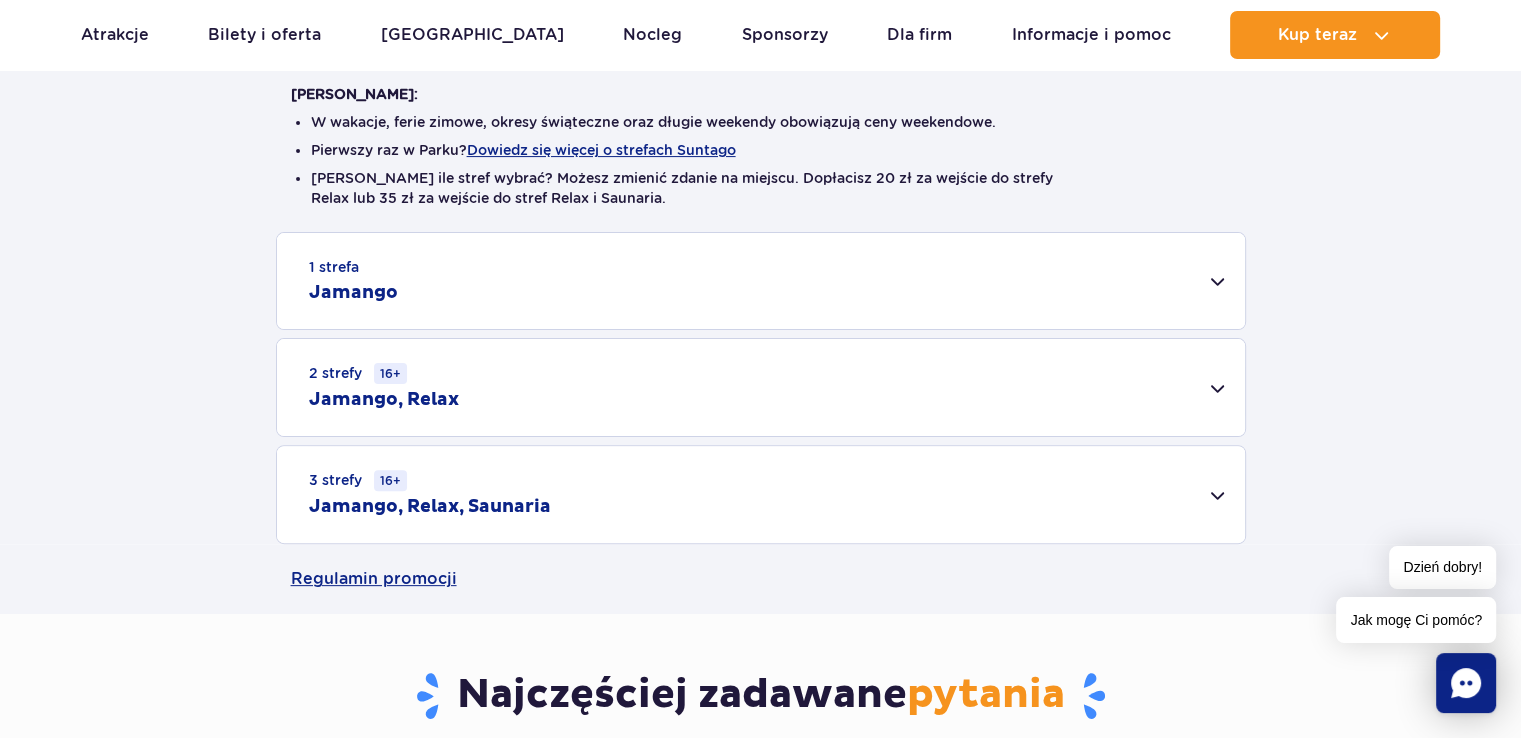 click on "3 strefy  16+
Jamango, Relax, Saunaria" at bounding box center (761, 494) 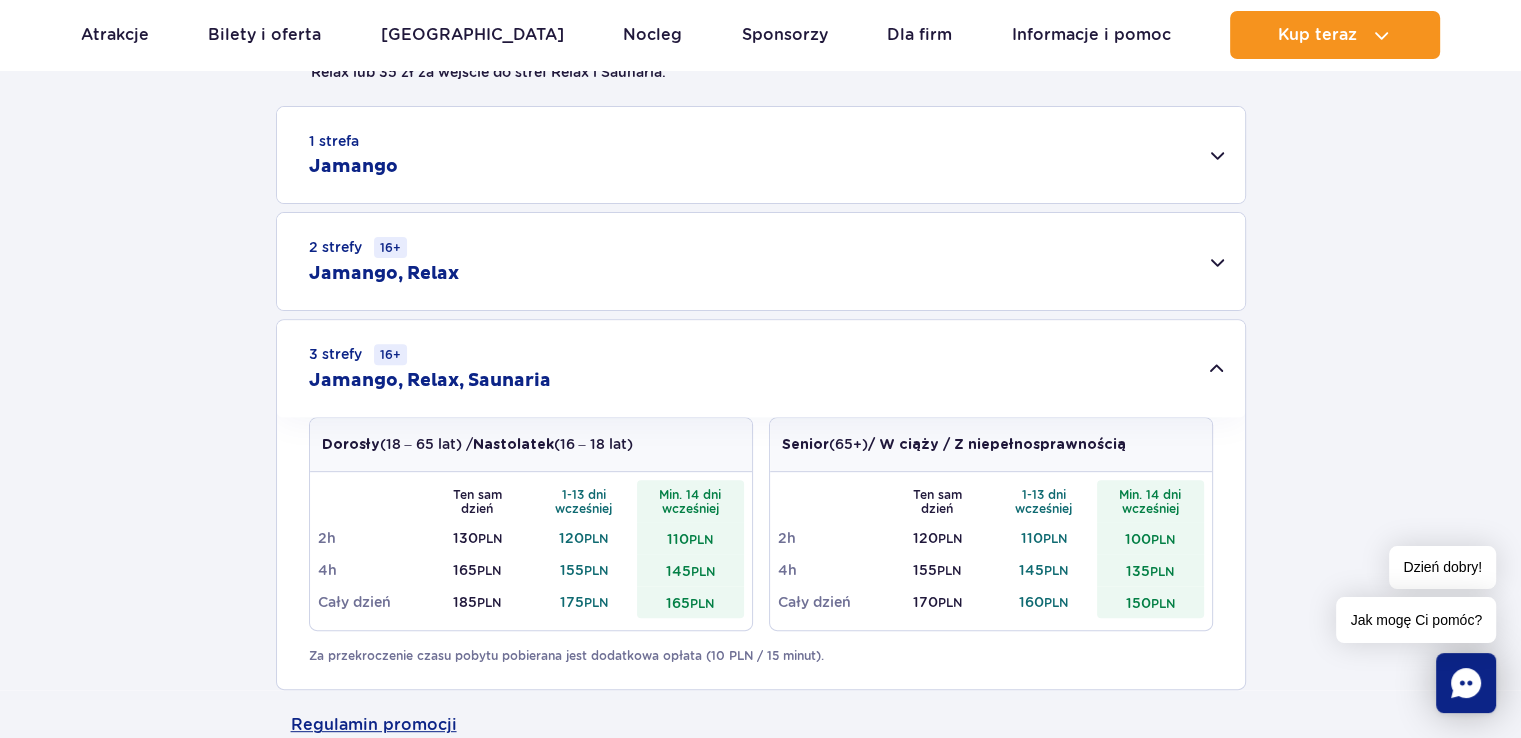 scroll, scrollTop: 653, scrollLeft: 0, axis: vertical 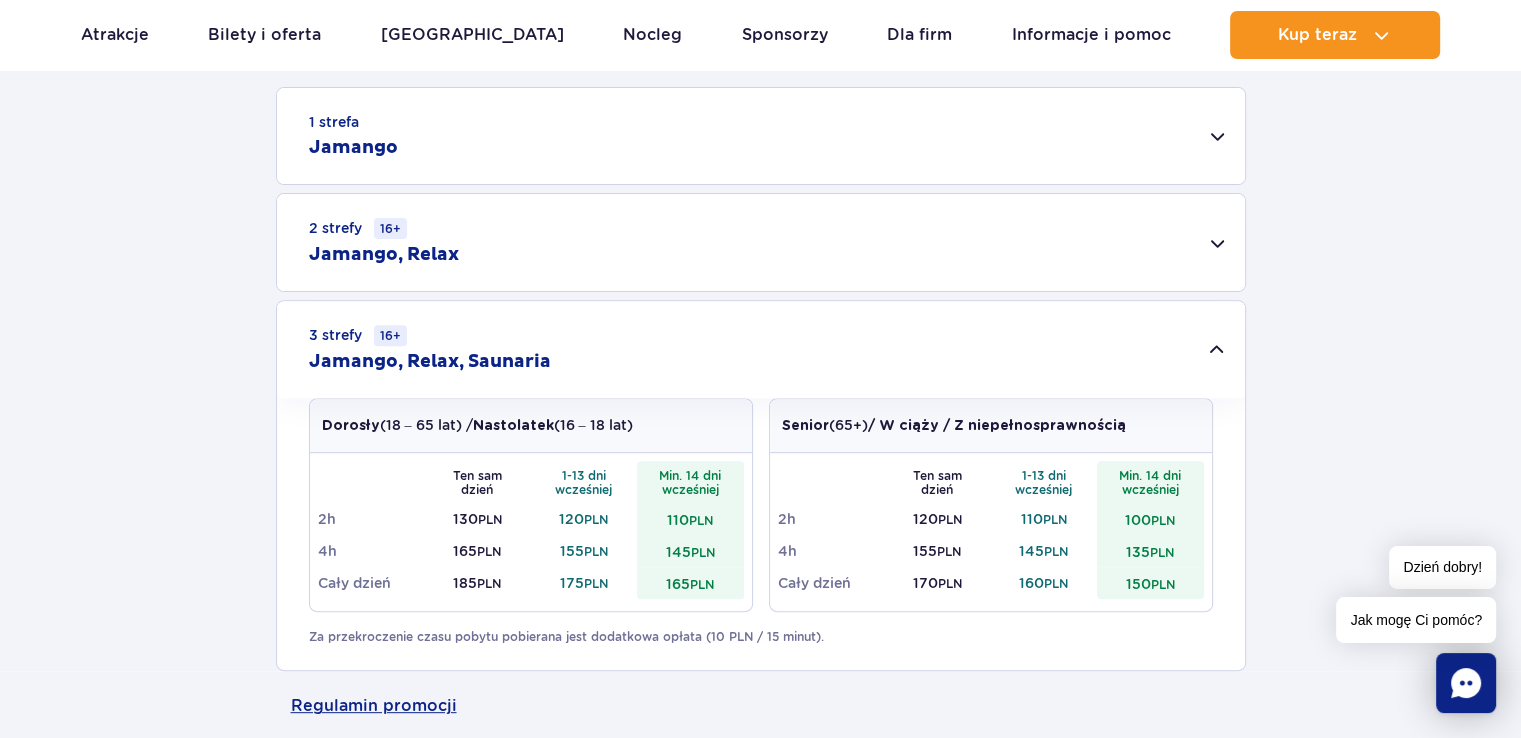 click on "2 strefy  16+
Jamango, Relax" at bounding box center [761, 242] 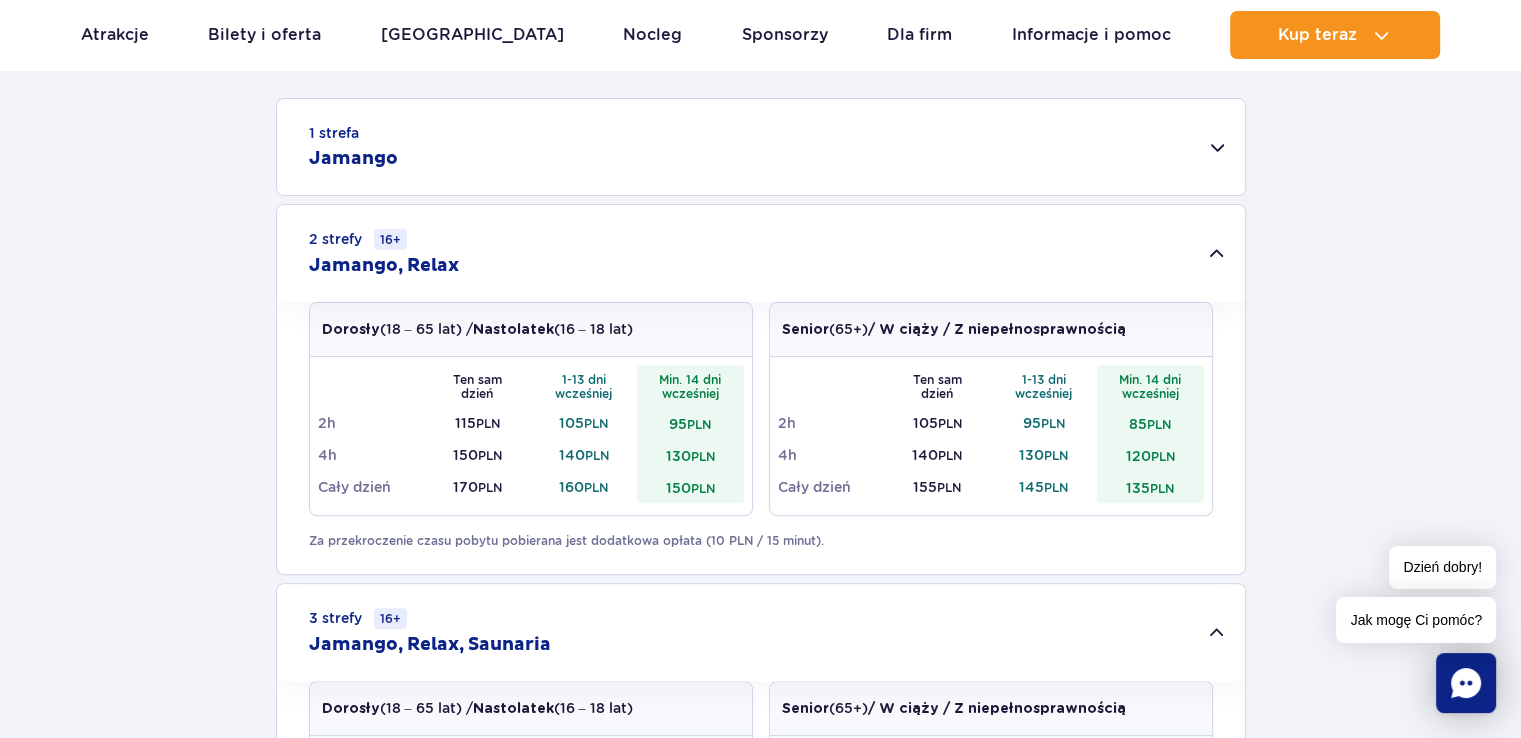 scroll, scrollTop: 574, scrollLeft: 0, axis: vertical 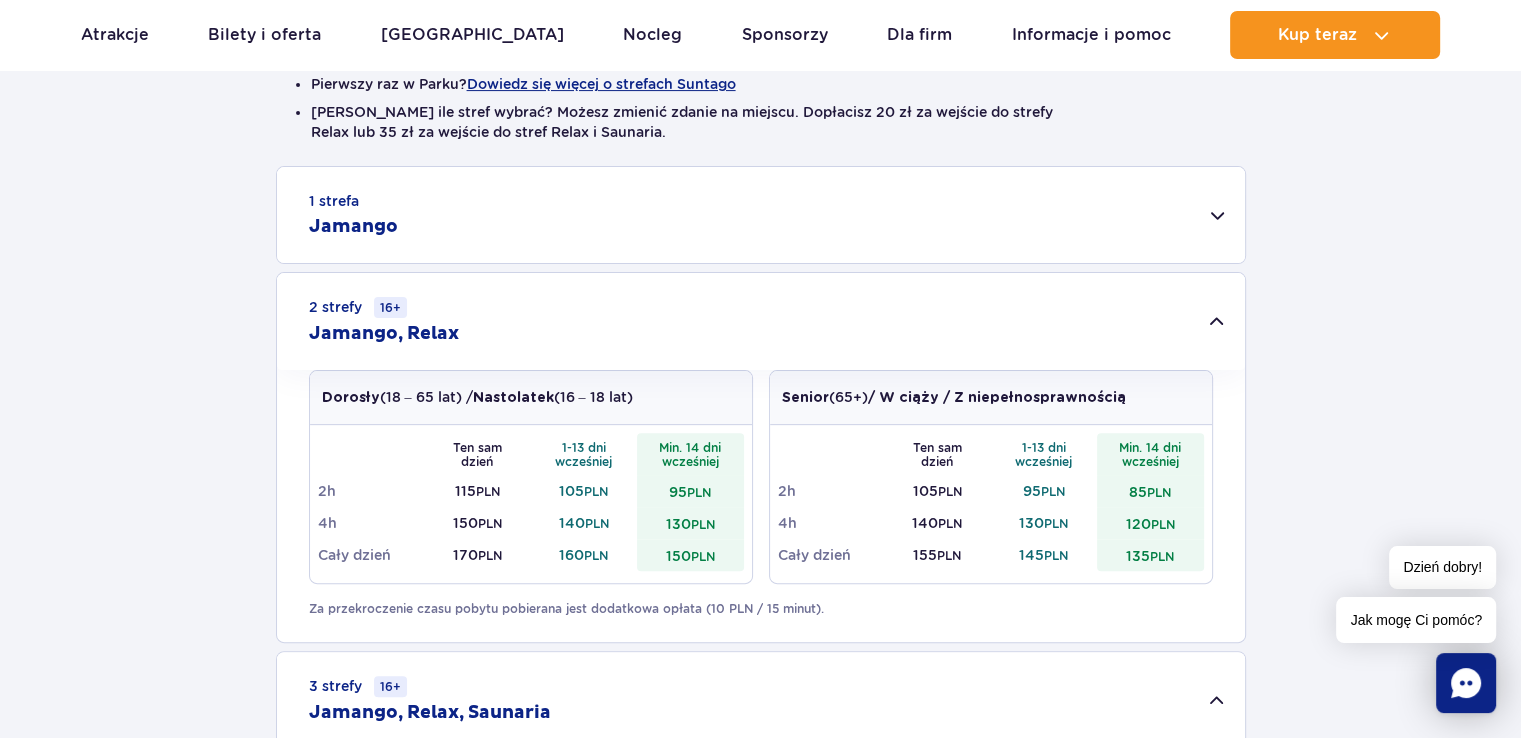 click on "2 strefy  16+
Jamango, Relax" at bounding box center [761, 321] 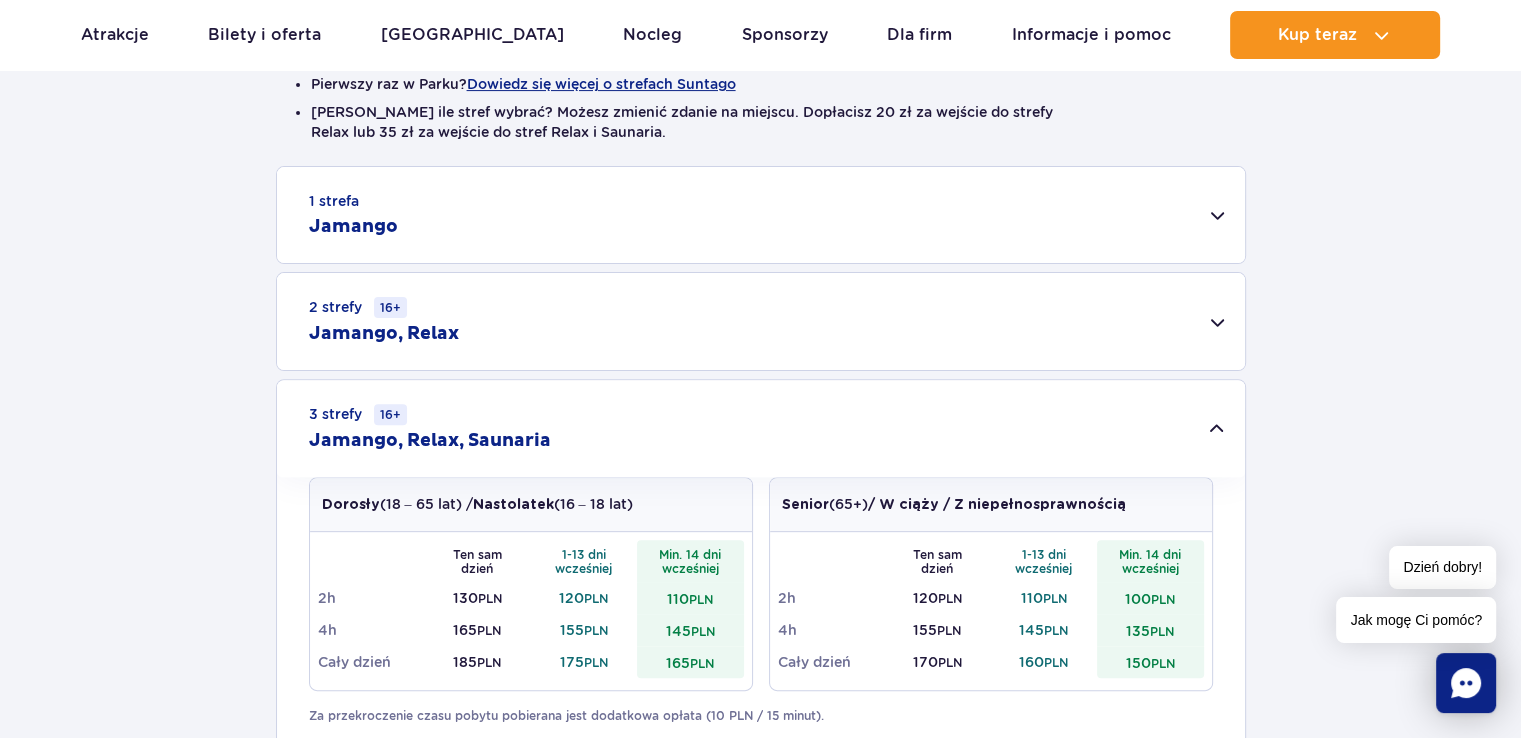 click on "2 strefy  16+
Jamango, Relax" at bounding box center (761, 321) 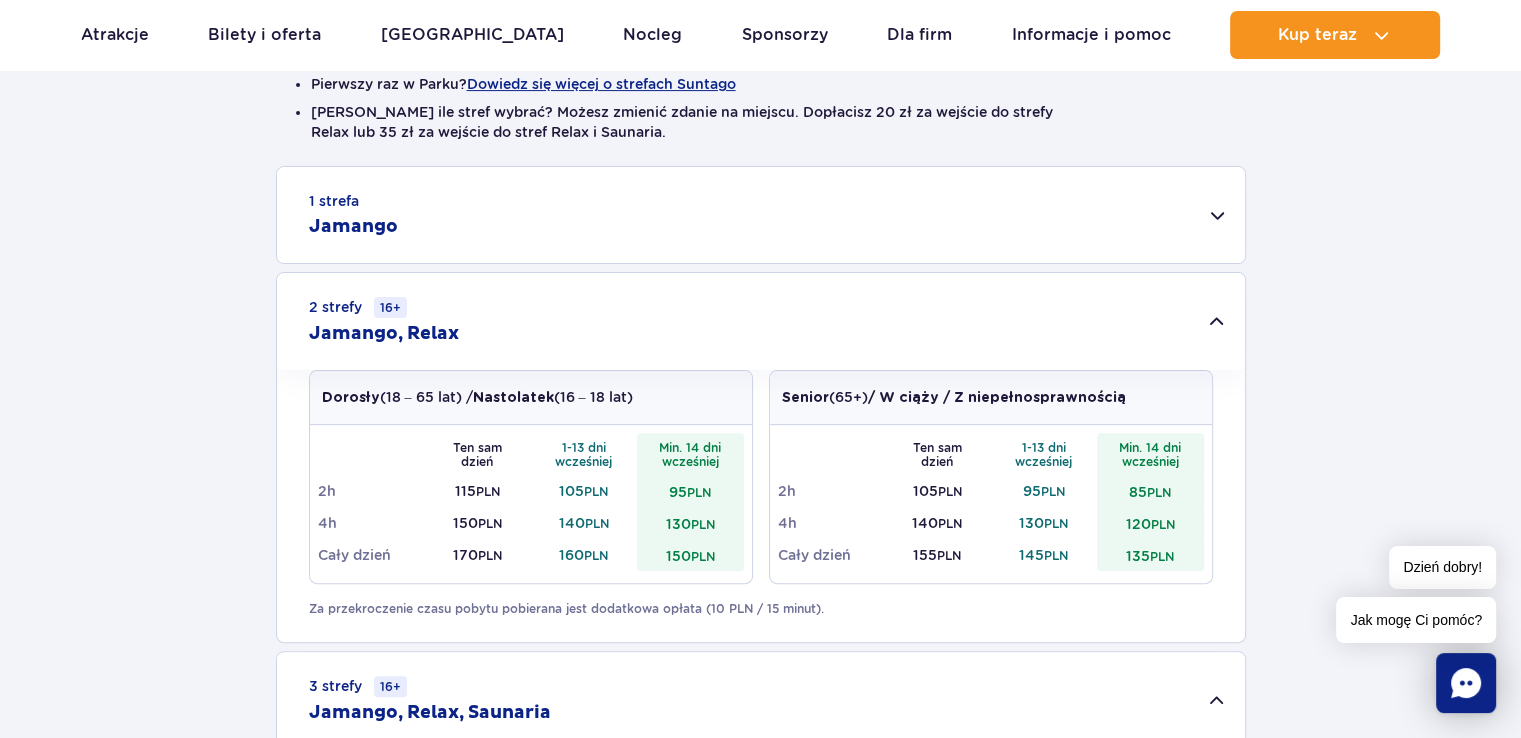 click on "Jamango, Relax" at bounding box center (384, 334) 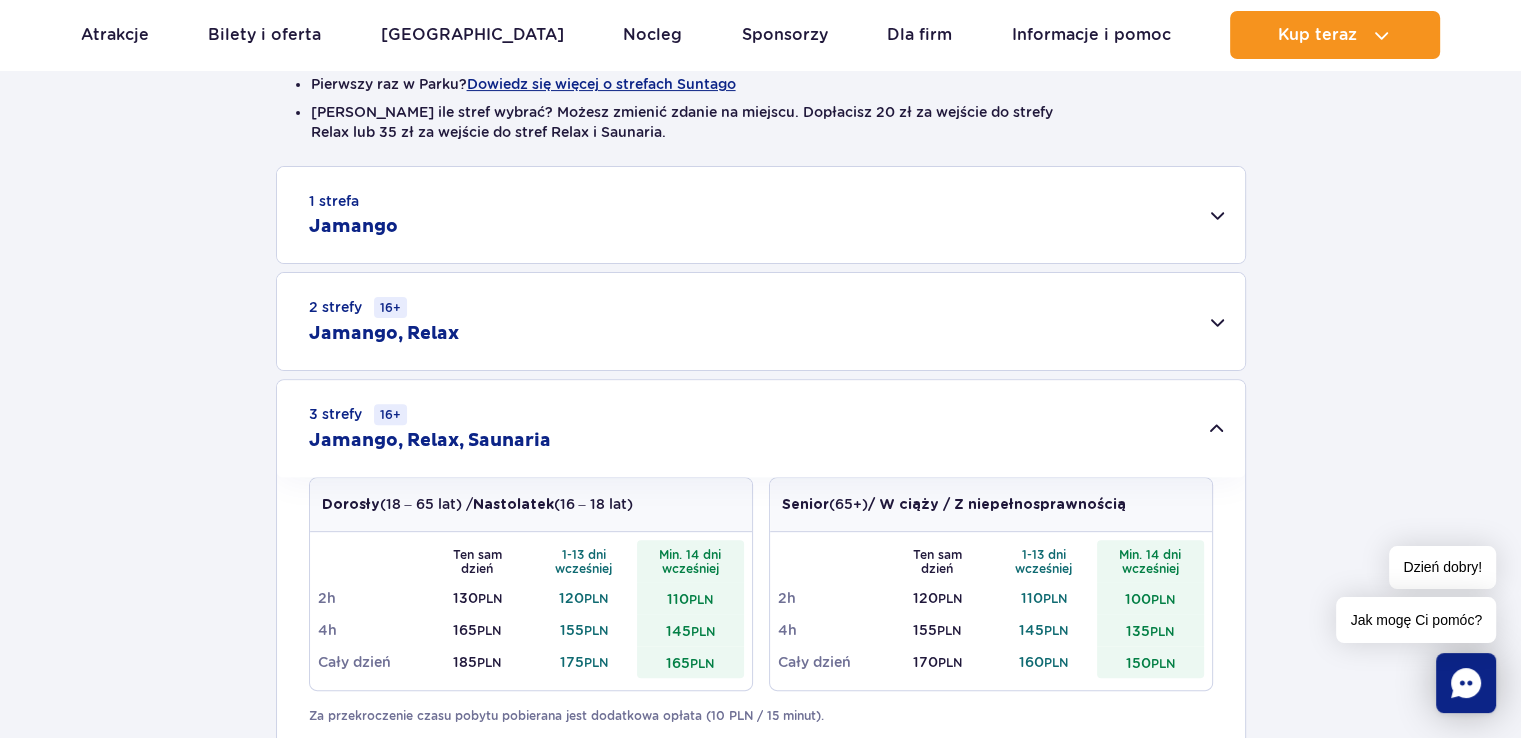 click on "Jamango, Relax" at bounding box center [384, 334] 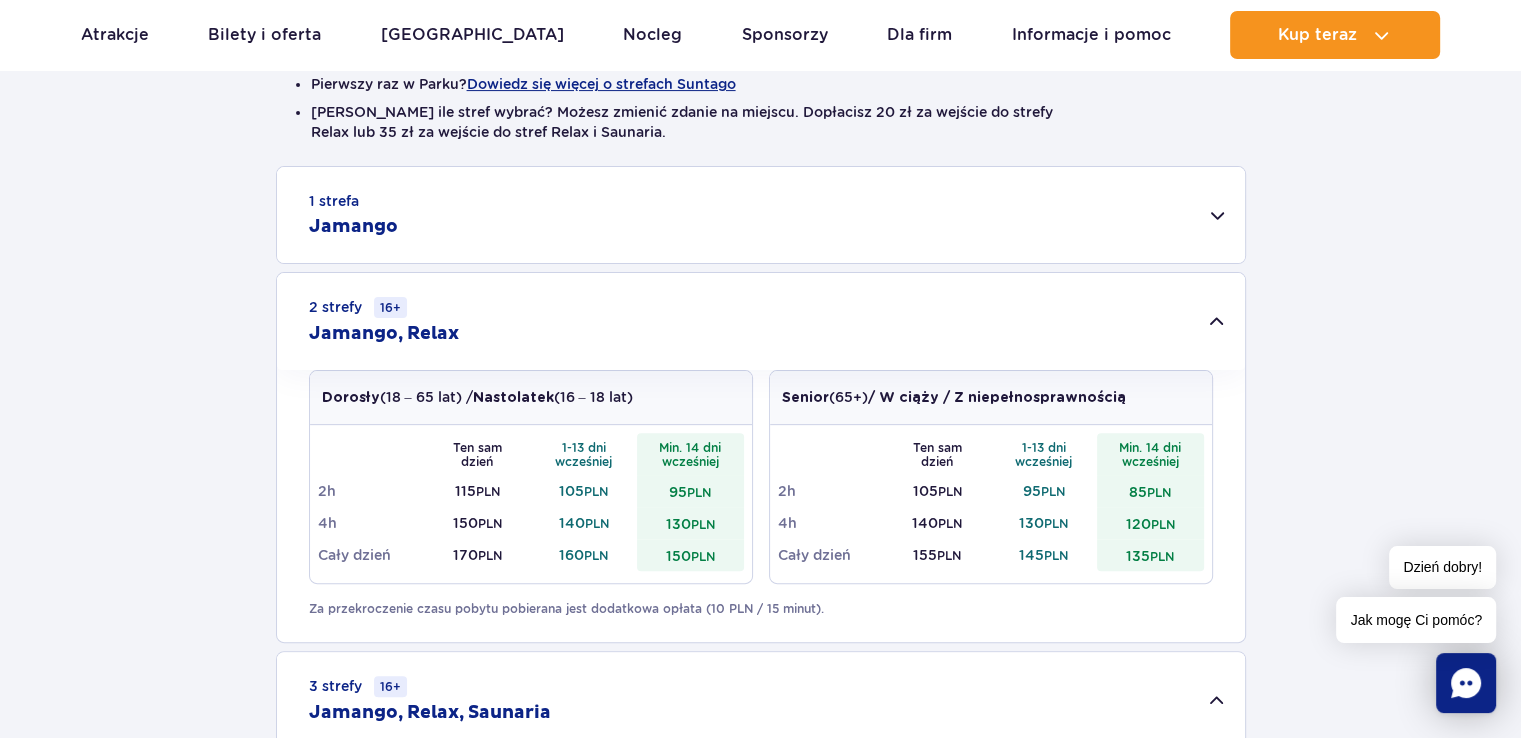 click on "1 strefa
Jamango" at bounding box center [761, 215] 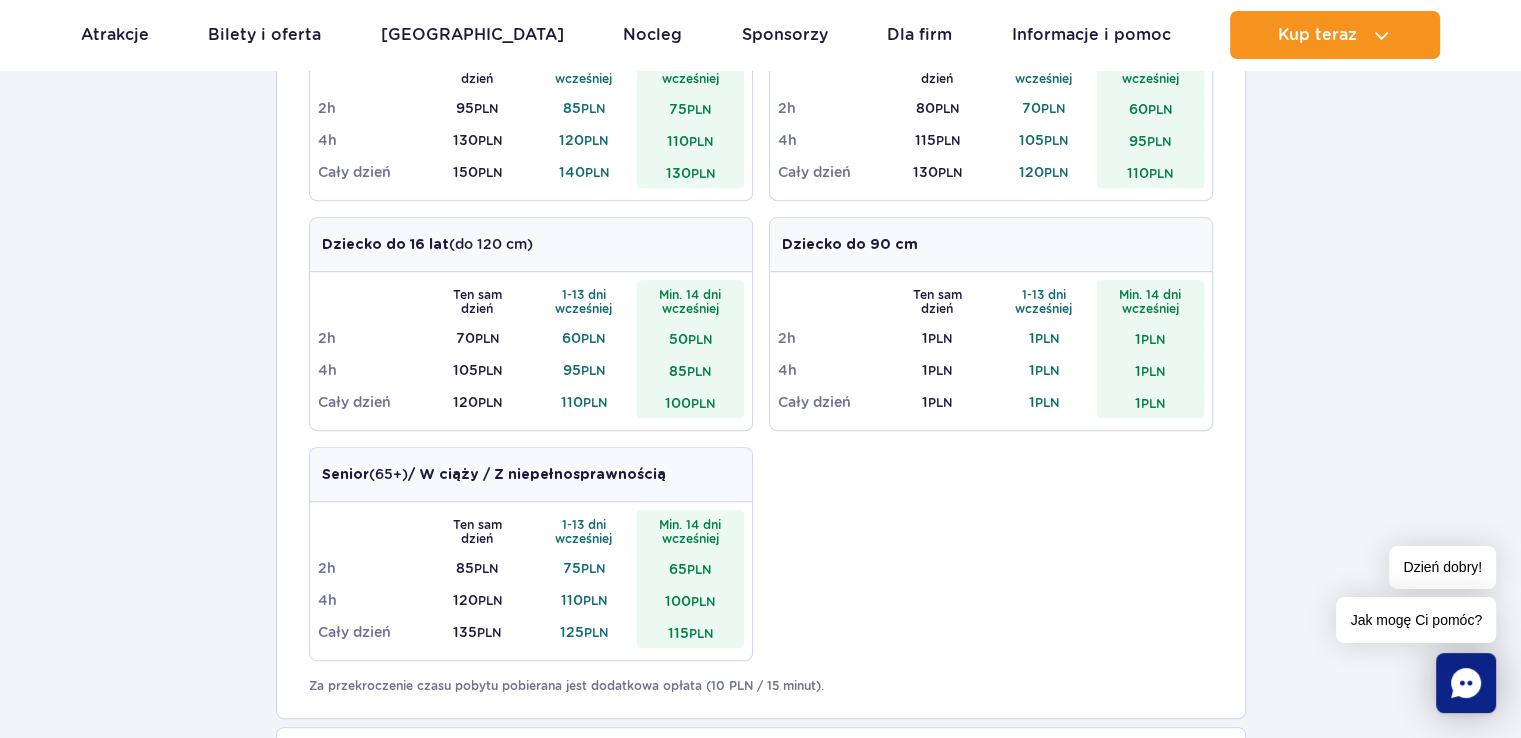 scroll, scrollTop: 862, scrollLeft: 0, axis: vertical 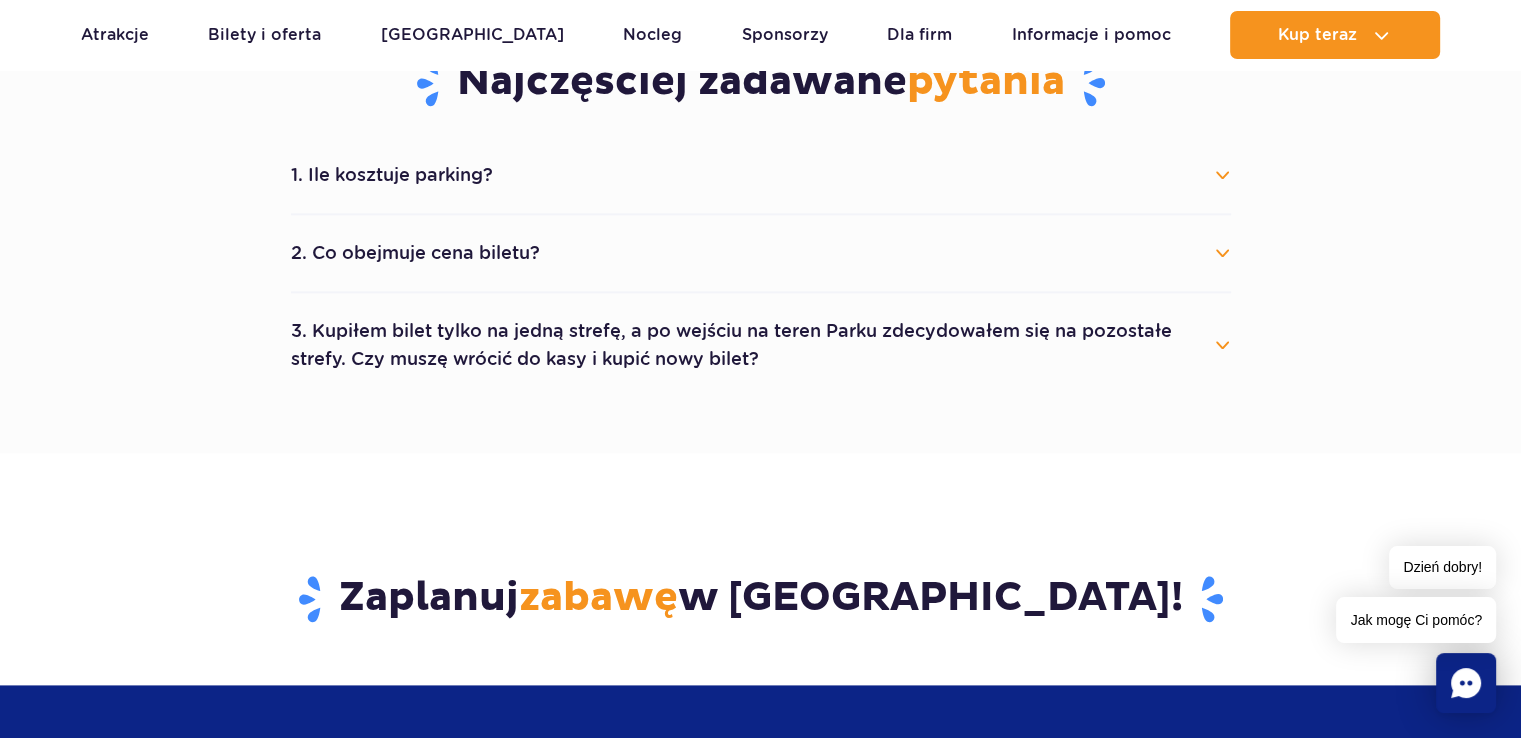 click on "3. Kupiłem bilet tylko na jedną strefę, a po wejściu na teren Parku zdecydowałem się na pozostałe strefy. Czy muszę wrócić do kasy i kupić nowy bilet?" at bounding box center (761, 345) 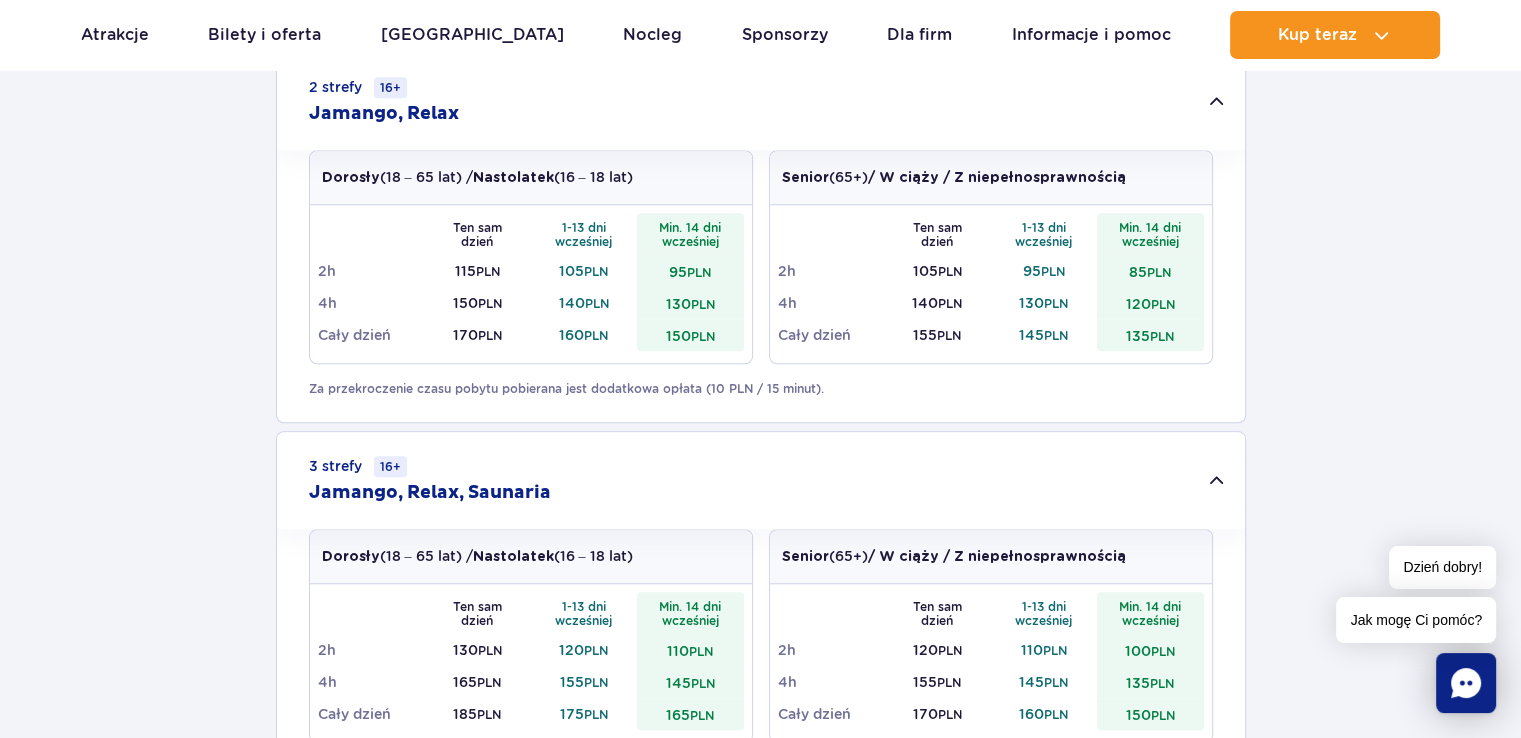 scroll, scrollTop: 1512, scrollLeft: 0, axis: vertical 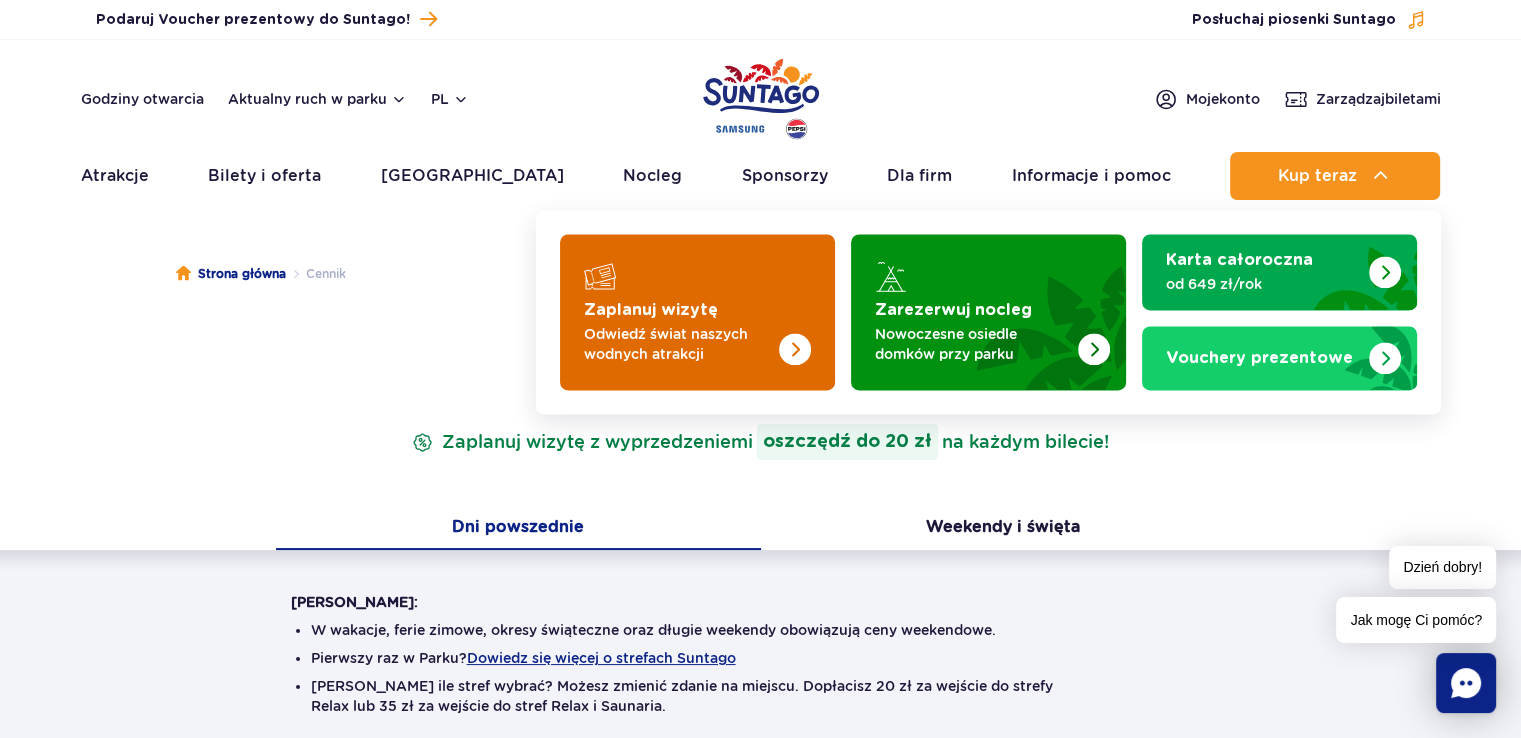 click at bounding box center (697, 312) 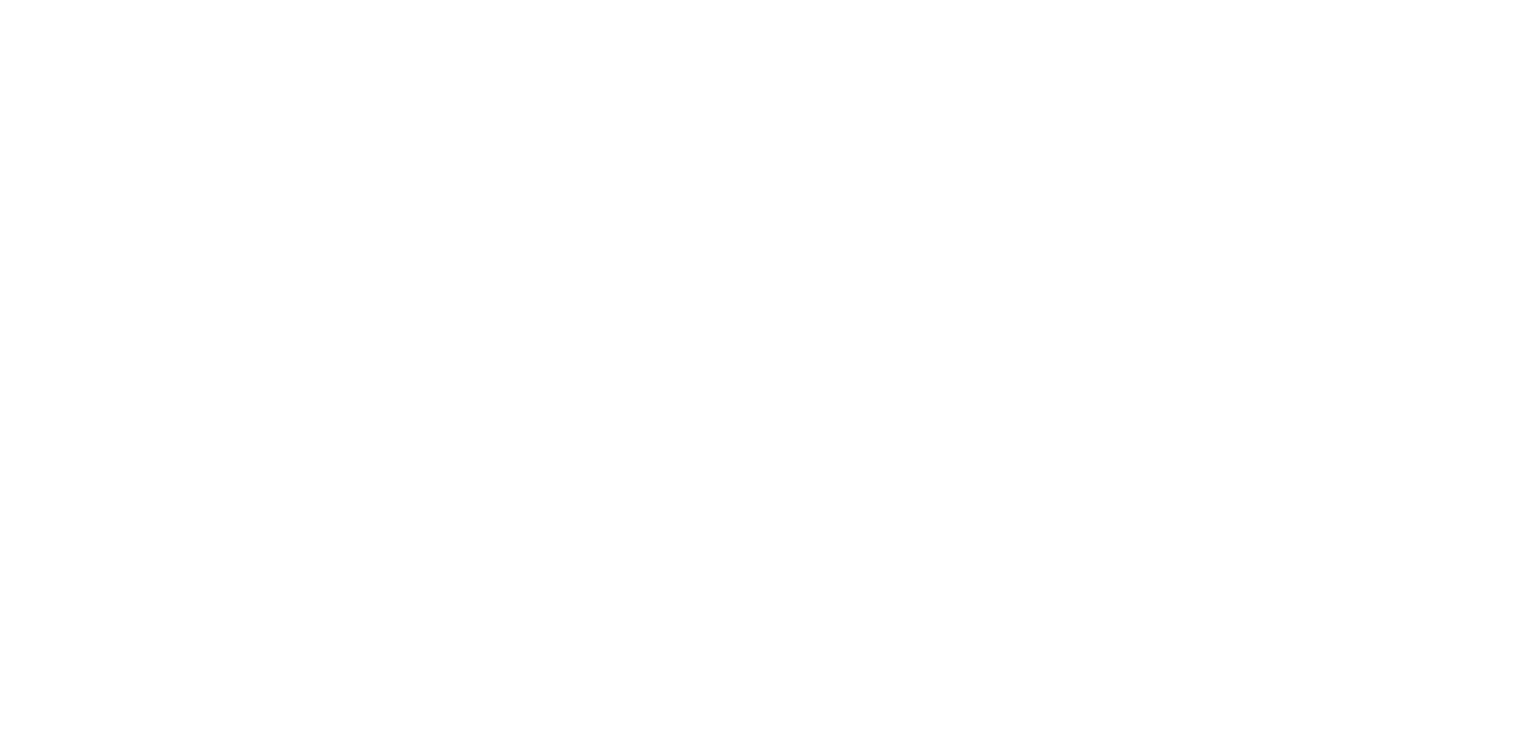 scroll, scrollTop: 0, scrollLeft: 0, axis: both 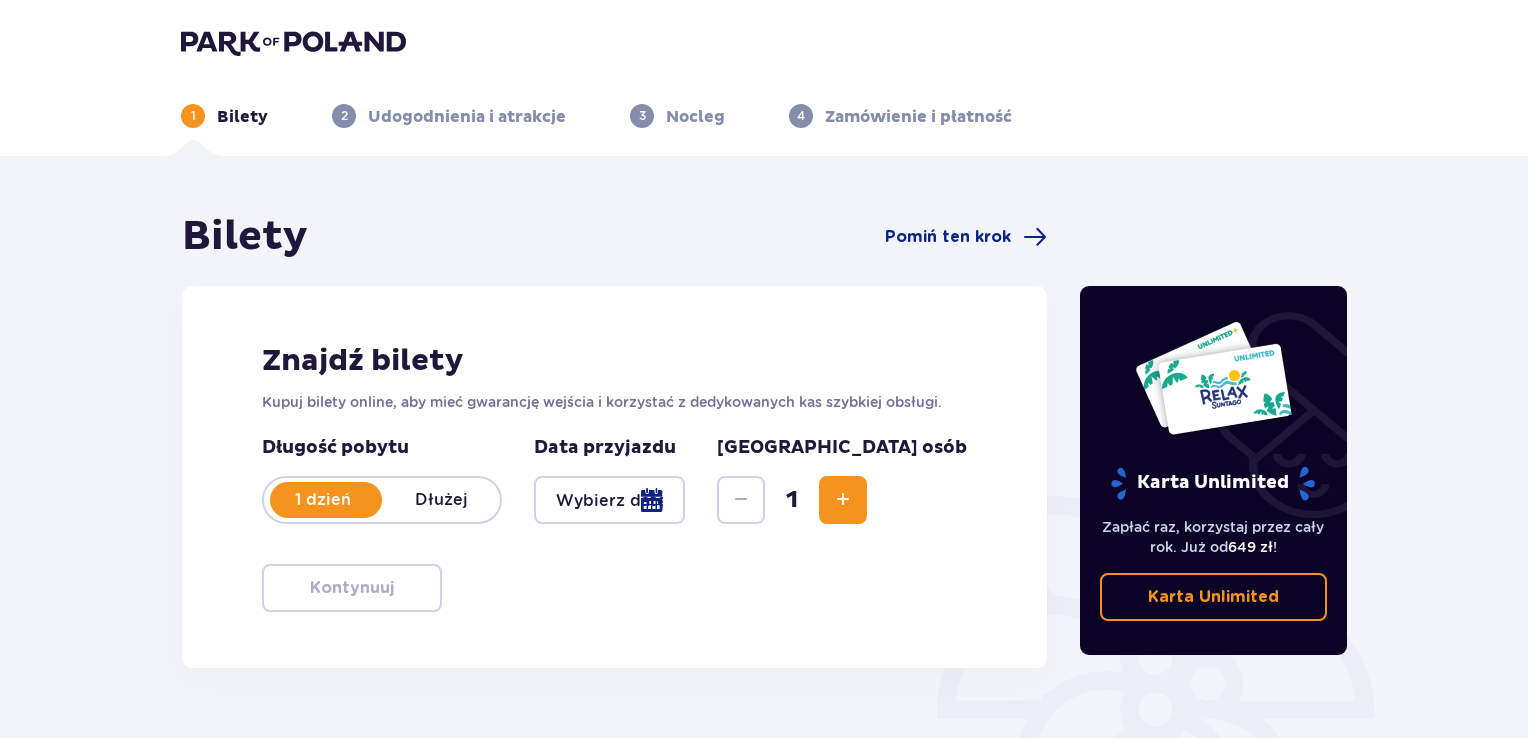 click at bounding box center [609, 500] 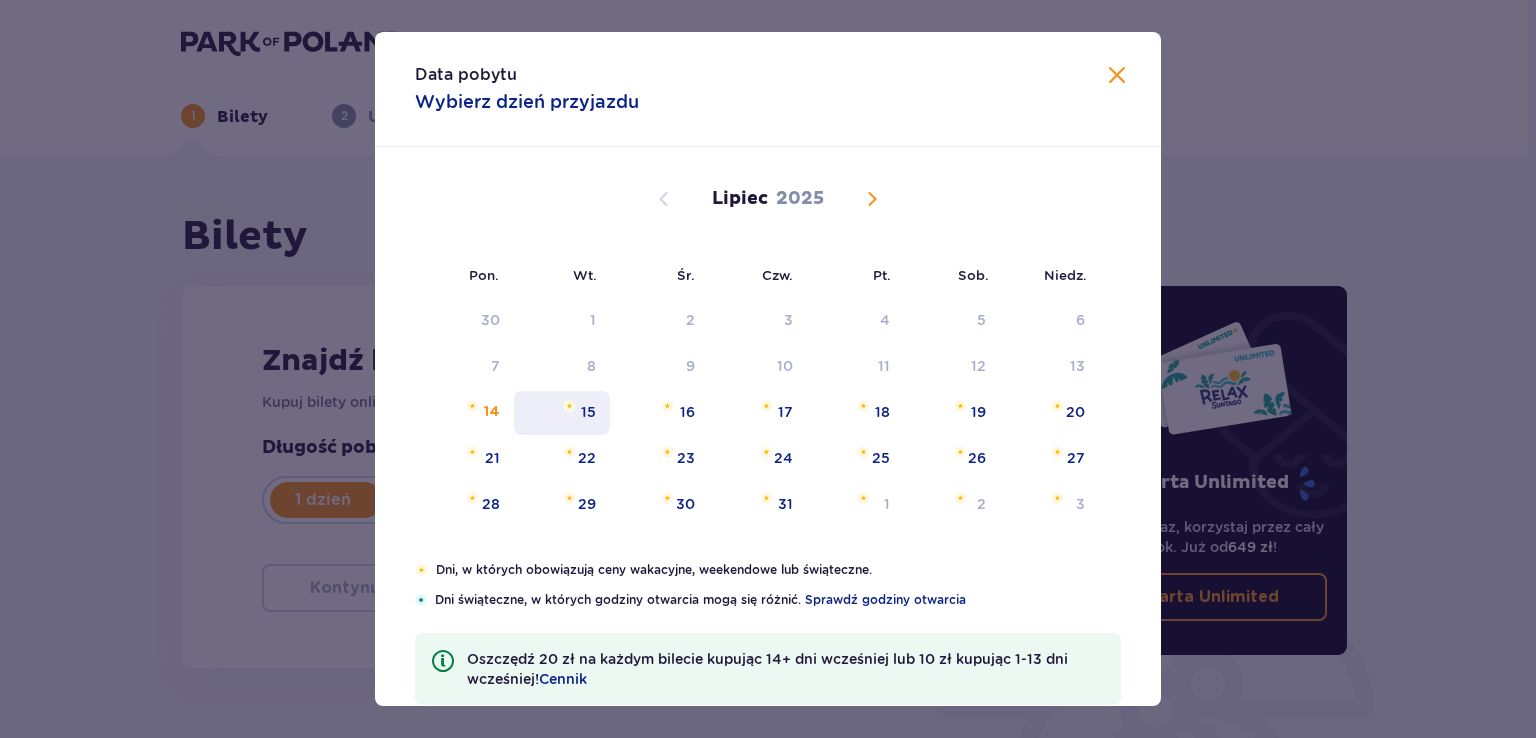 click on "15" at bounding box center (562, 413) 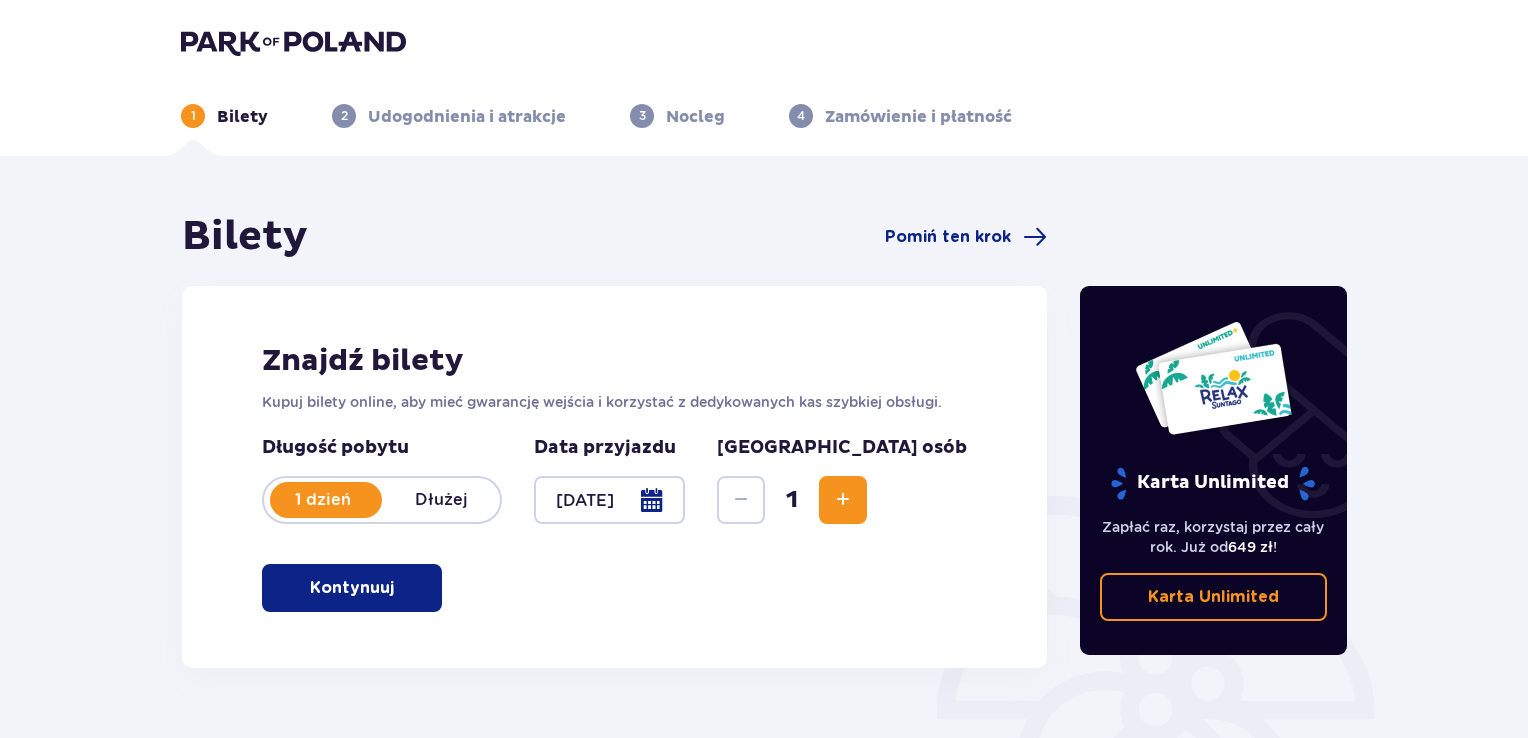 click at bounding box center [843, 500] 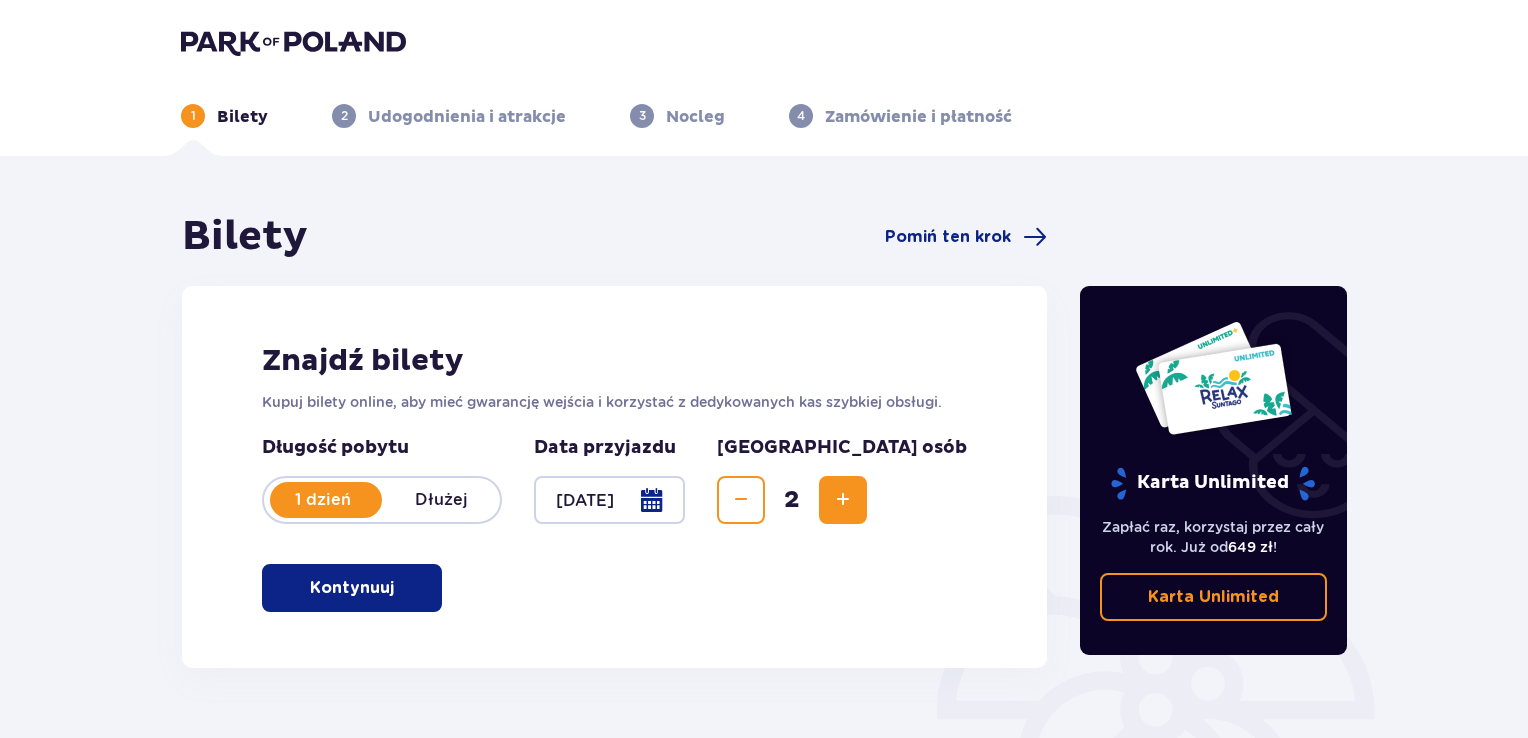 click at bounding box center [843, 500] 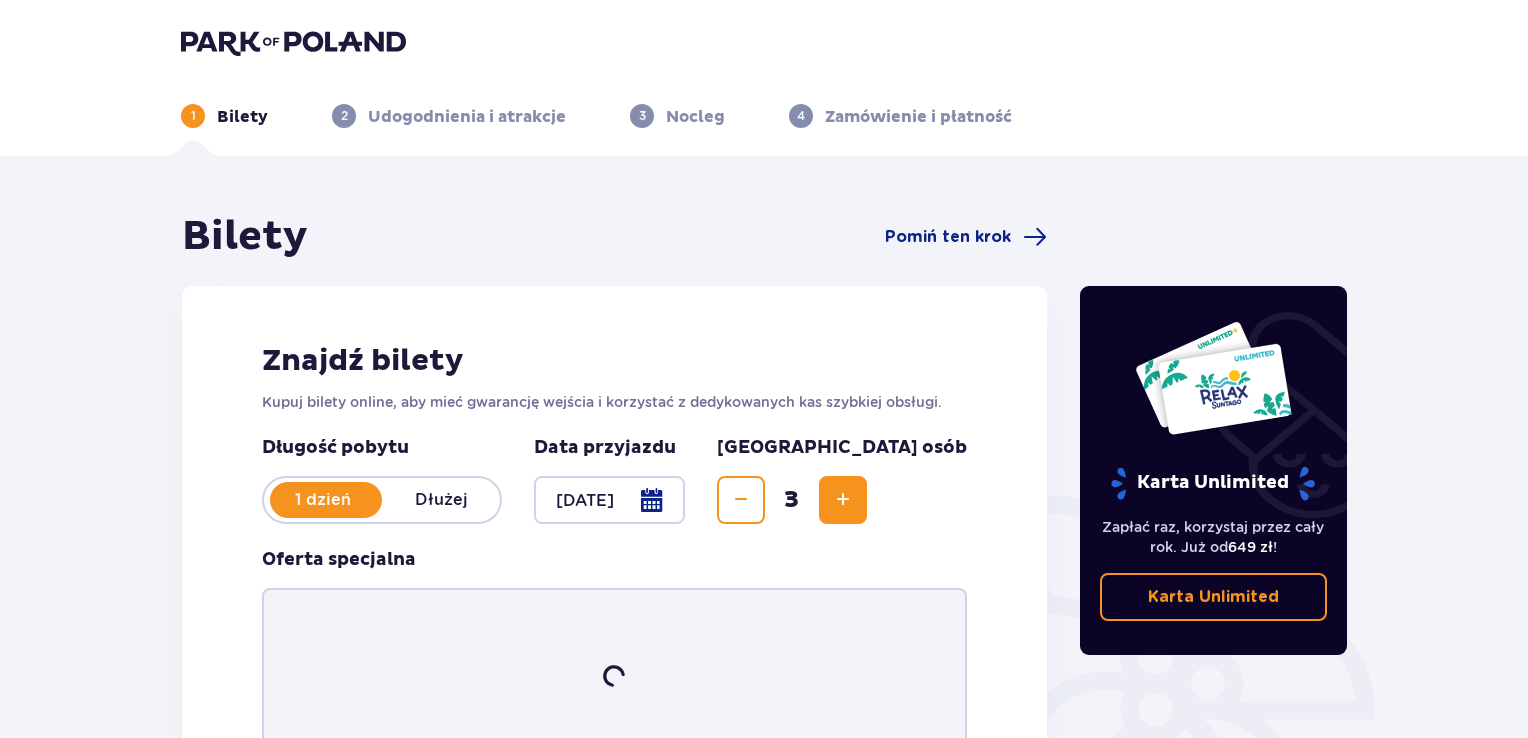 click at bounding box center [843, 500] 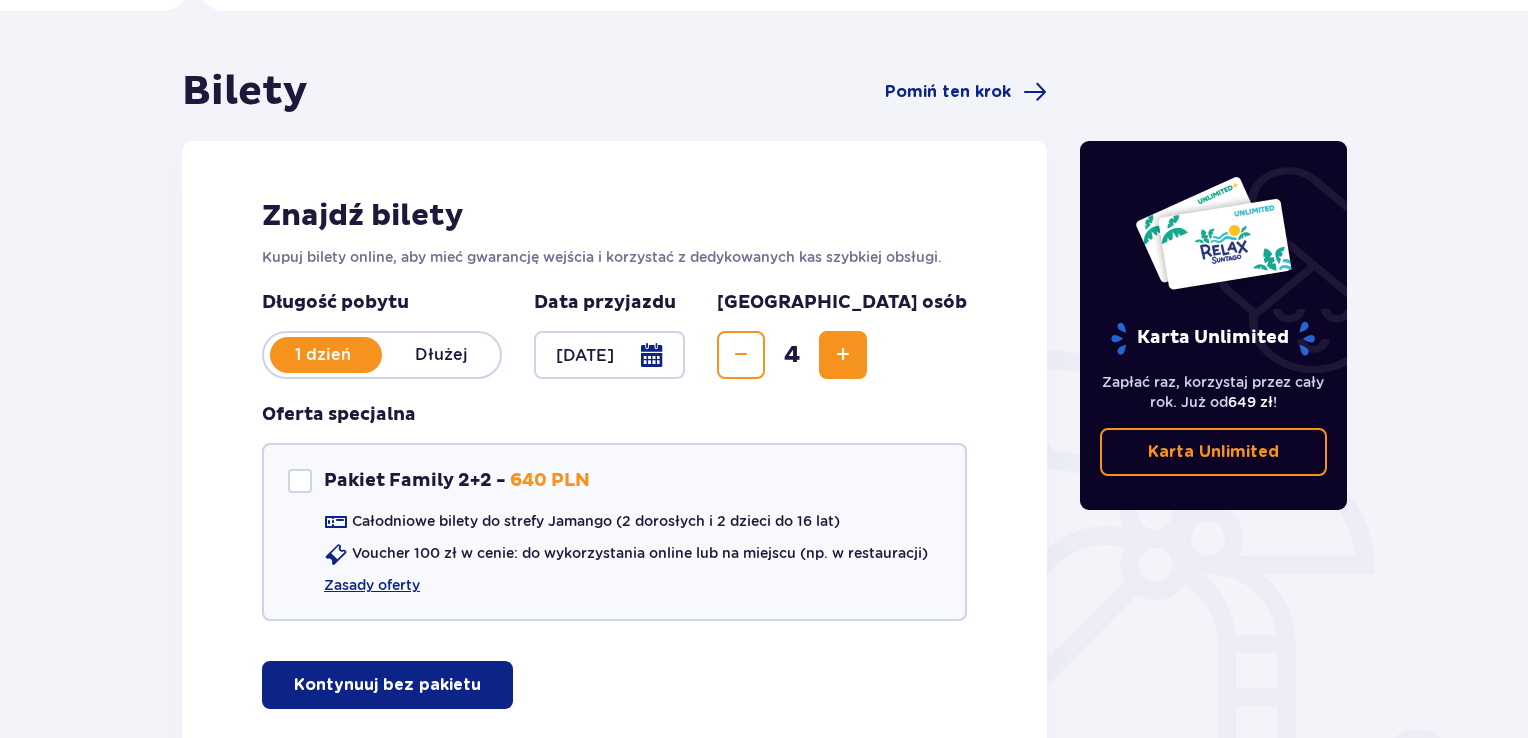 scroll, scrollTop: 221, scrollLeft: 0, axis: vertical 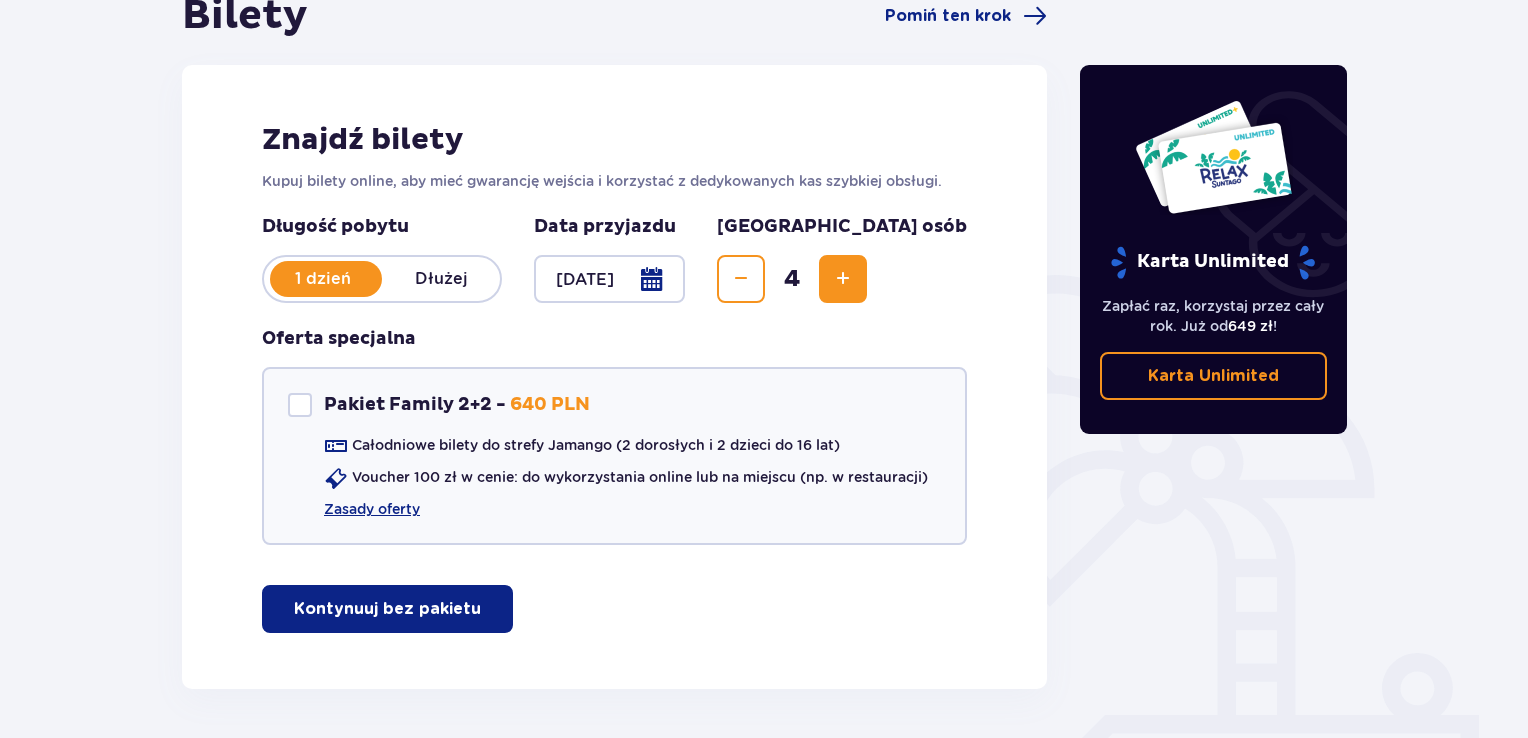 click on "Kontynuuj bez pakietu" at bounding box center [387, 609] 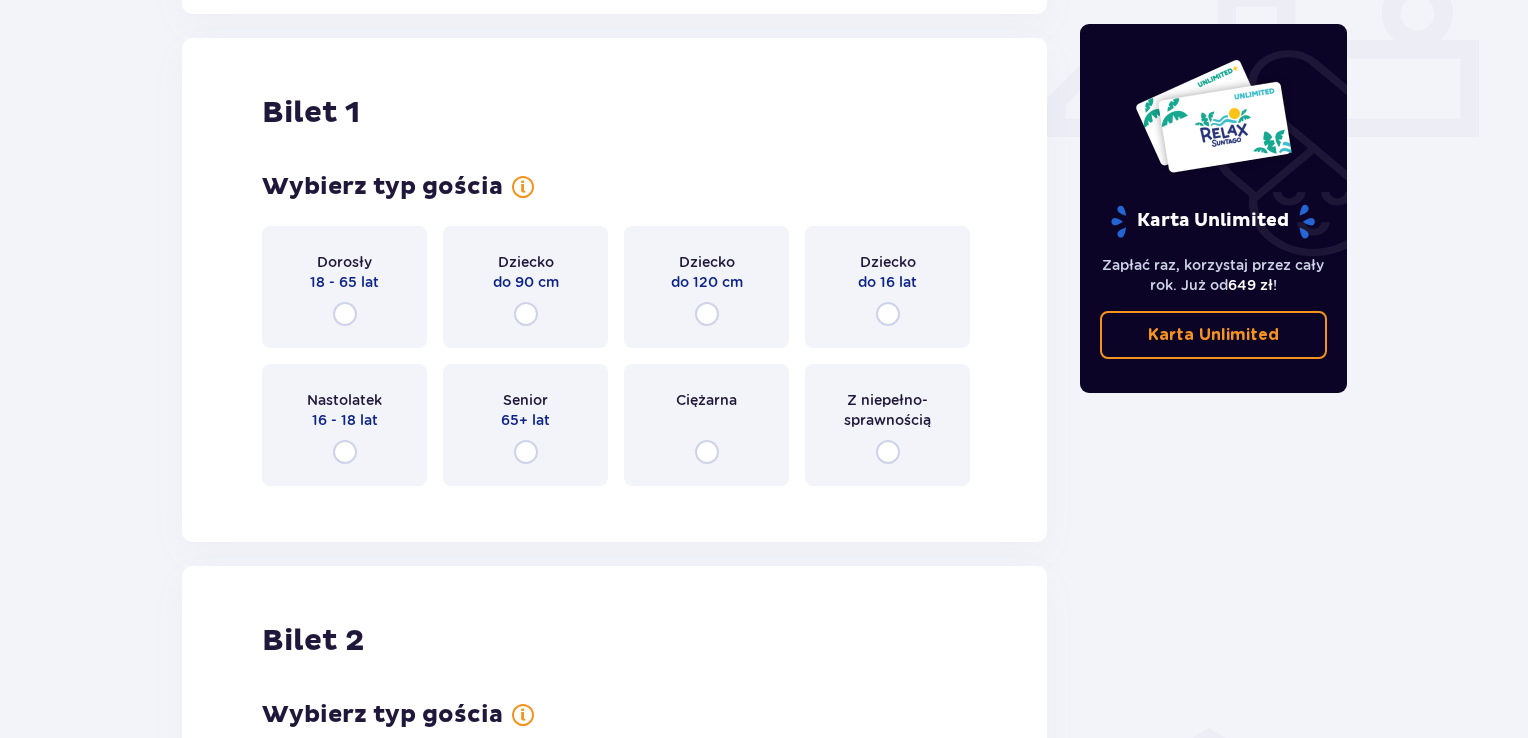 scroll, scrollTop: 909, scrollLeft: 0, axis: vertical 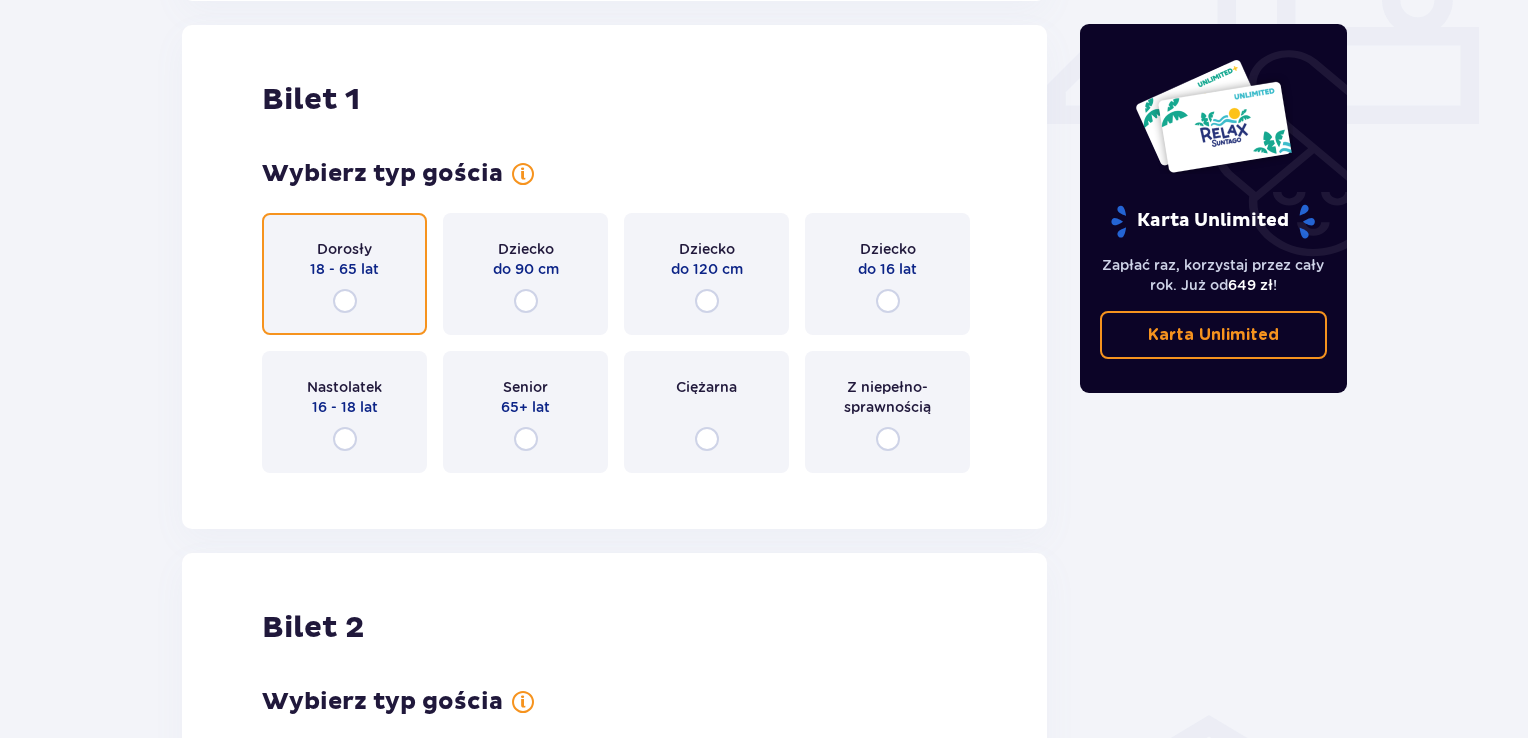 click at bounding box center (345, 301) 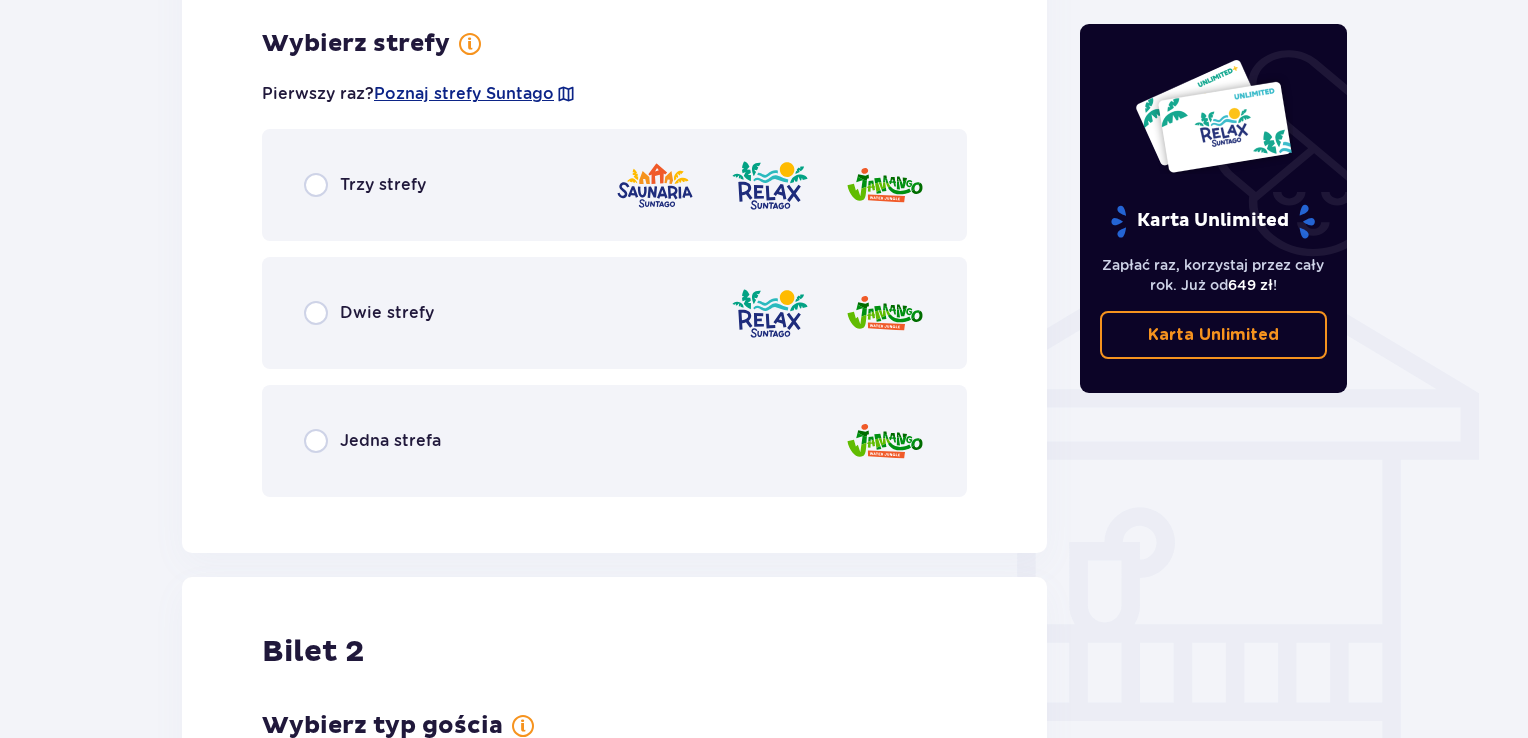 scroll, scrollTop: 1397, scrollLeft: 0, axis: vertical 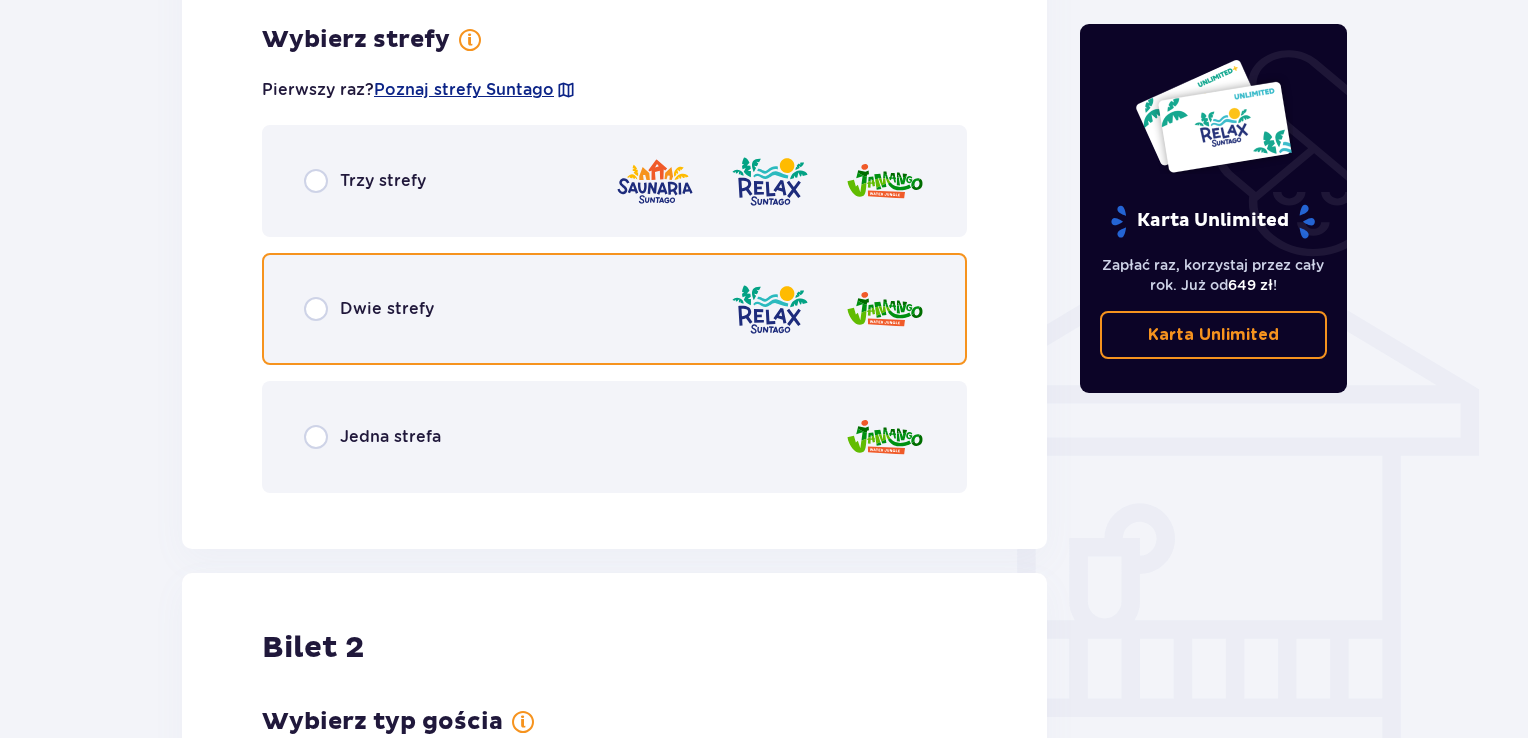click at bounding box center (316, 309) 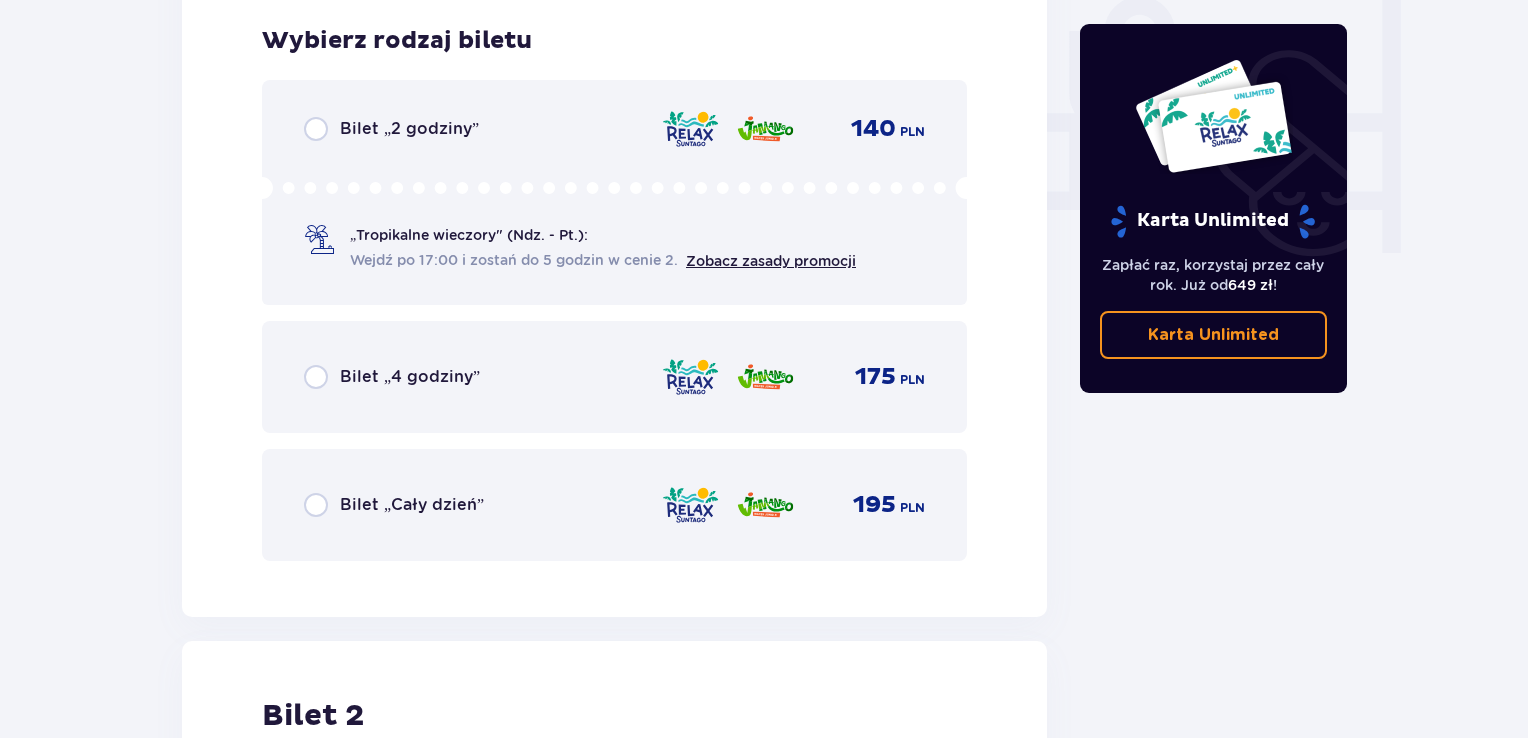 scroll, scrollTop: 1905, scrollLeft: 0, axis: vertical 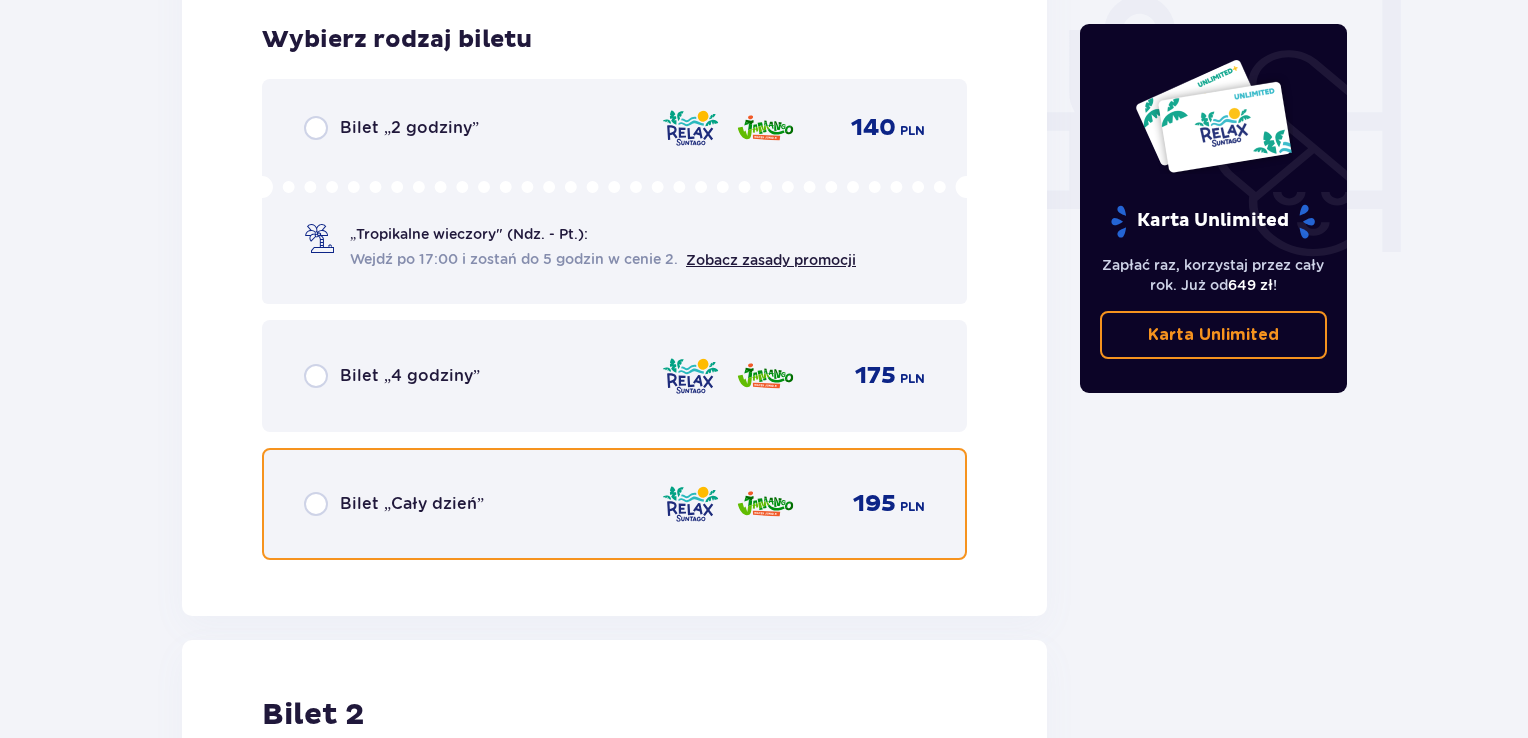 click at bounding box center [316, 504] 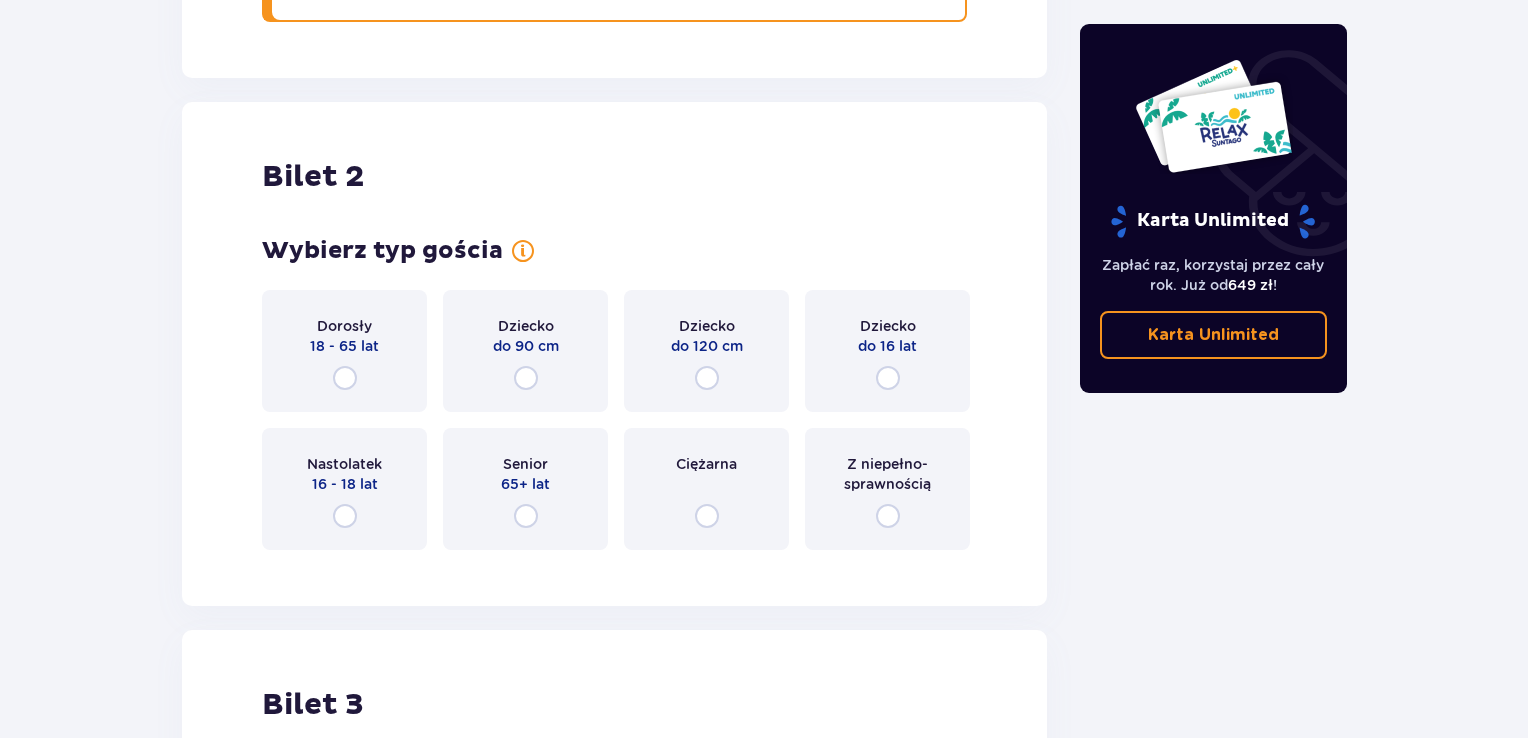 scroll, scrollTop: 2519, scrollLeft: 0, axis: vertical 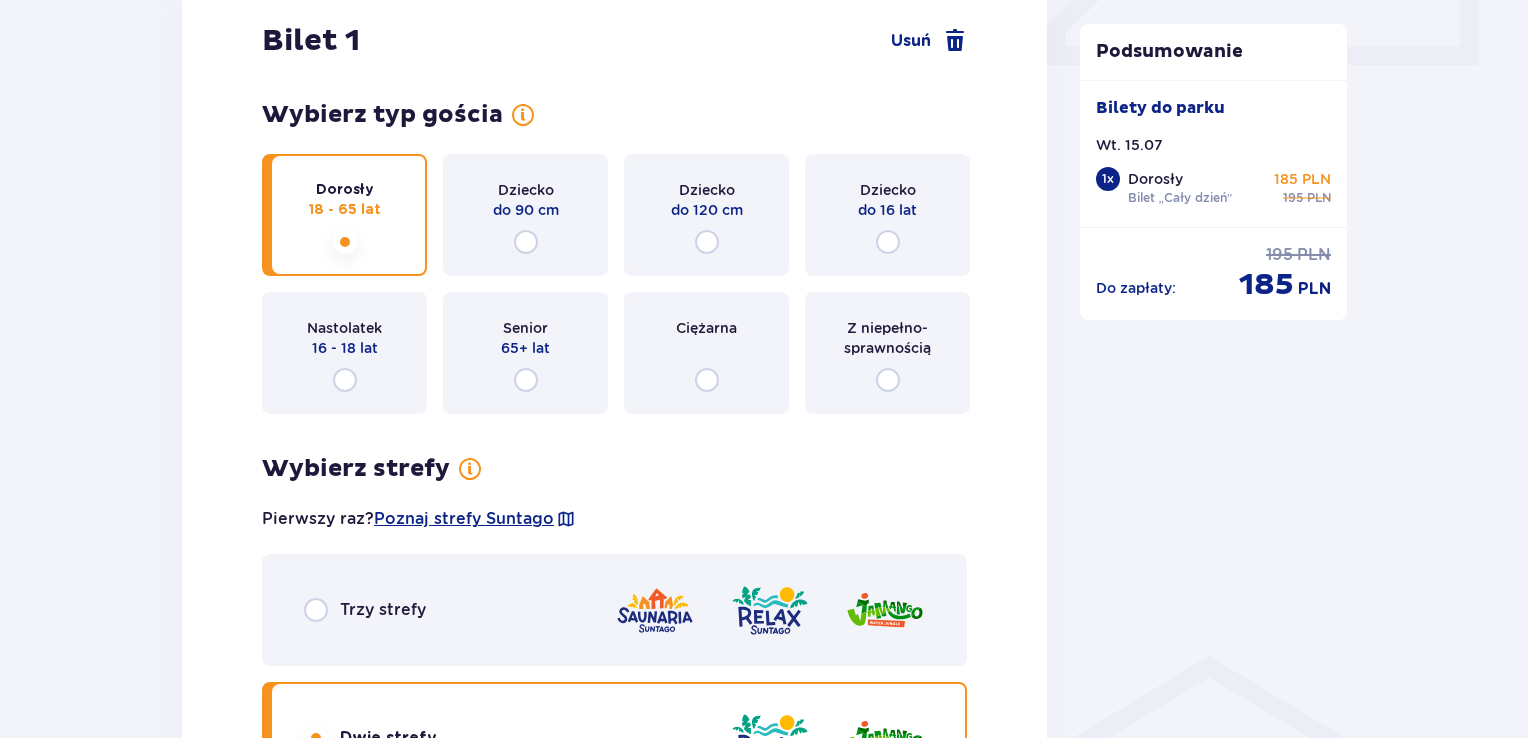 drag, startPoint x: 1522, startPoint y: 218, endPoint x: 1535, endPoint y: 228, distance: 16.40122 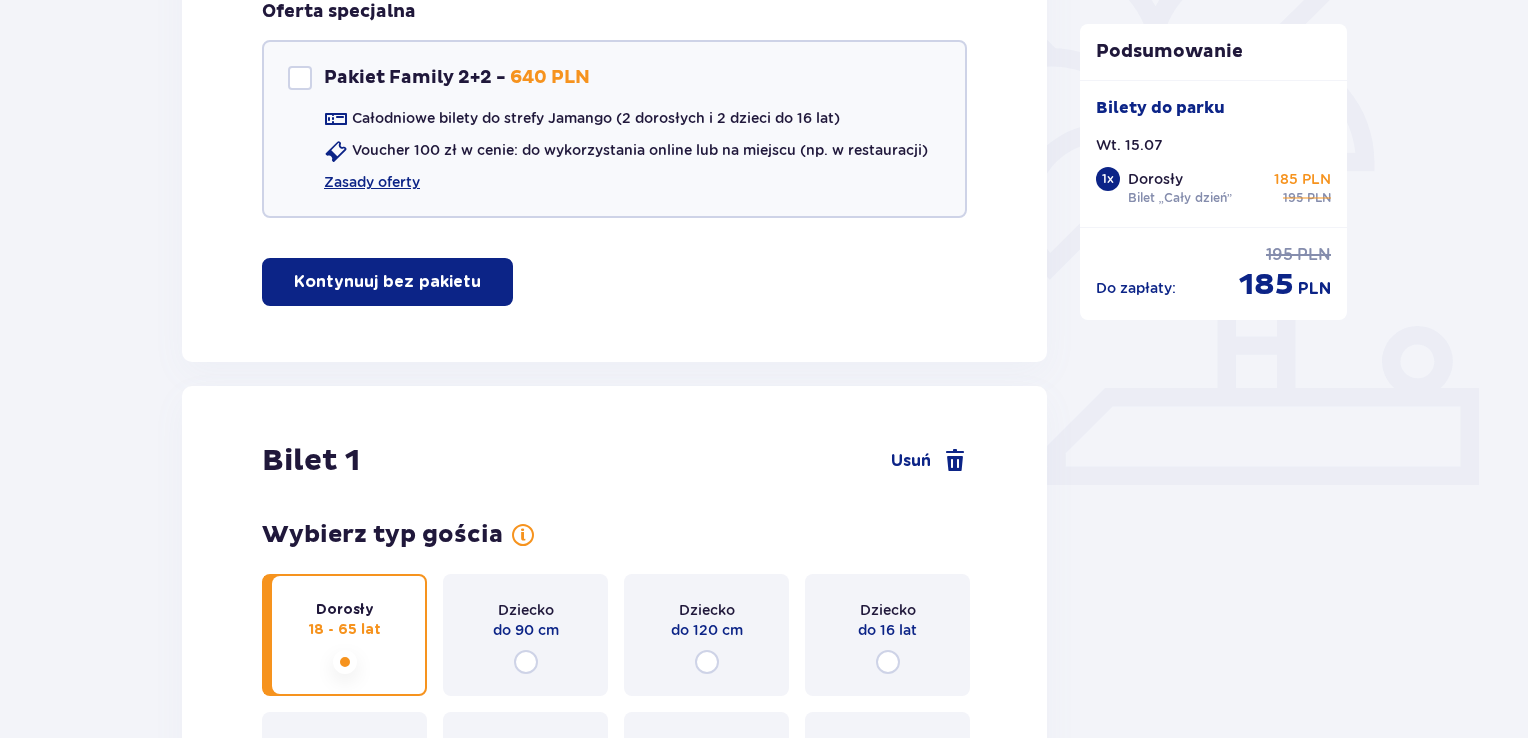 scroll, scrollTop: 599, scrollLeft: 0, axis: vertical 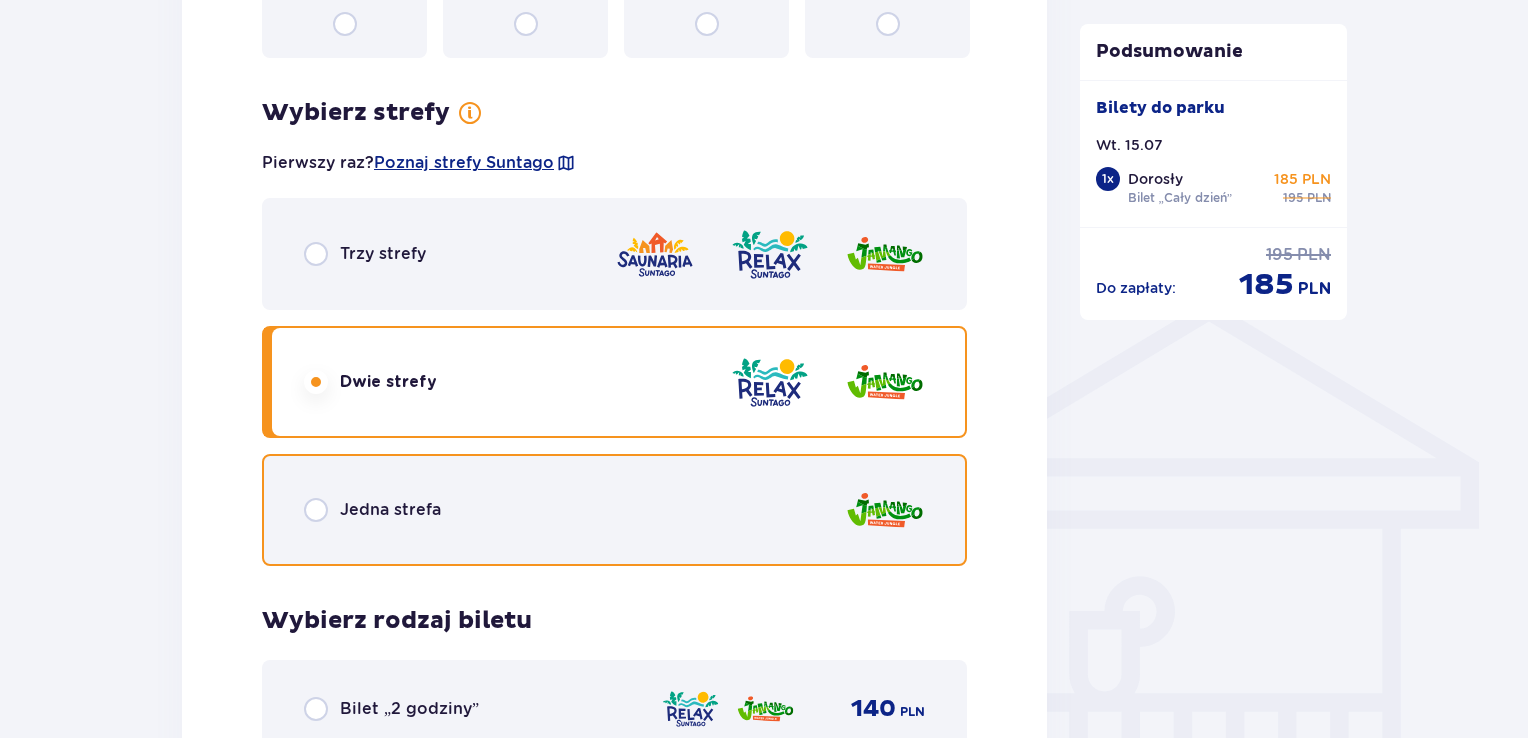click at bounding box center (316, 510) 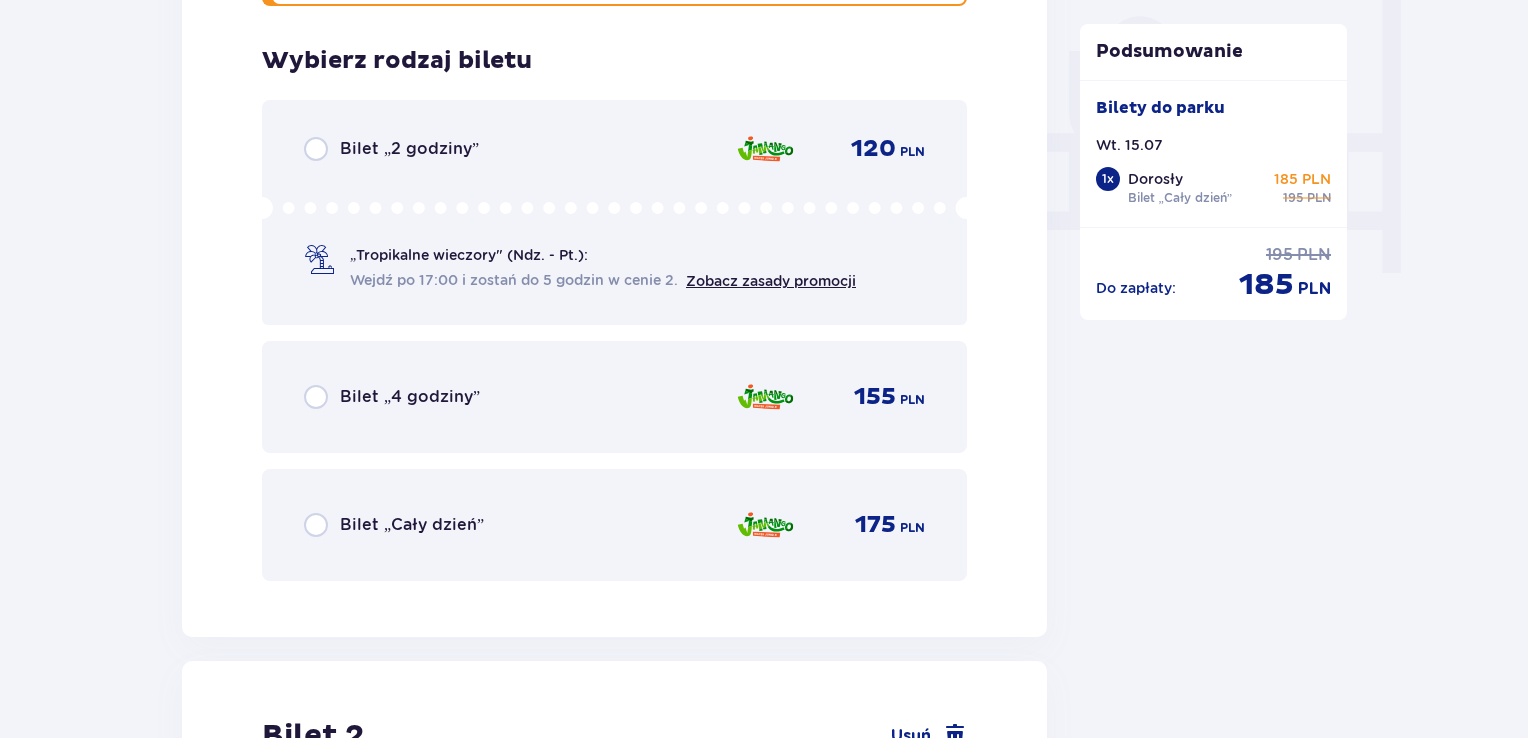 scroll, scrollTop: 1905, scrollLeft: 0, axis: vertical 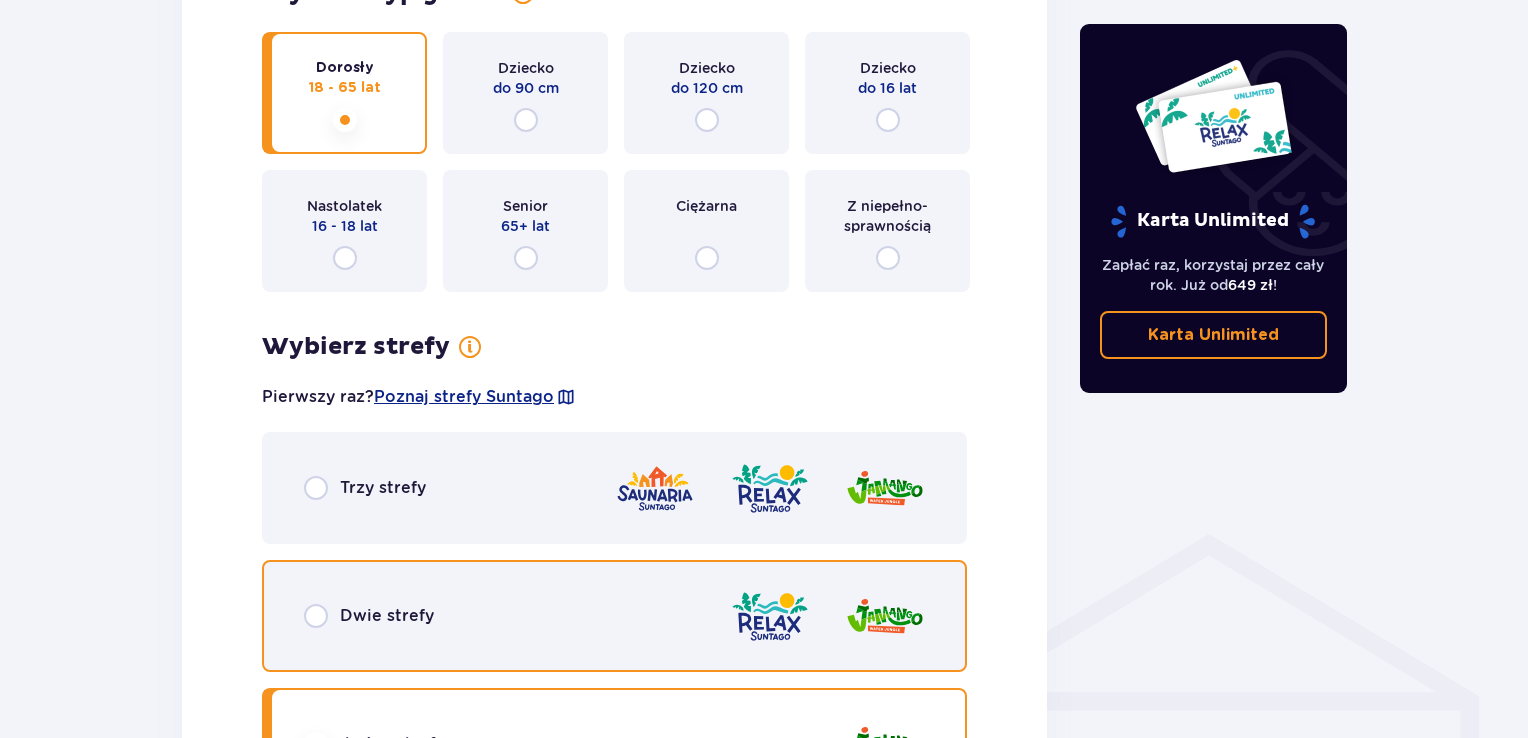 click at bounding box center [316, 616] 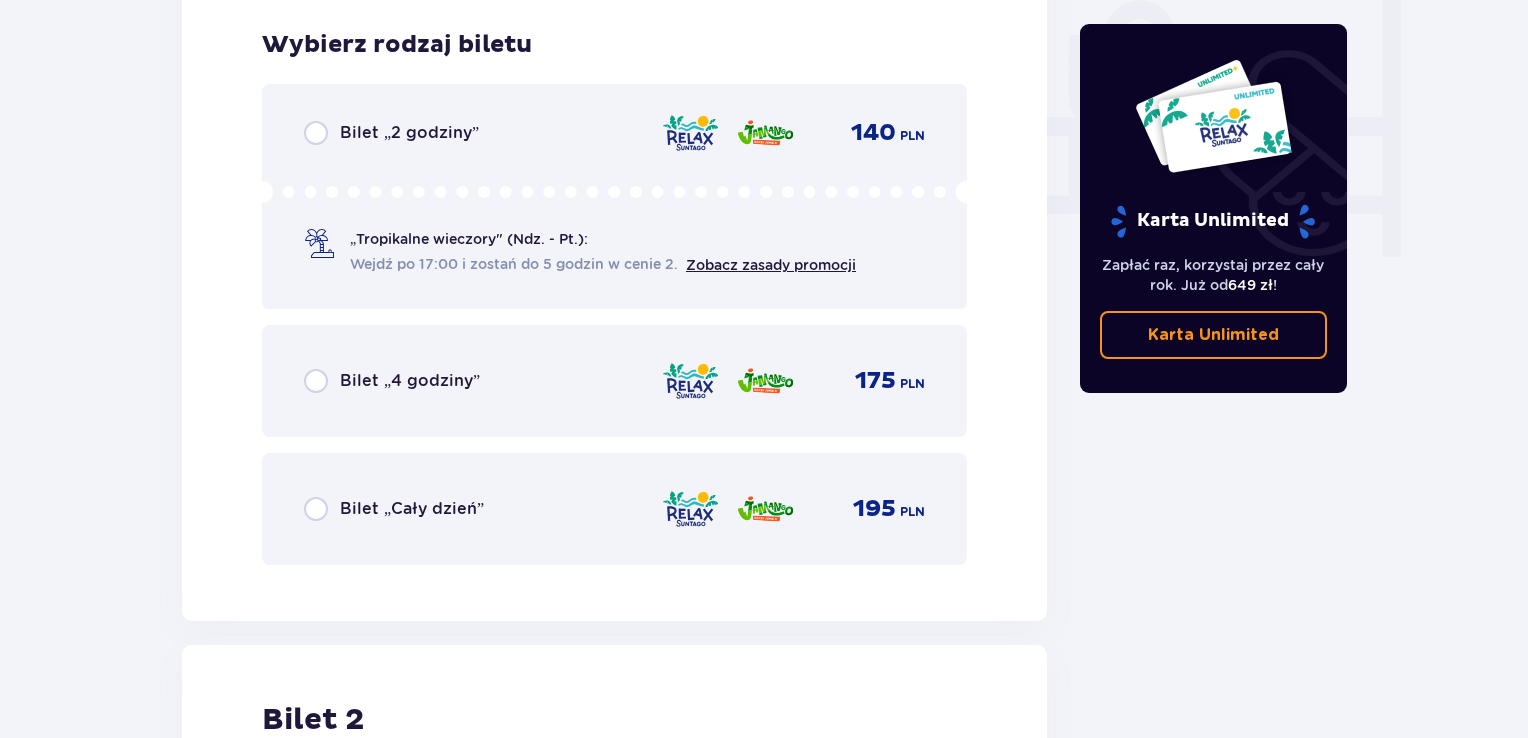 scroll, scrollTop: 1816, scrollLeft: 0, axis: vertical 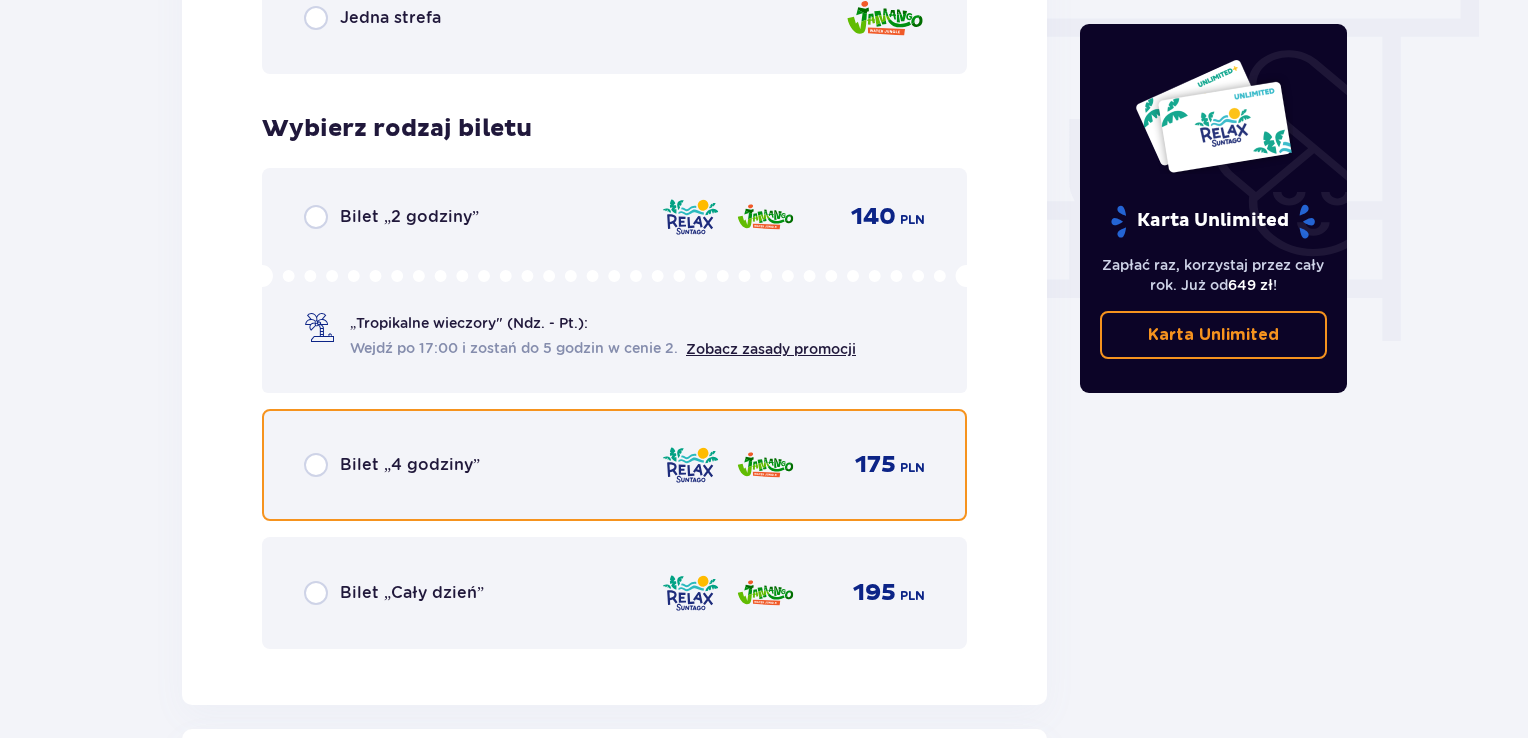 click at bounding box center (316, 465) 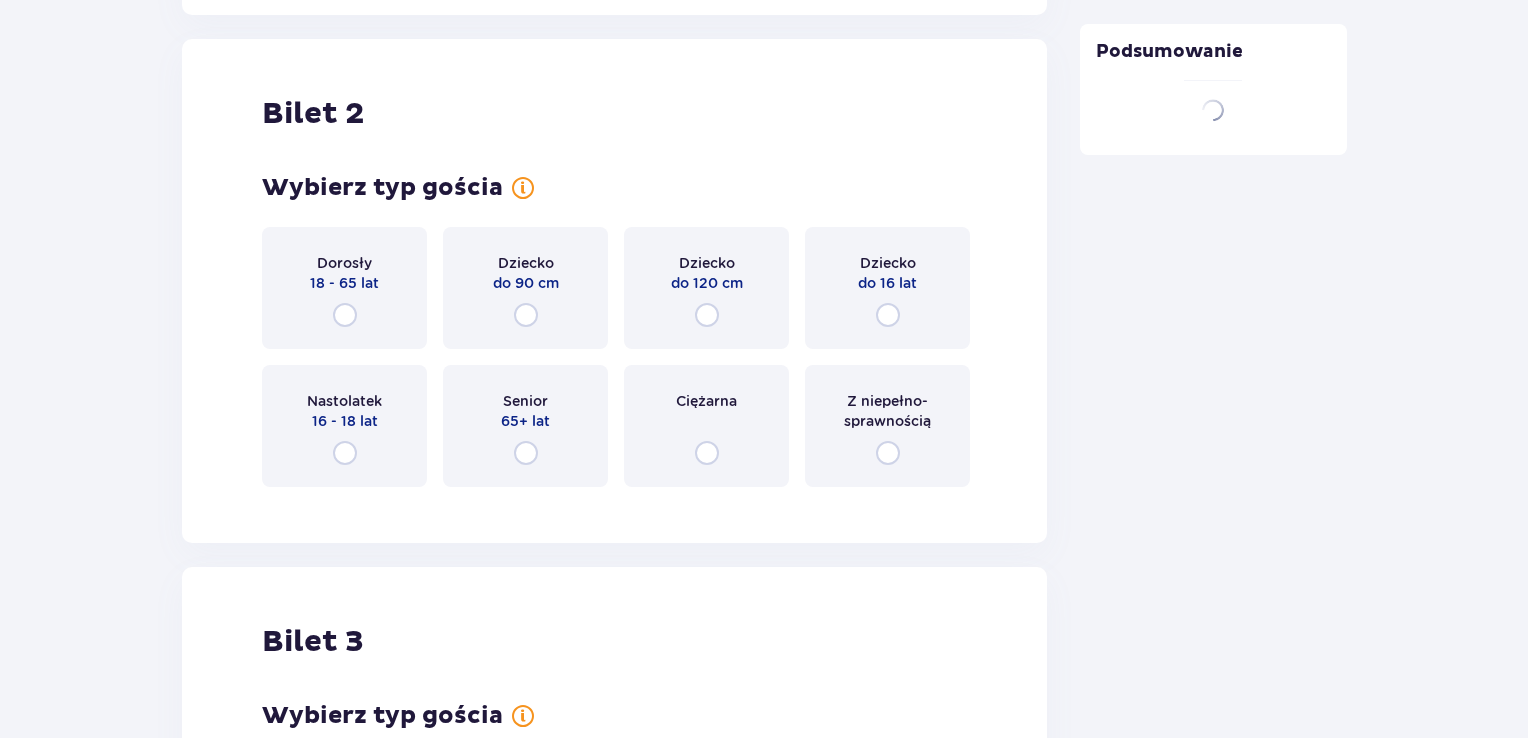scroll, scrollTop: 2519, scrollLeft: 0, axis: vertical 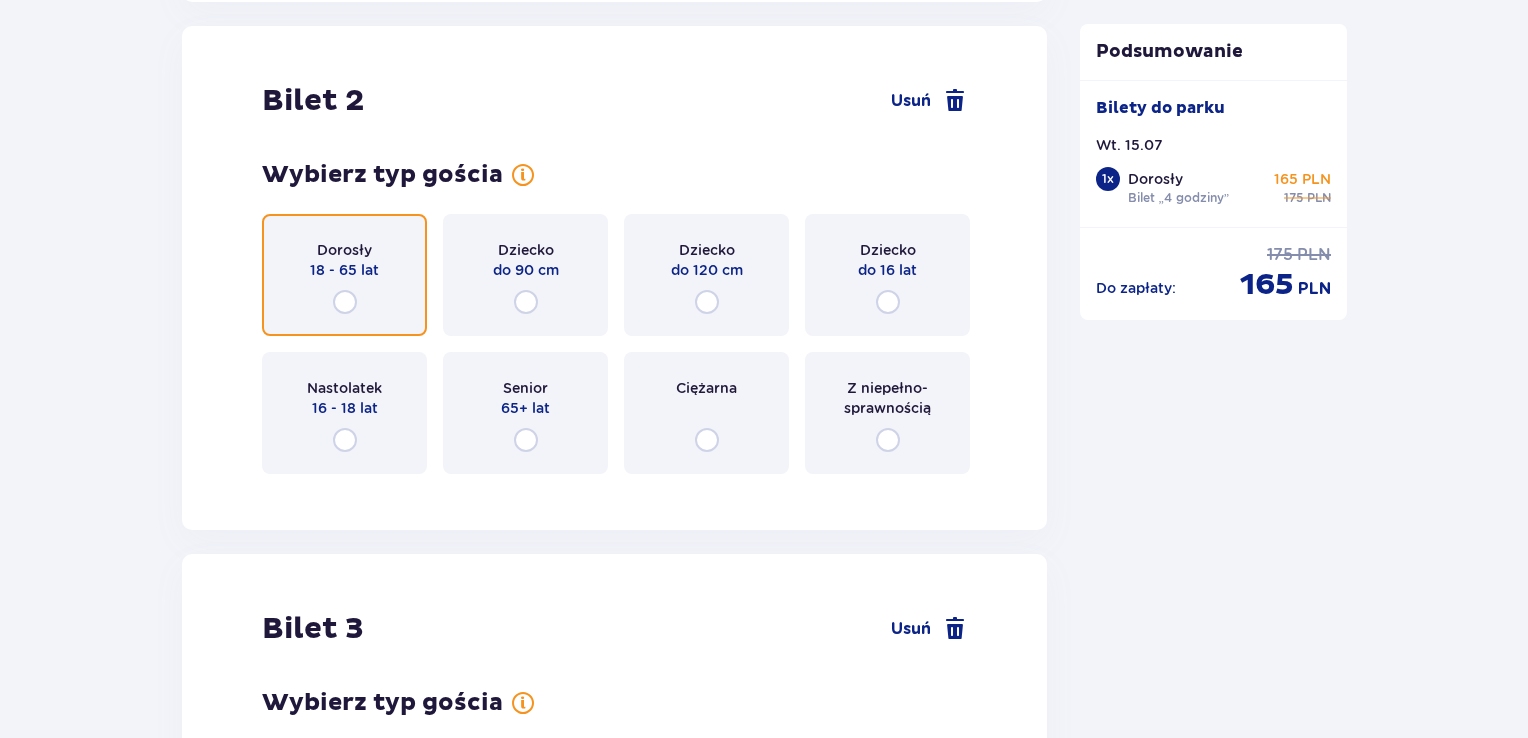 click at bounding box center (345, 302) 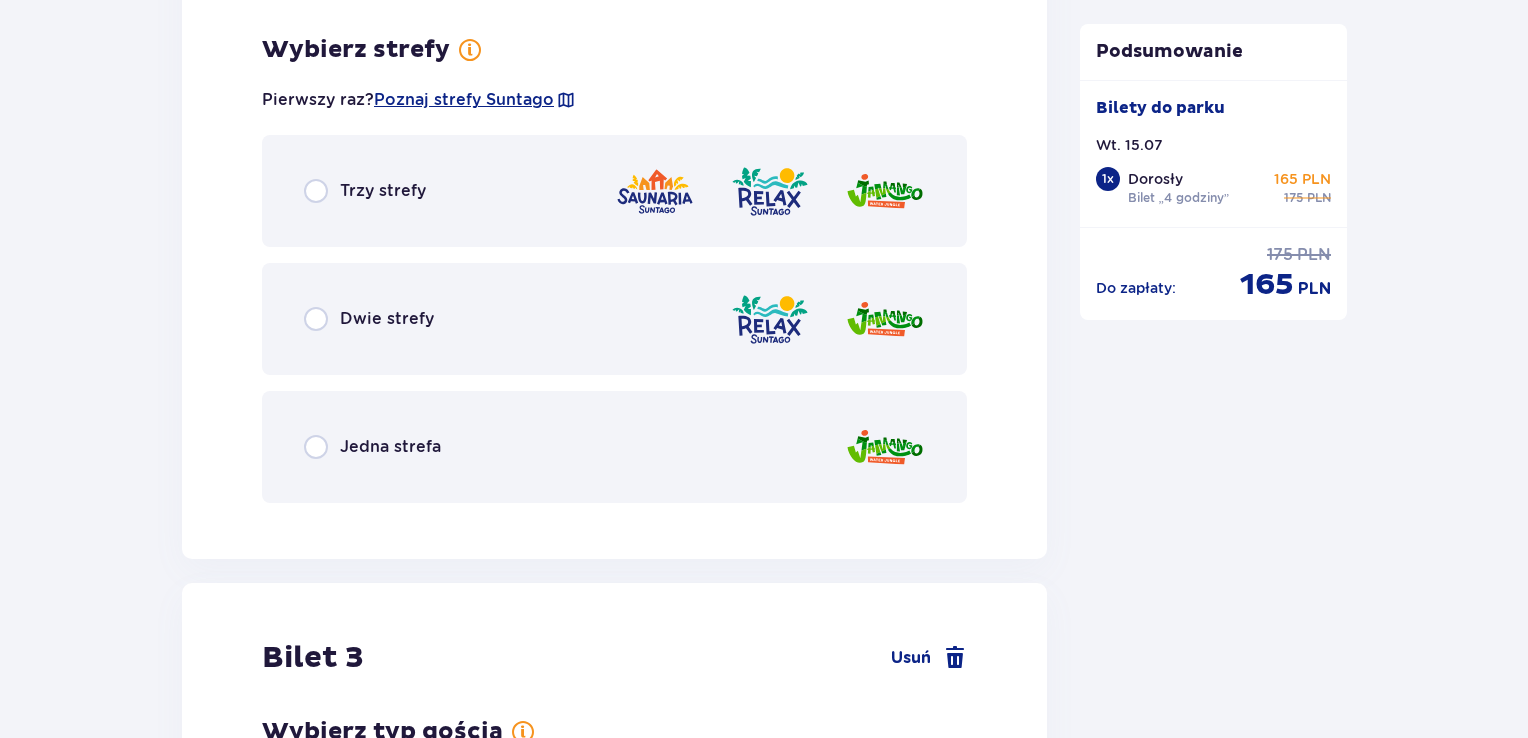 scroll, scrollTop: 3007, scrollLeft: 0, axis: vertical 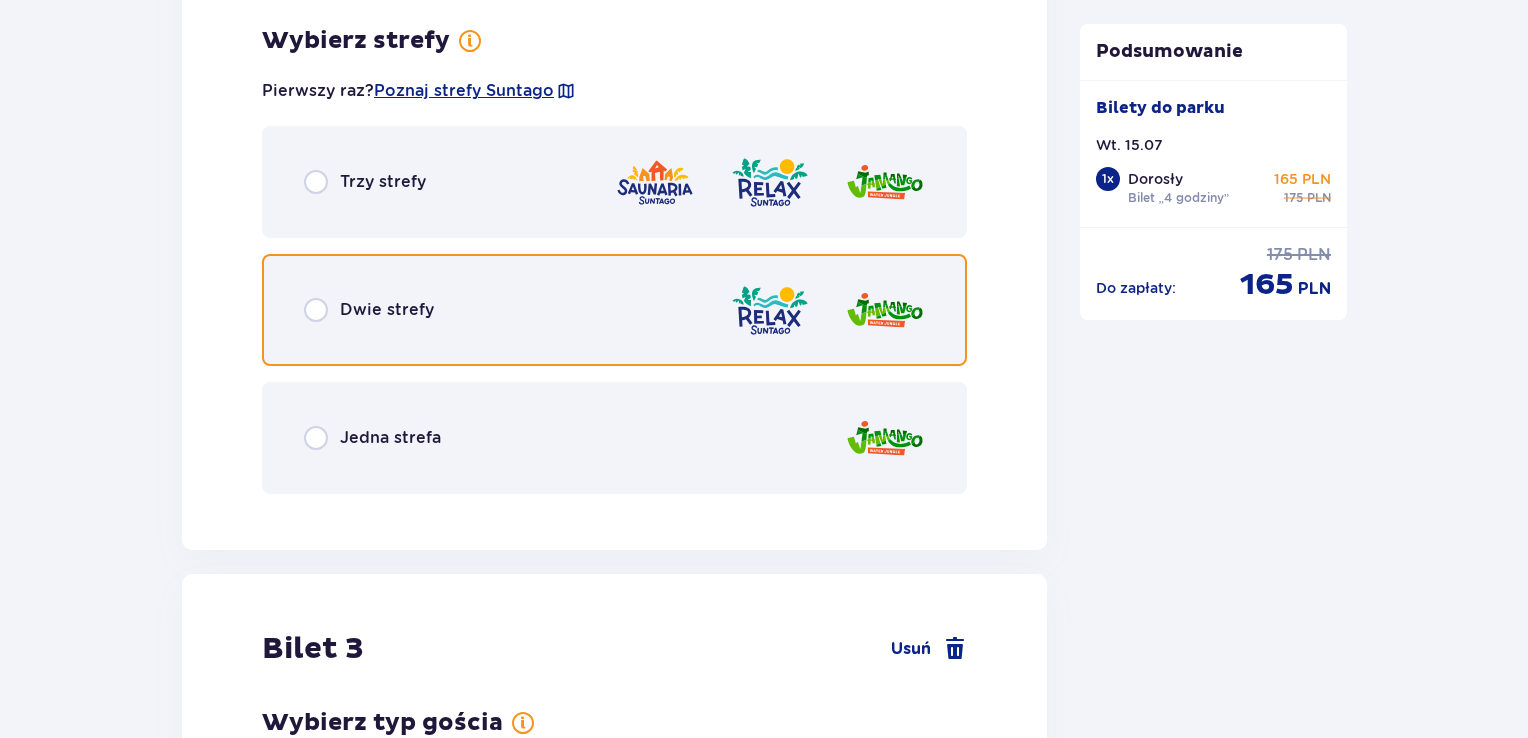 click at bounding box center [316, 310] 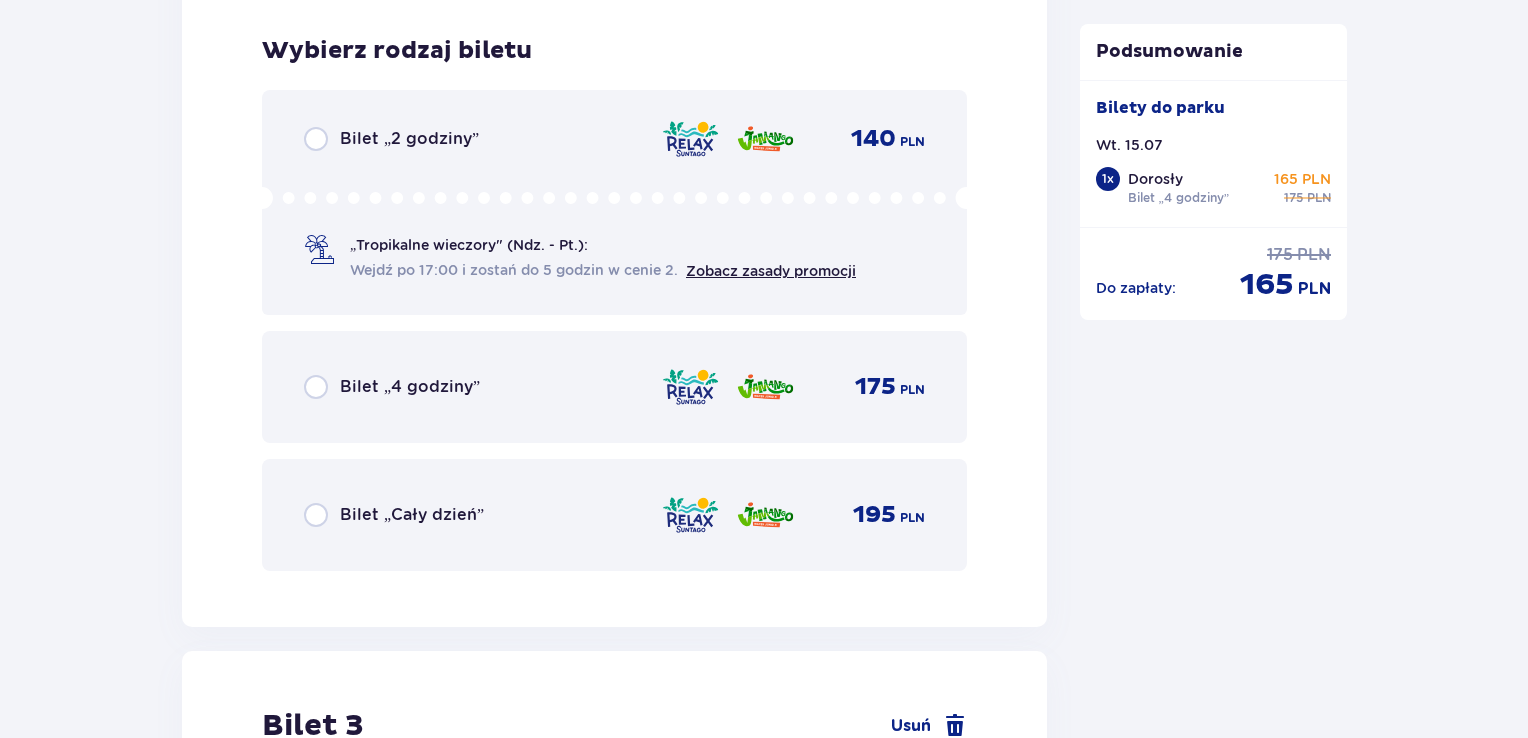 scroll, scrollTop: 3515, scrollLeft: 0, axis: vertical 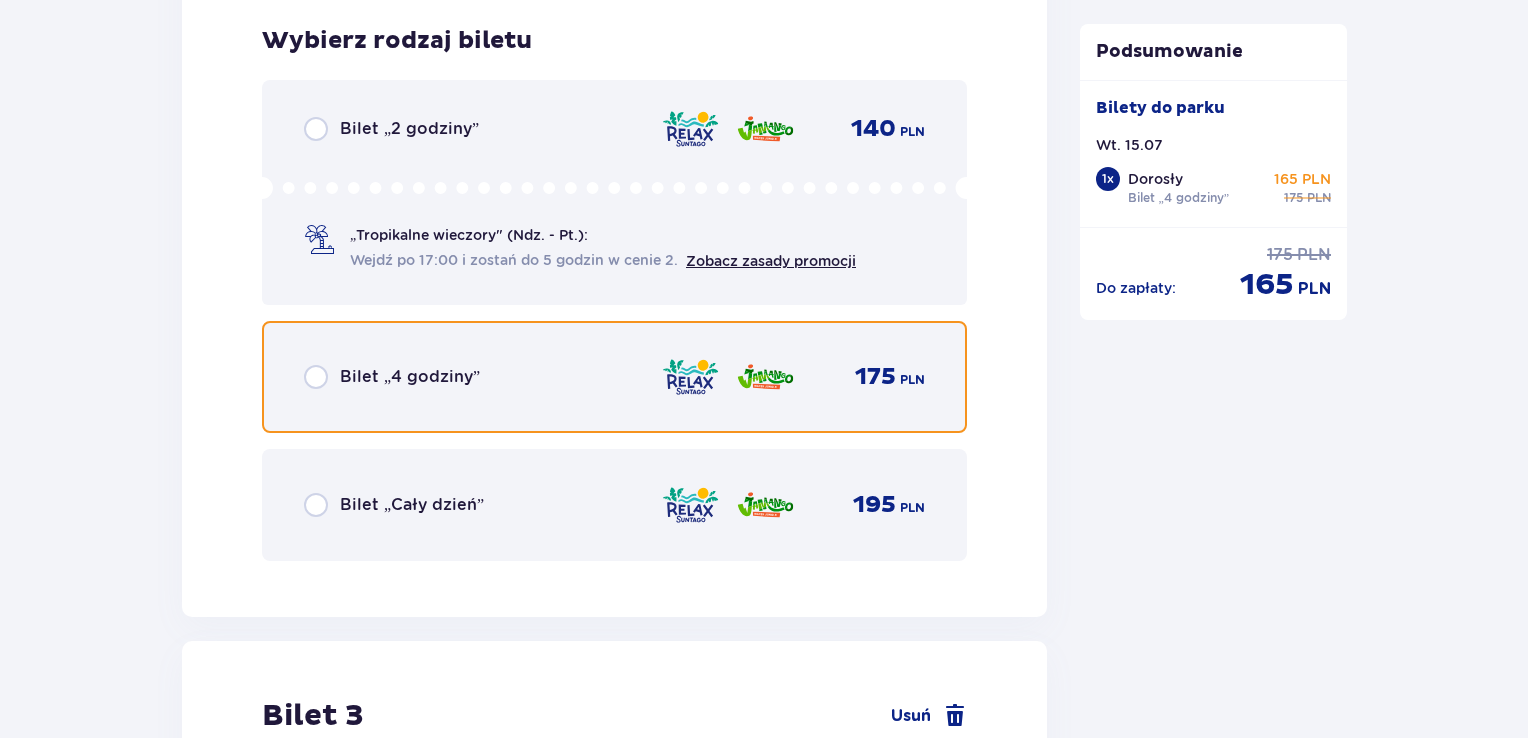 click at bounding box center (316, 377) 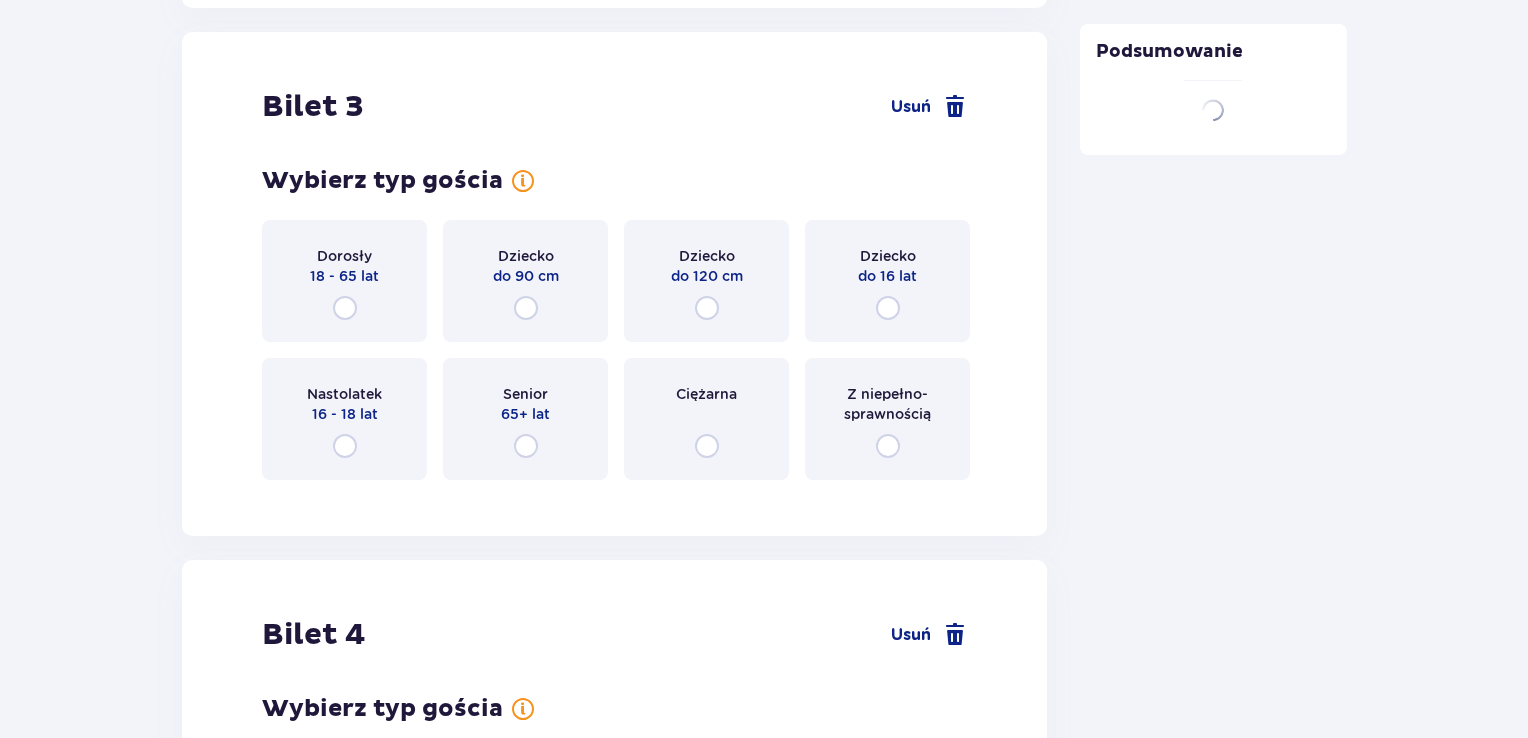 scroll, scrollTop: 4129, scrollLeft: 0, axis: vertical 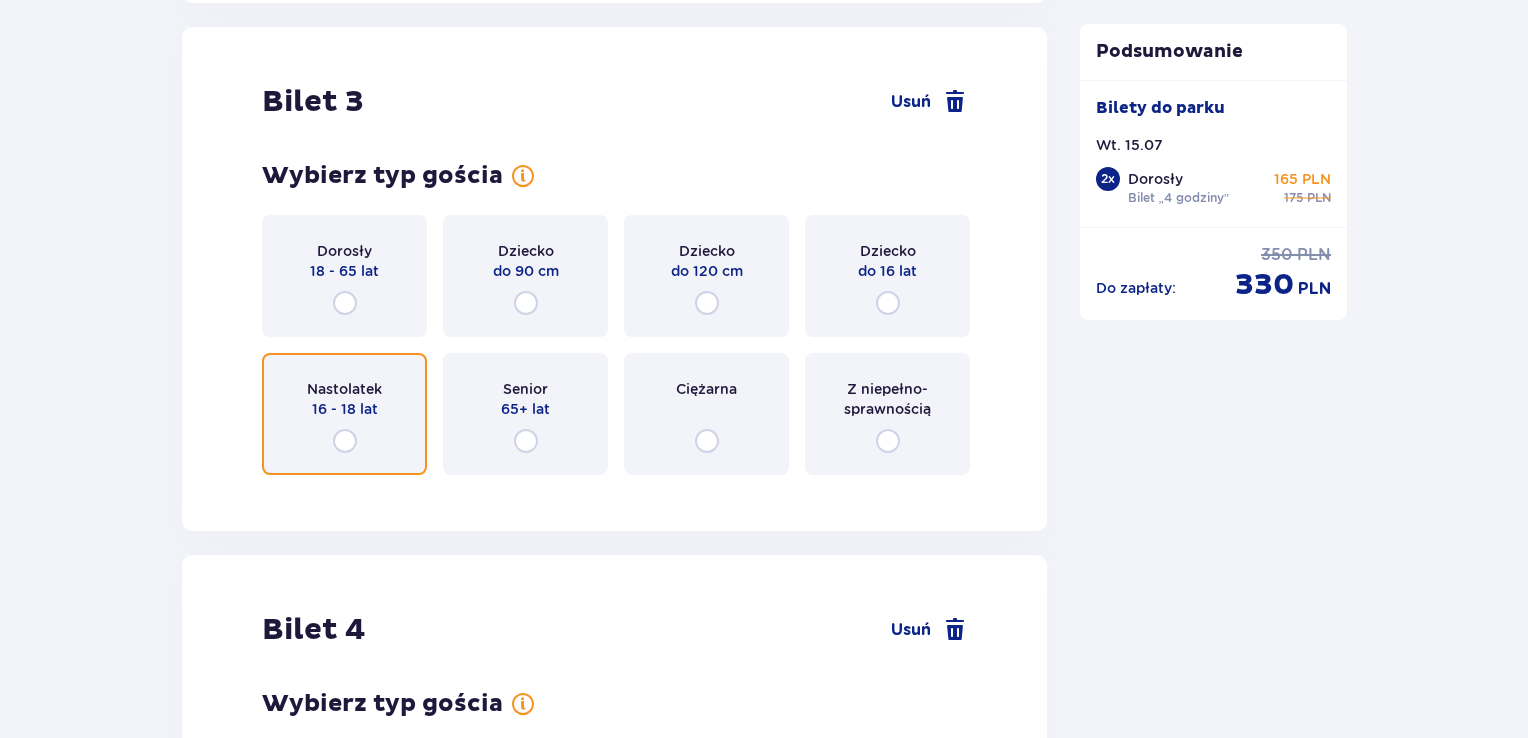 click at bounding box center [345, 441] 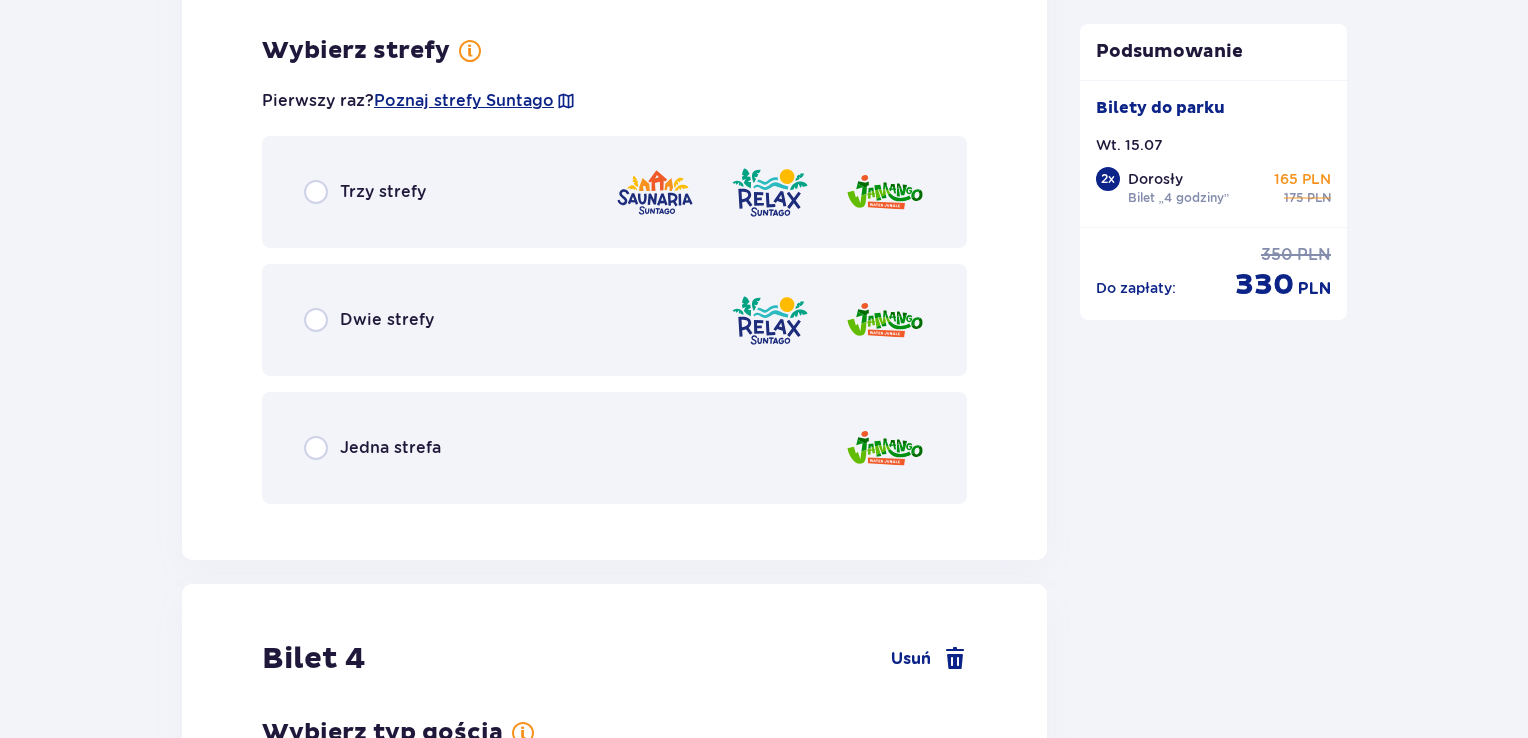 scroll, scrollTop: 4617, scrollLeft: 0, axis: vertical 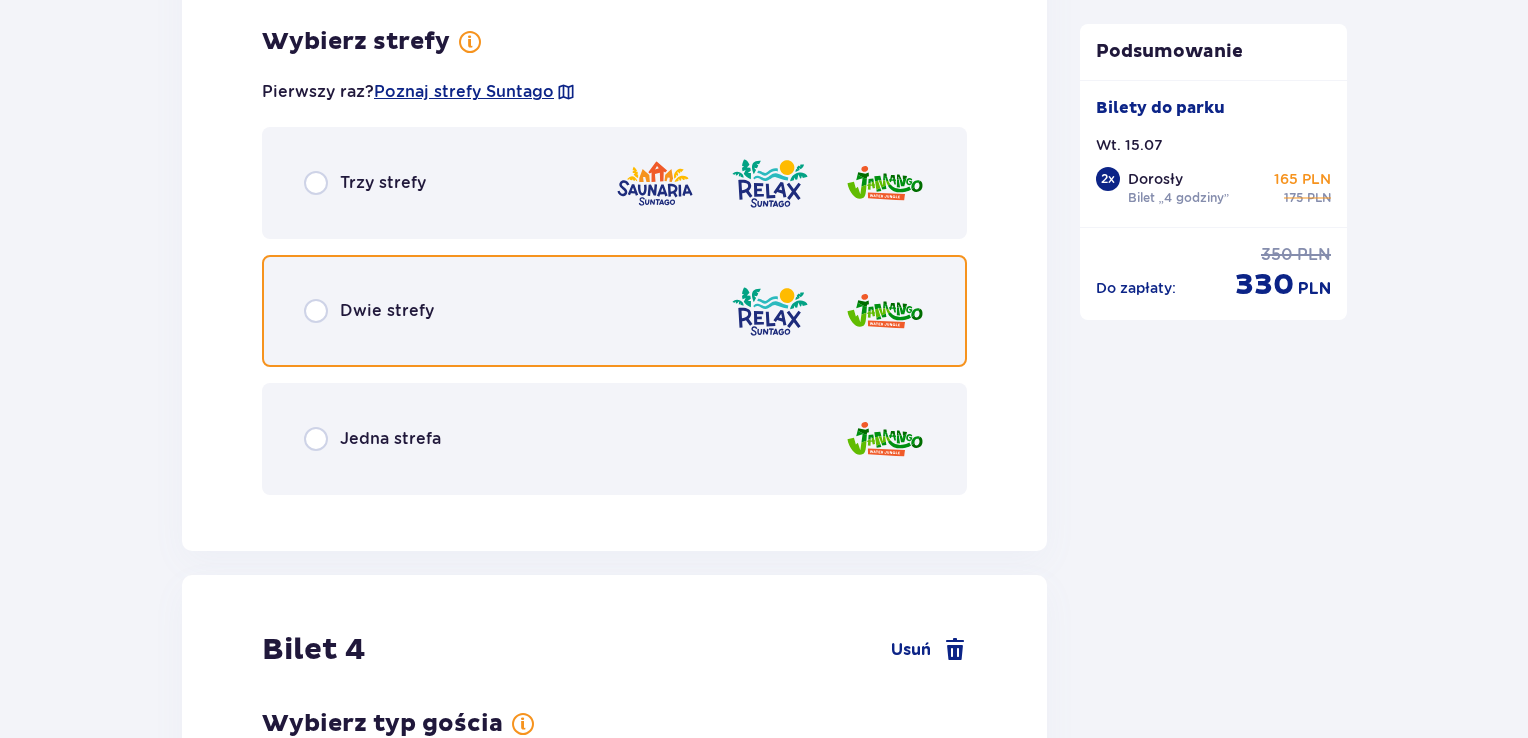 click at bounding box center (316, 311) 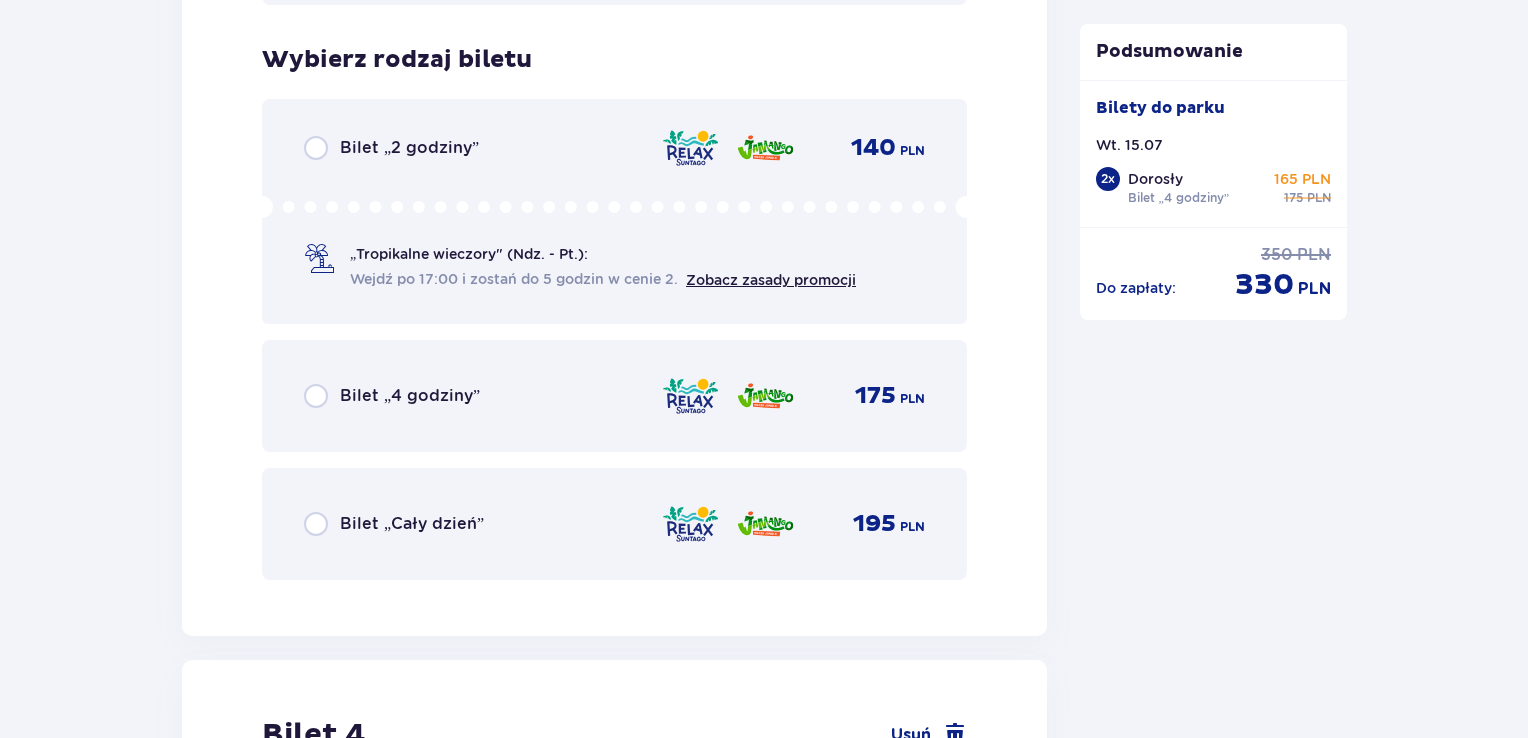scroll, scrollTop: 5125, scrollLeft: 0, axis: vertical 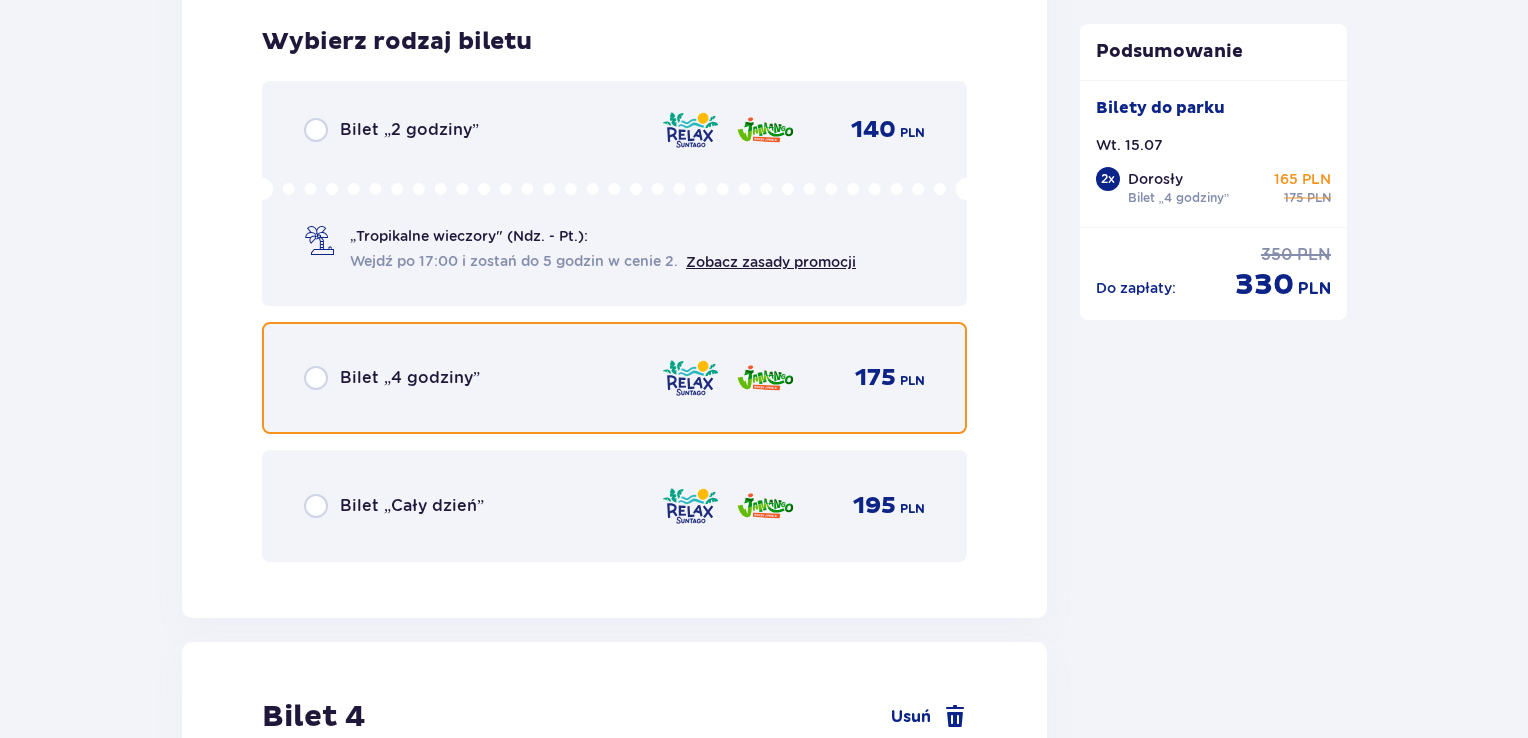 click at bounding box center (316, 378) 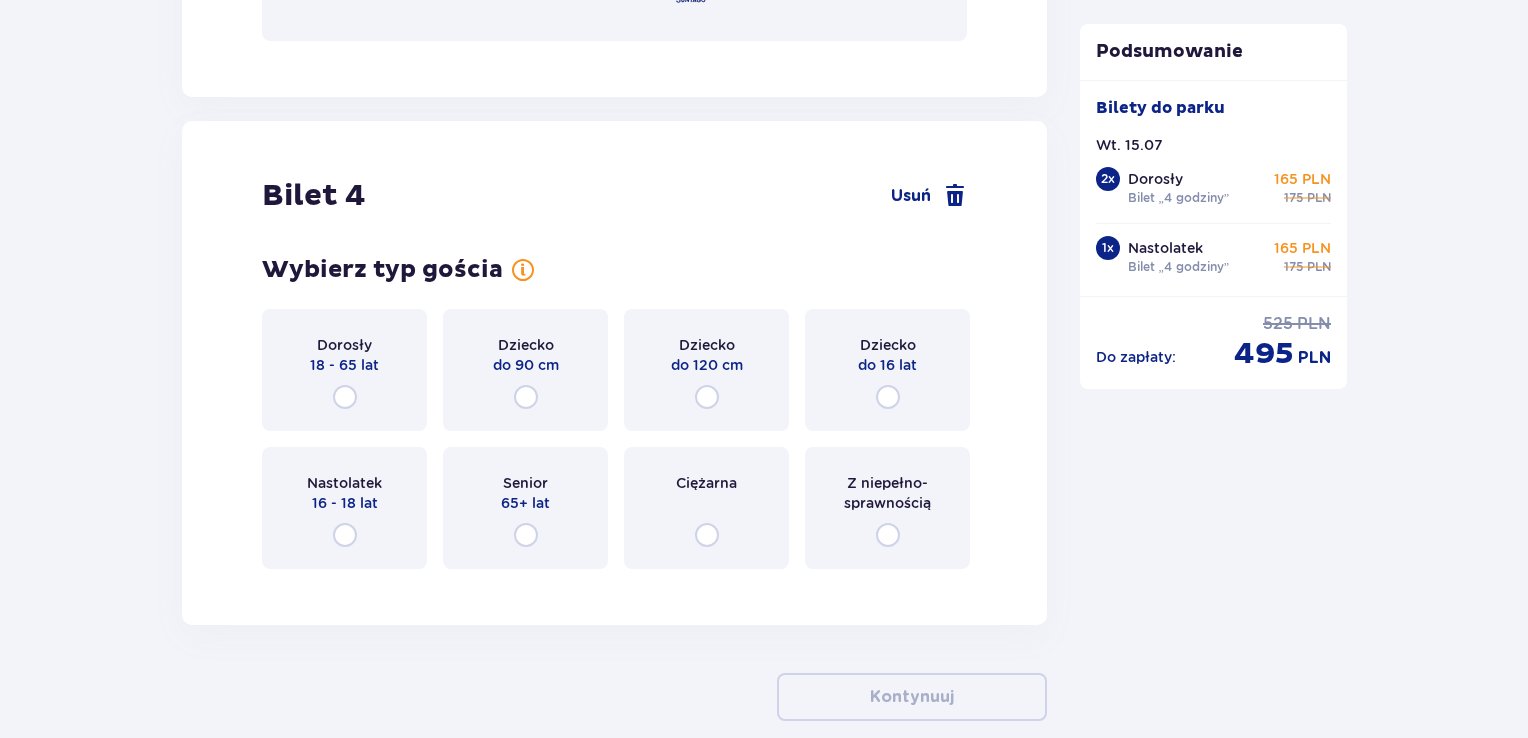 scroll, scrollTop: 5740, scrollLeft: 0, axis: vertical 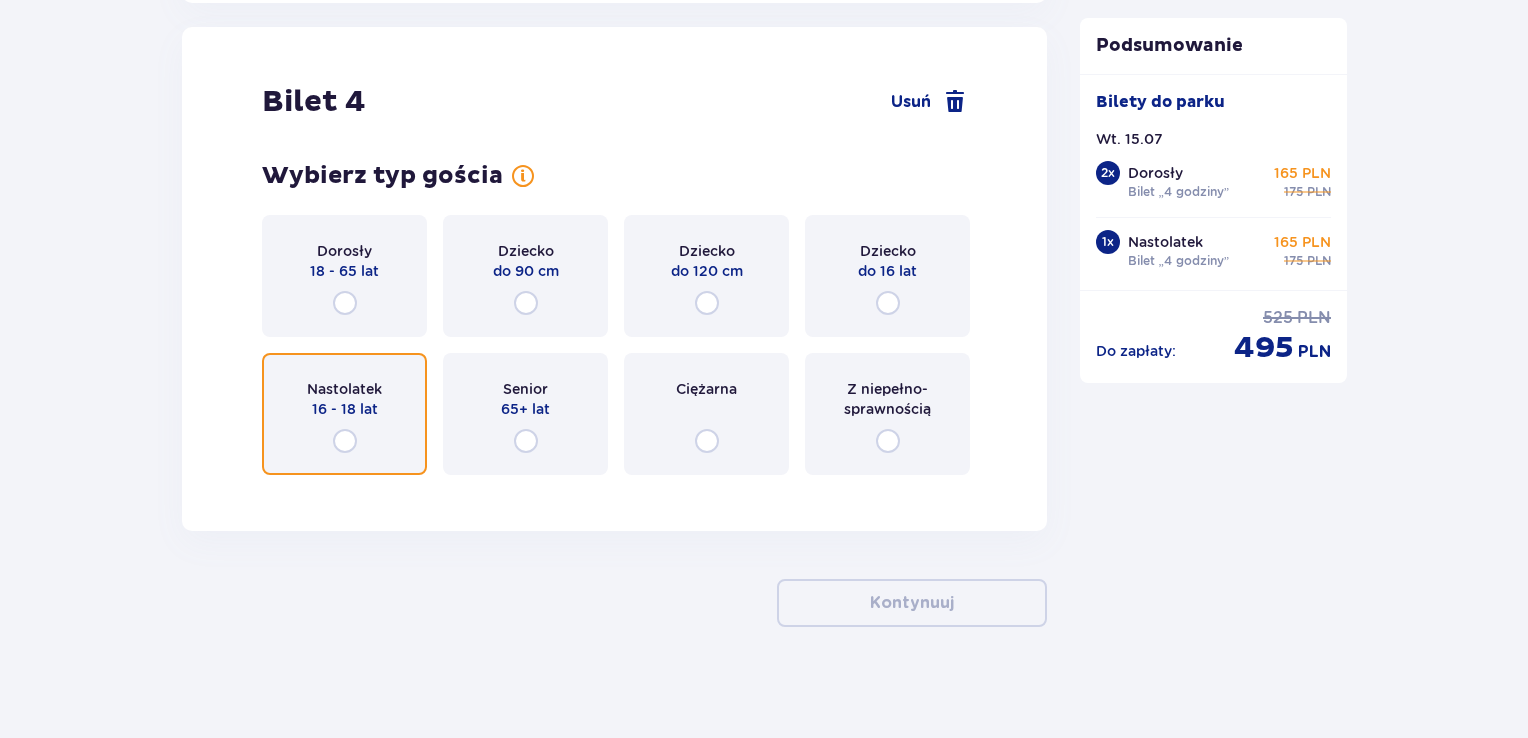 click at bounding box center [345, 441] 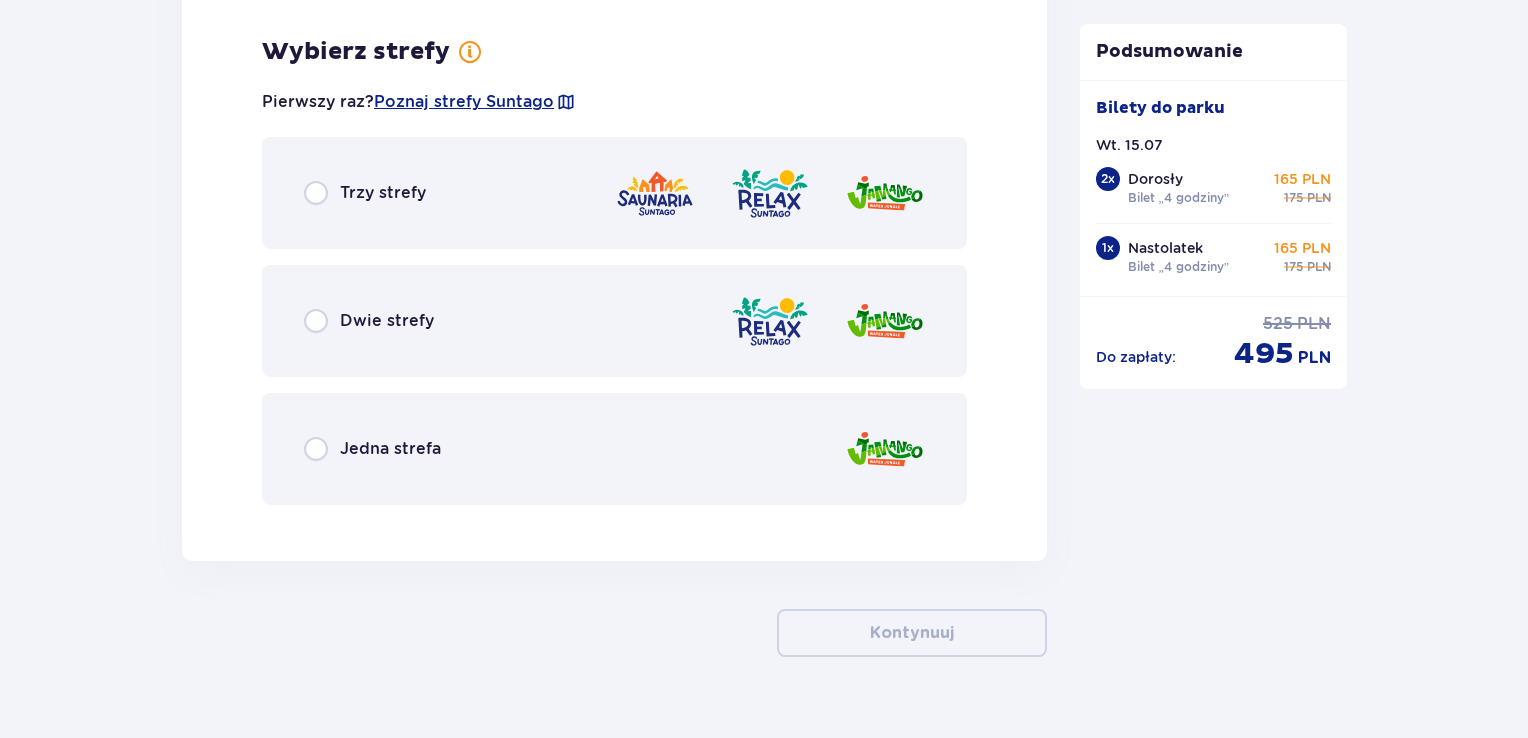 scroll, scrollTop: 6228, scrollLeft: 0, axis: vertical 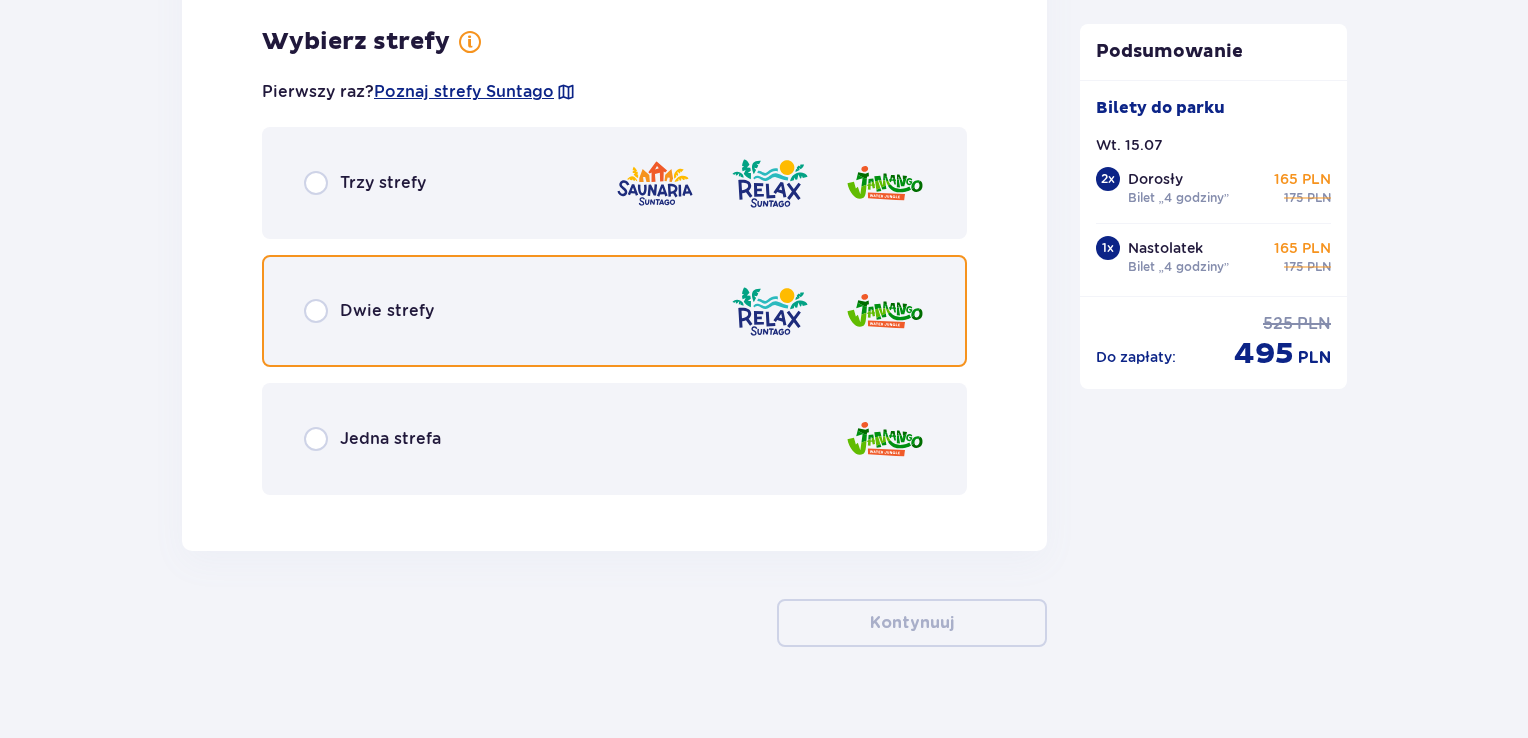 click at bounding box center (316, 311) 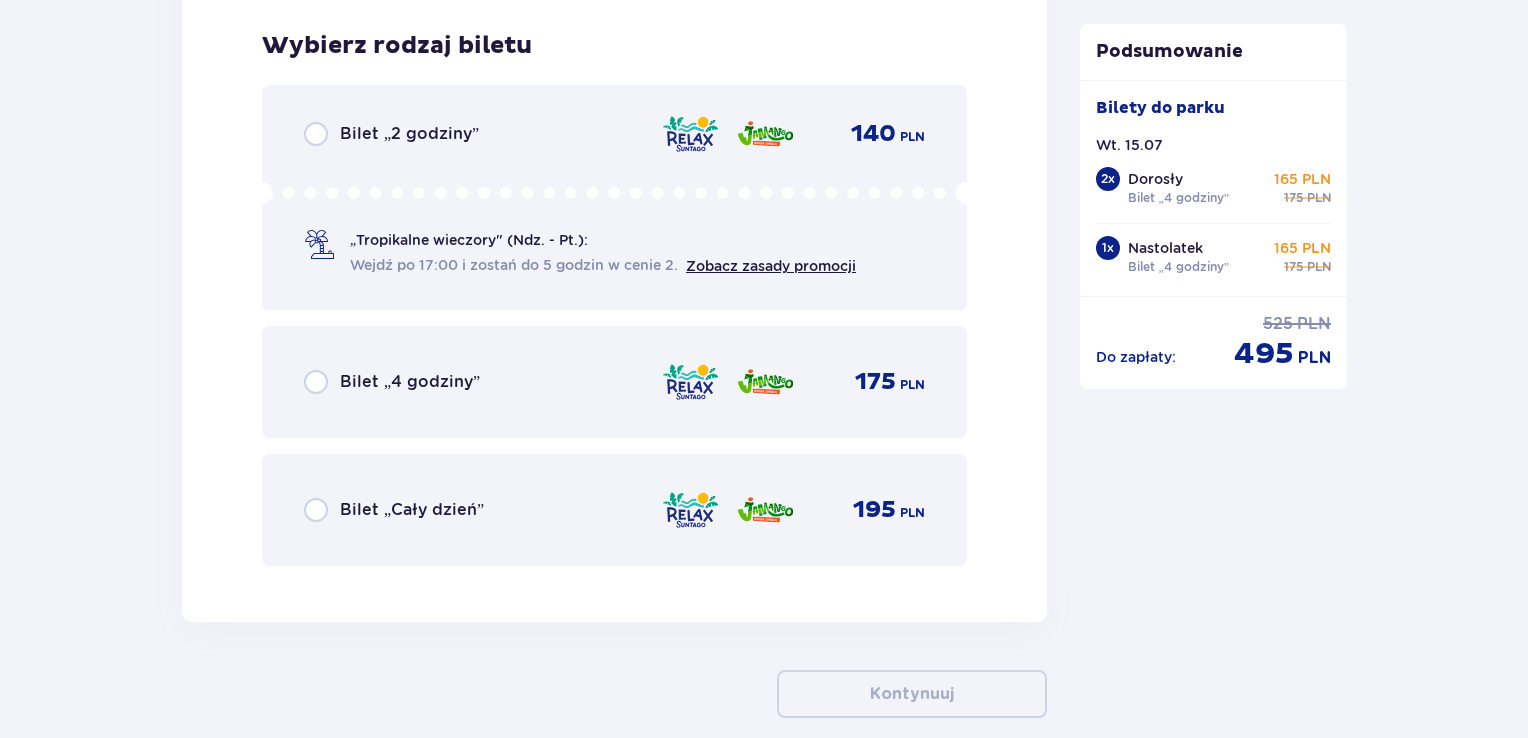 scroll, scrollTop: 6736, scrollLeft: 0, axis: vertical 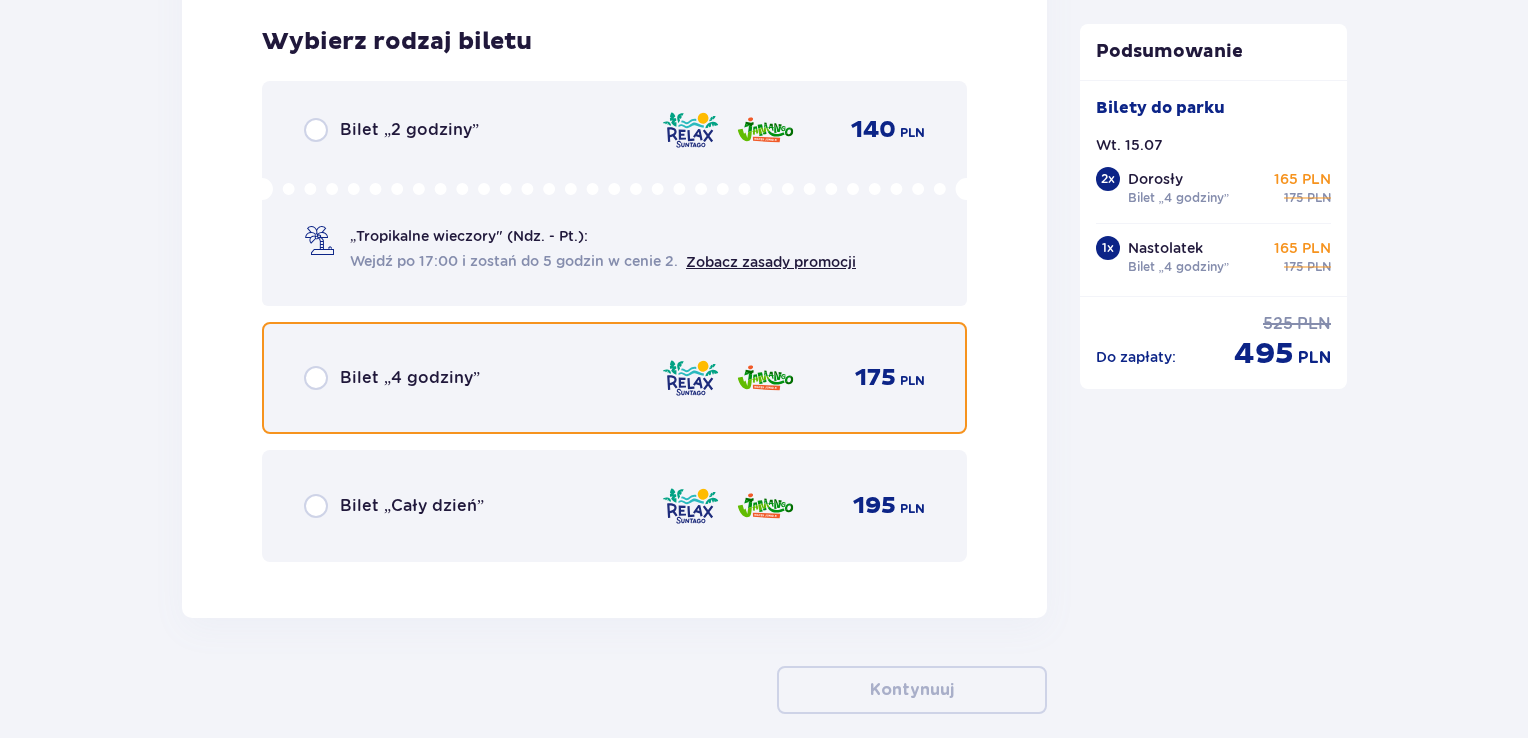 click at bounding box center (316, 378) 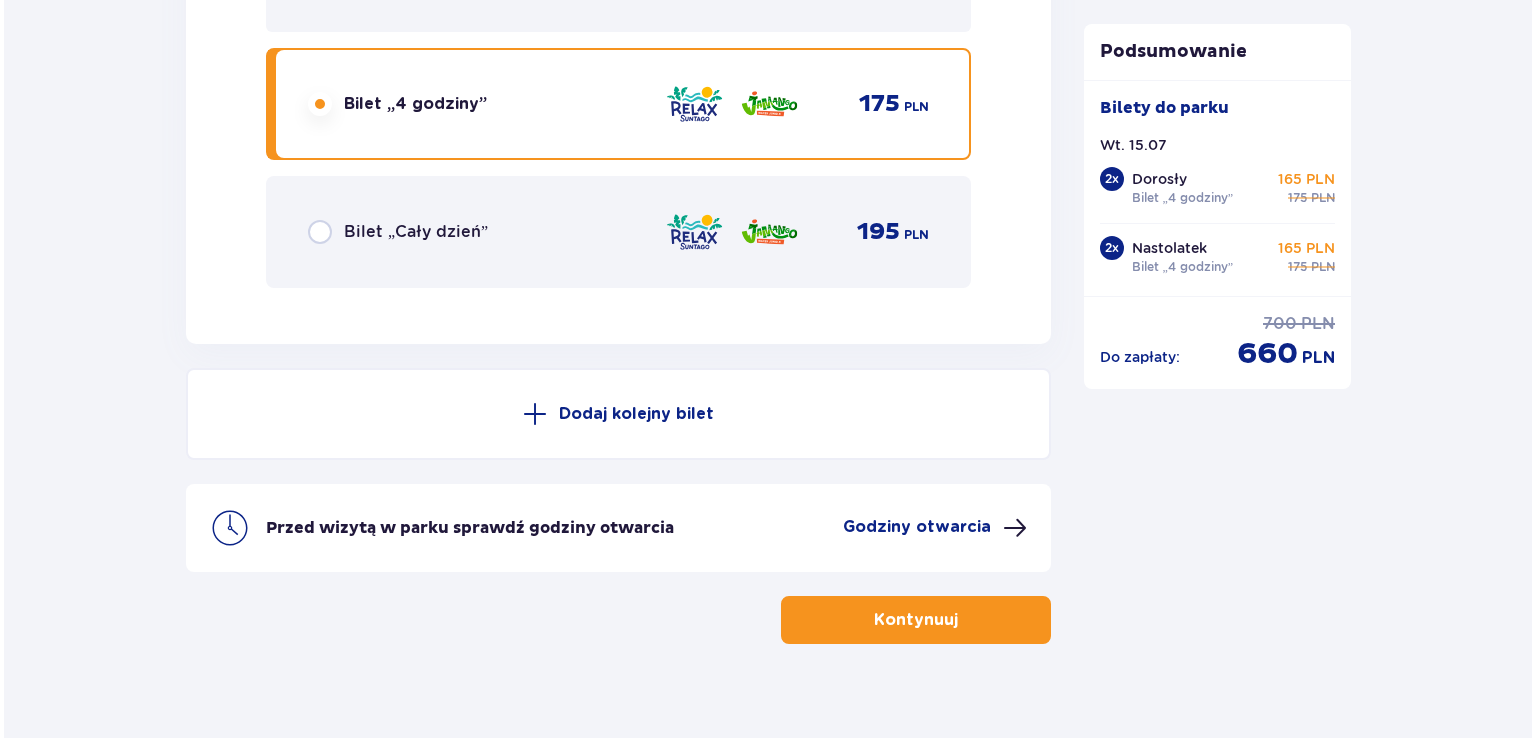 scroll, scrollTop: 7016, scrollLeft: 0, axis: vertical 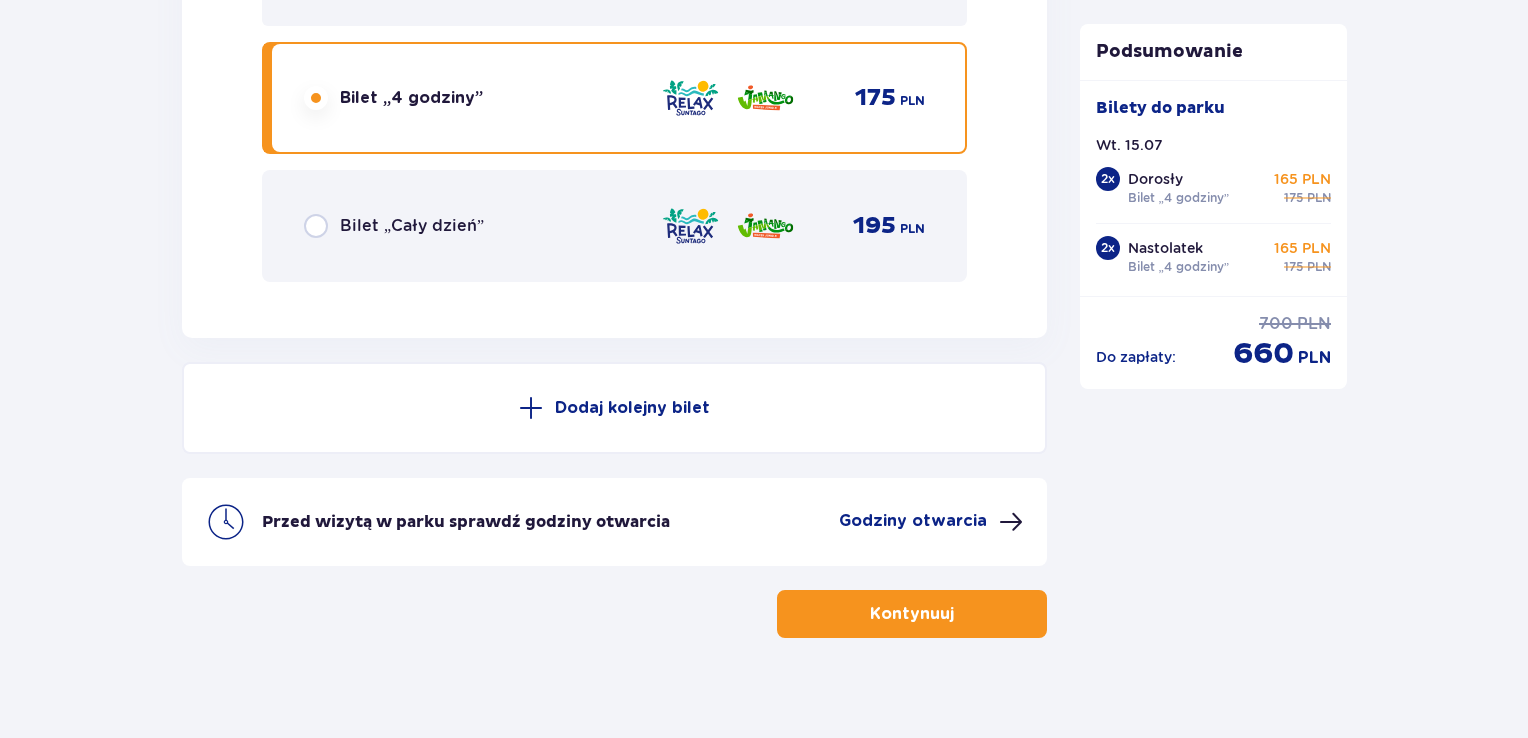 click on "Godziny otwarcia" at bounding box center [913, 521] 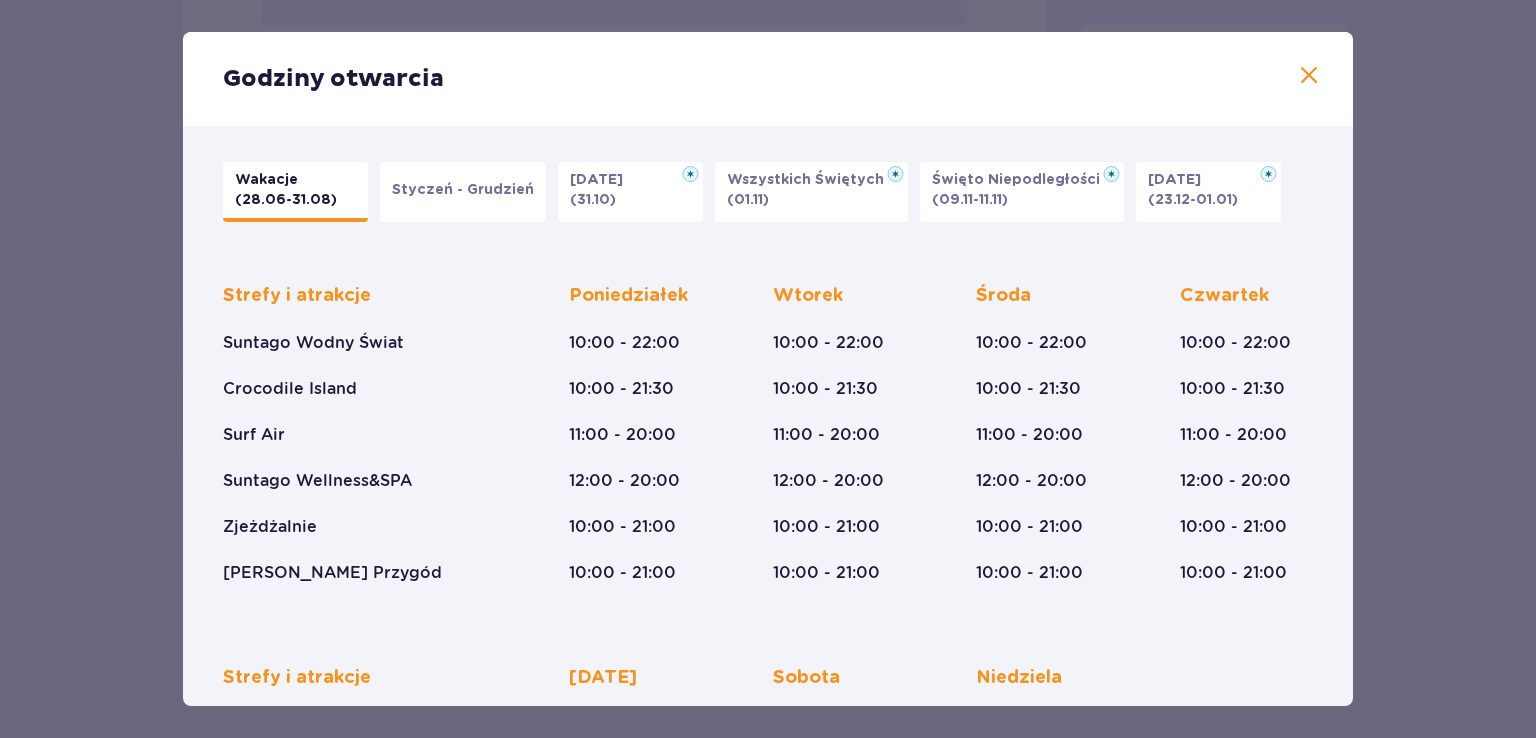 scroll, scrollTop: 300, scrollLeft: 0, axis: vertical 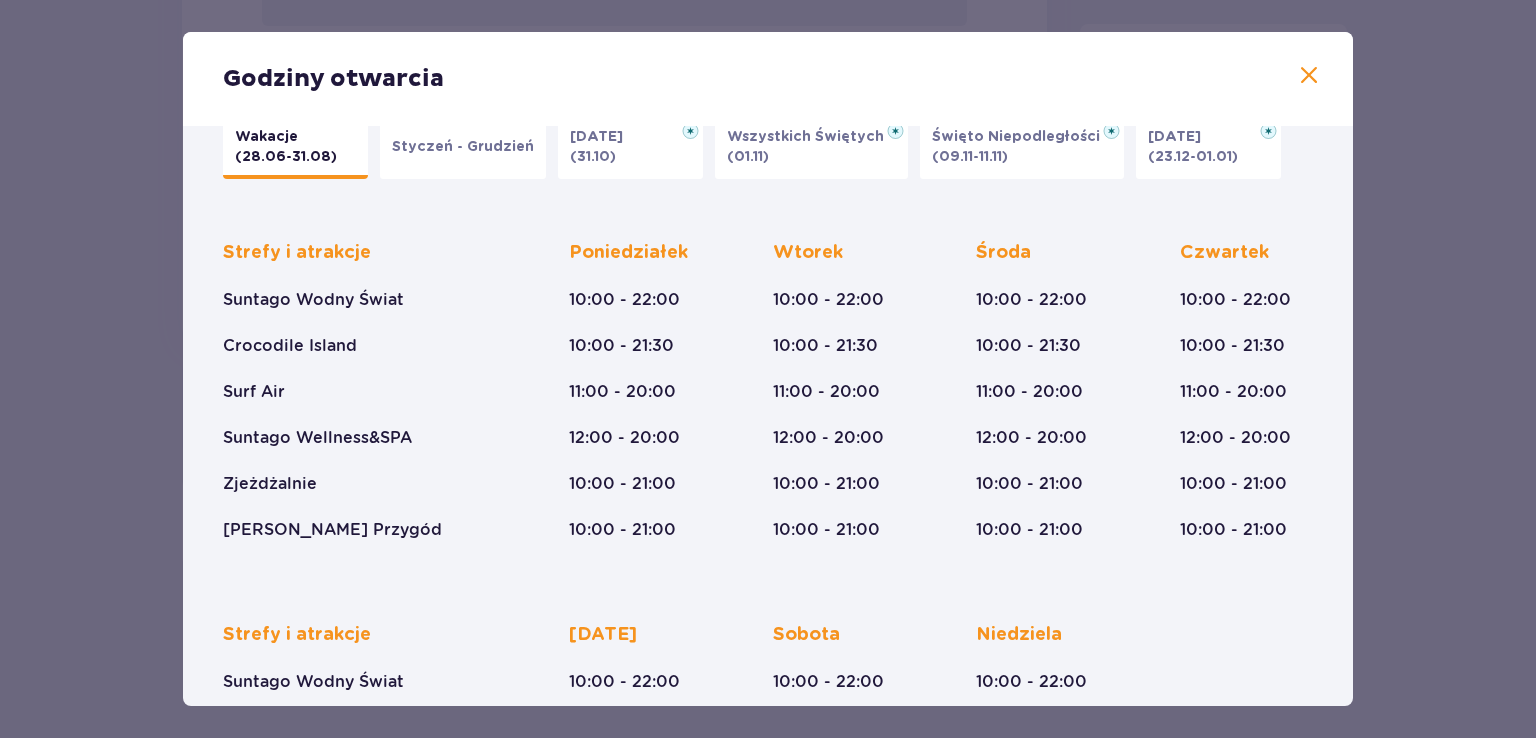 click at bounding box center (1309, 76) 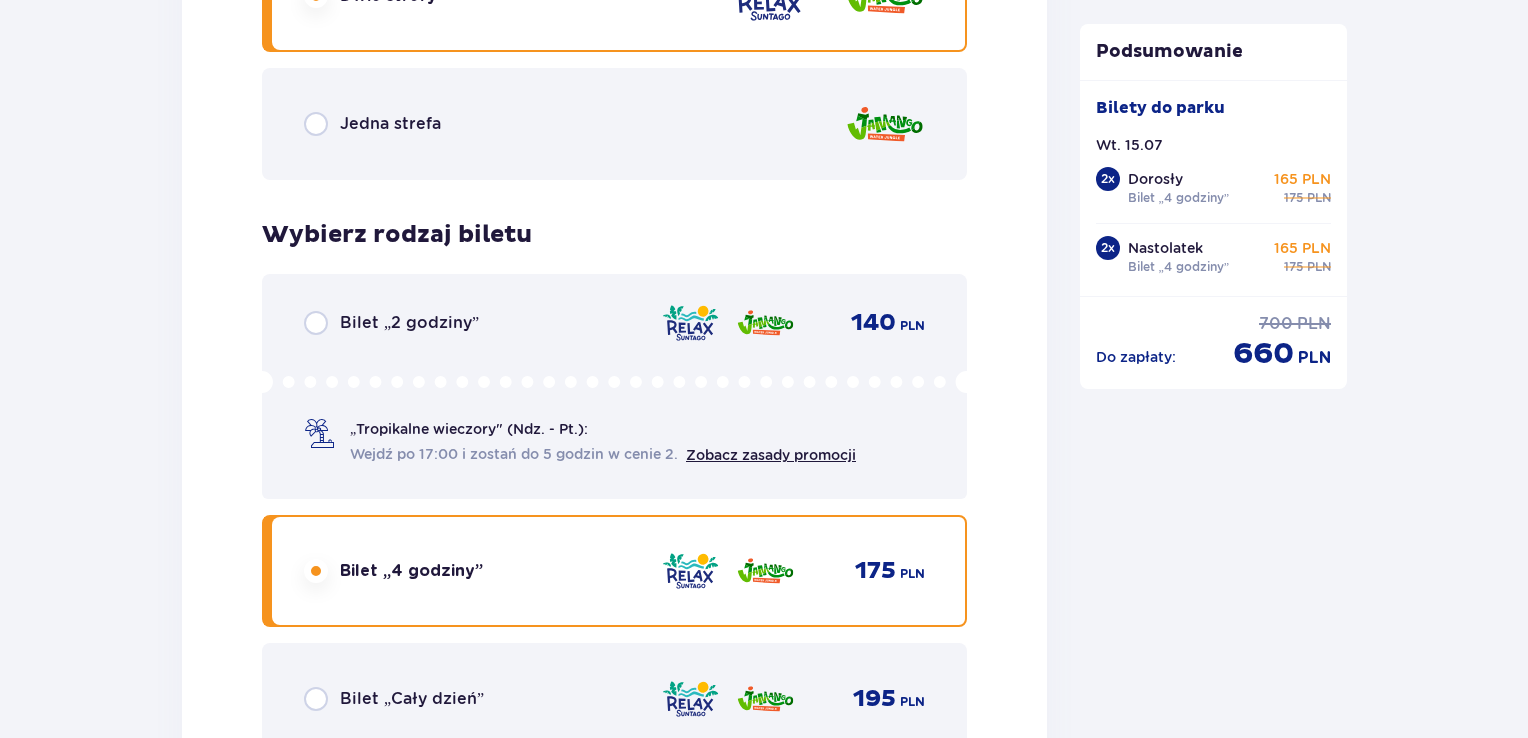 scroll, scrollTop: 6568, scrollLeft: 0, axis: vertical 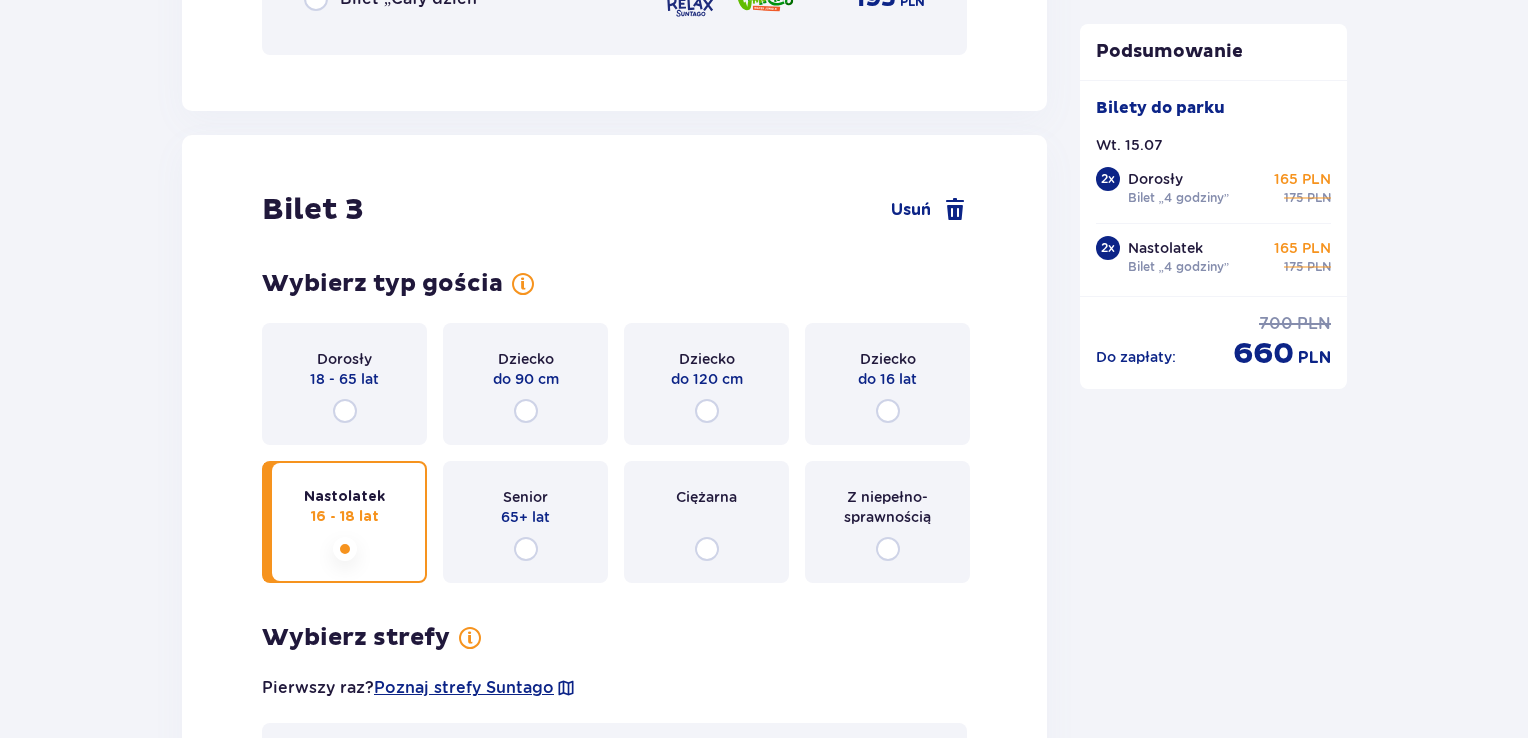 drag, startPoint x: 1520, startPoint y: 421, endPoint x: 1528, endPoint y: 414, distance: 10.630146 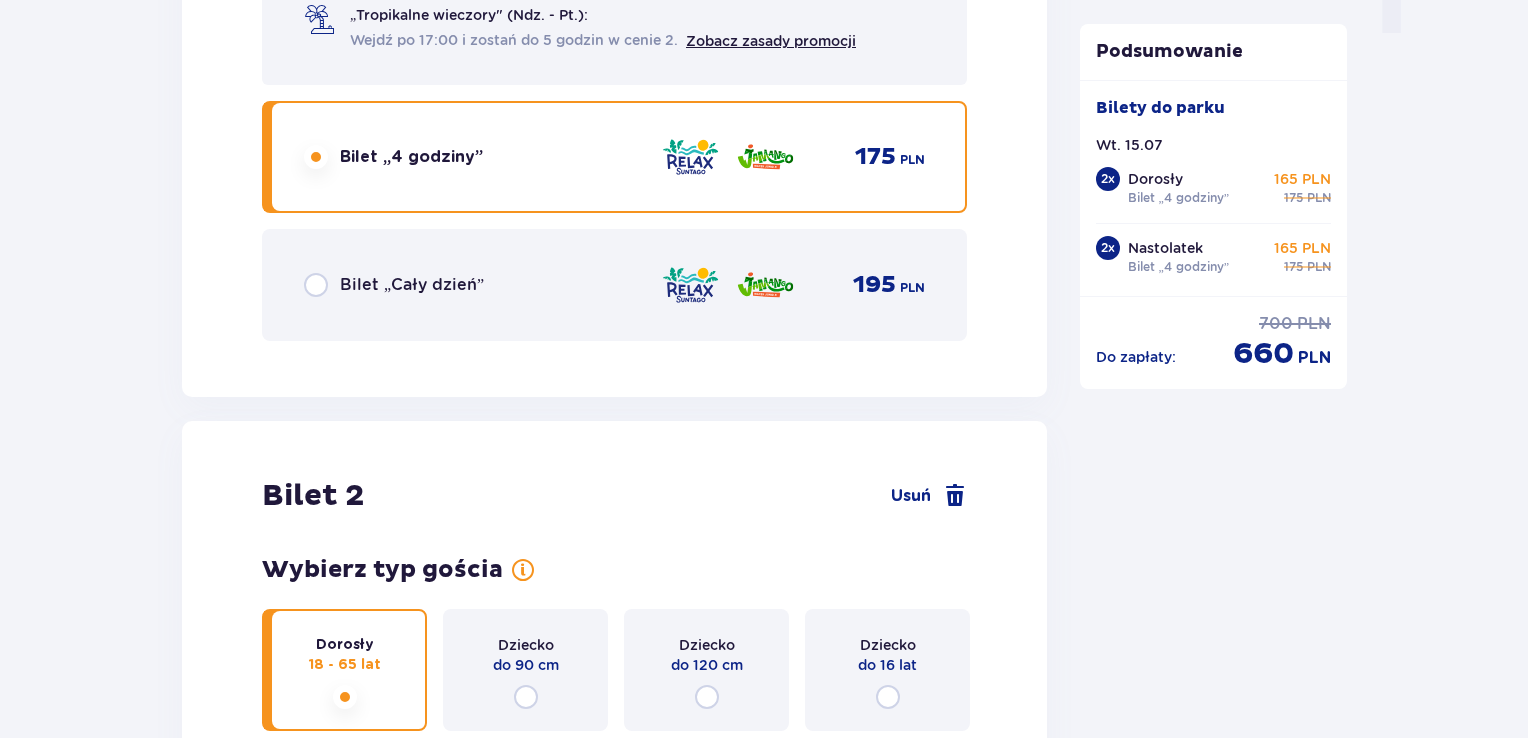 scroll, scrollTop: 1998, scrollLeft: 0, axis: vertical 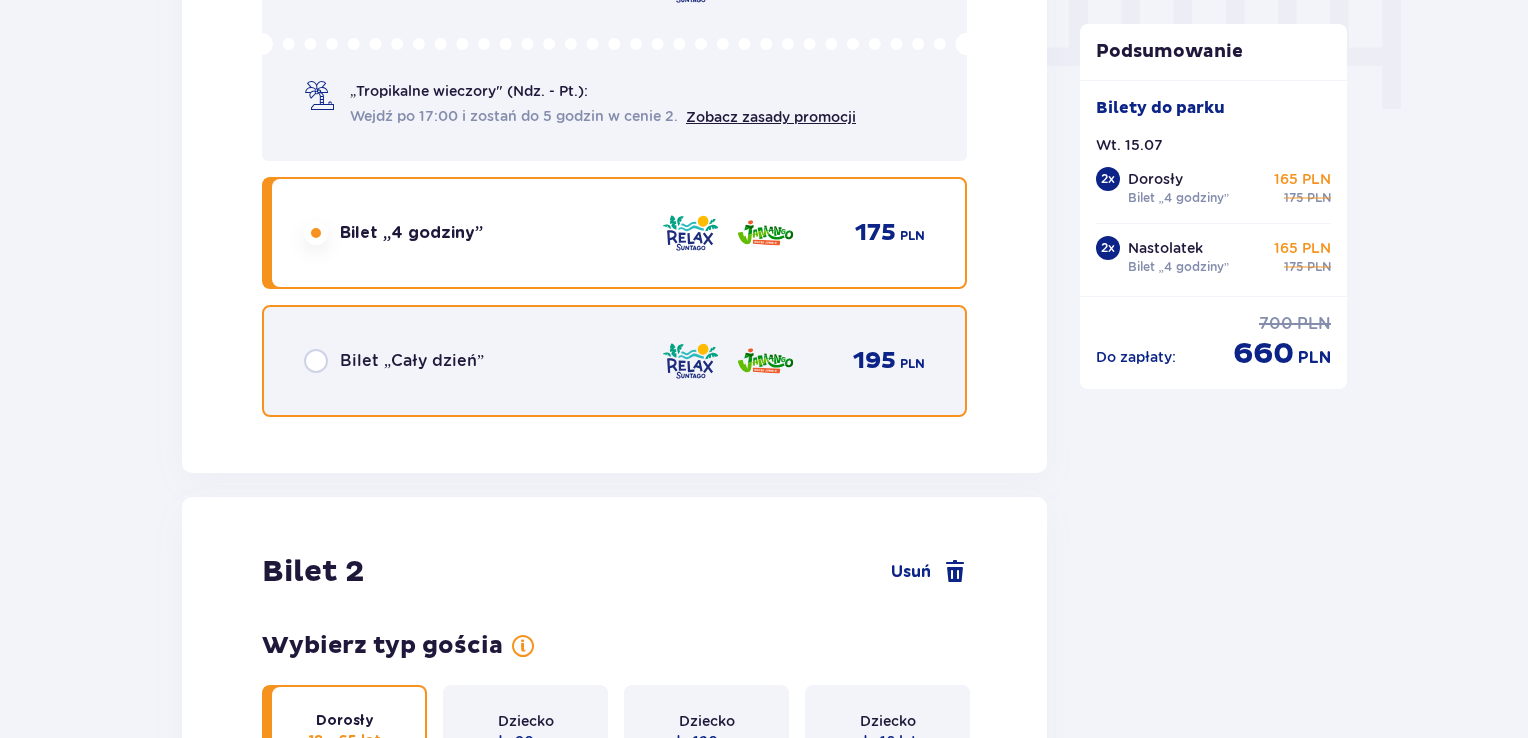 click at bounding box center (316, 361) 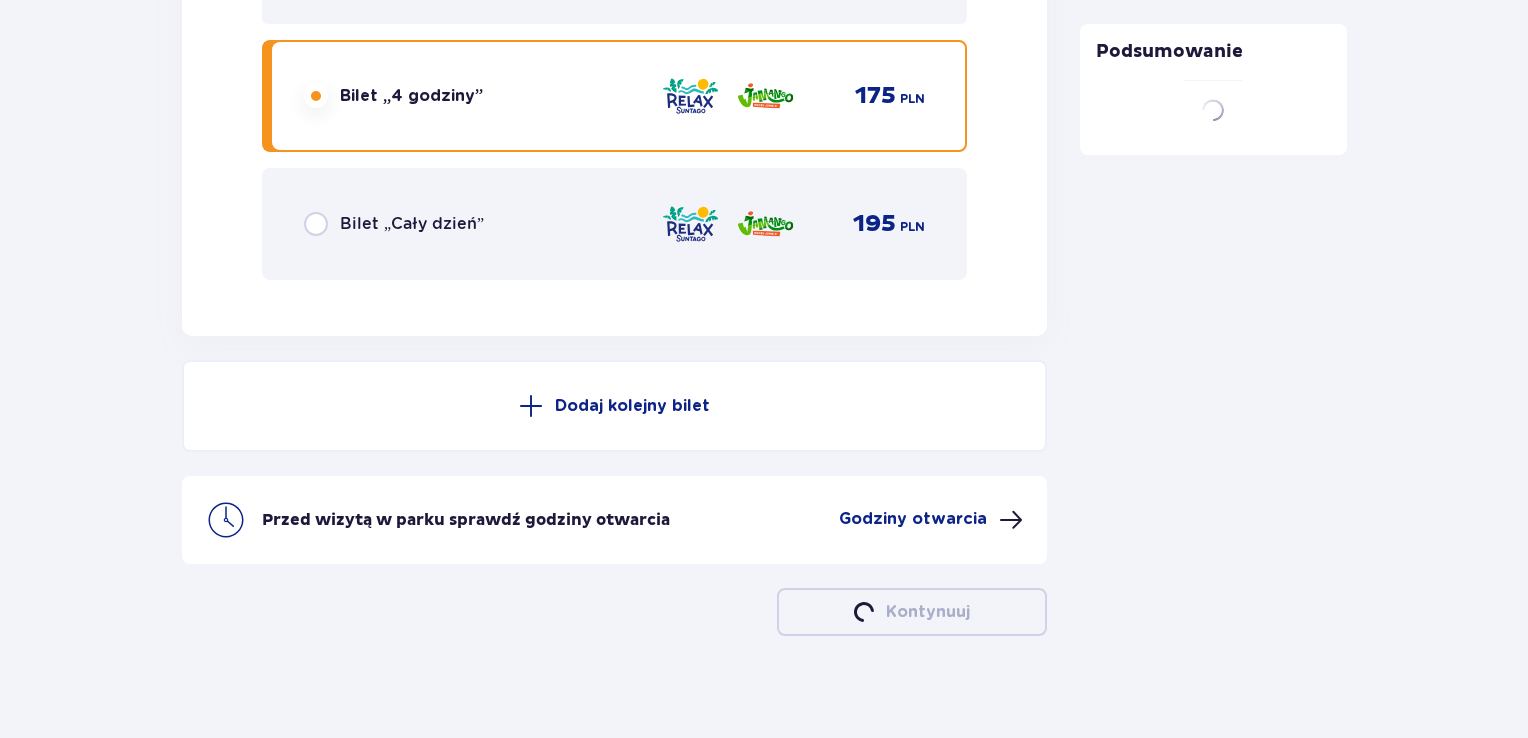 scroll, scrollTop: 7032, scrollLeft: 0, axis: vertical 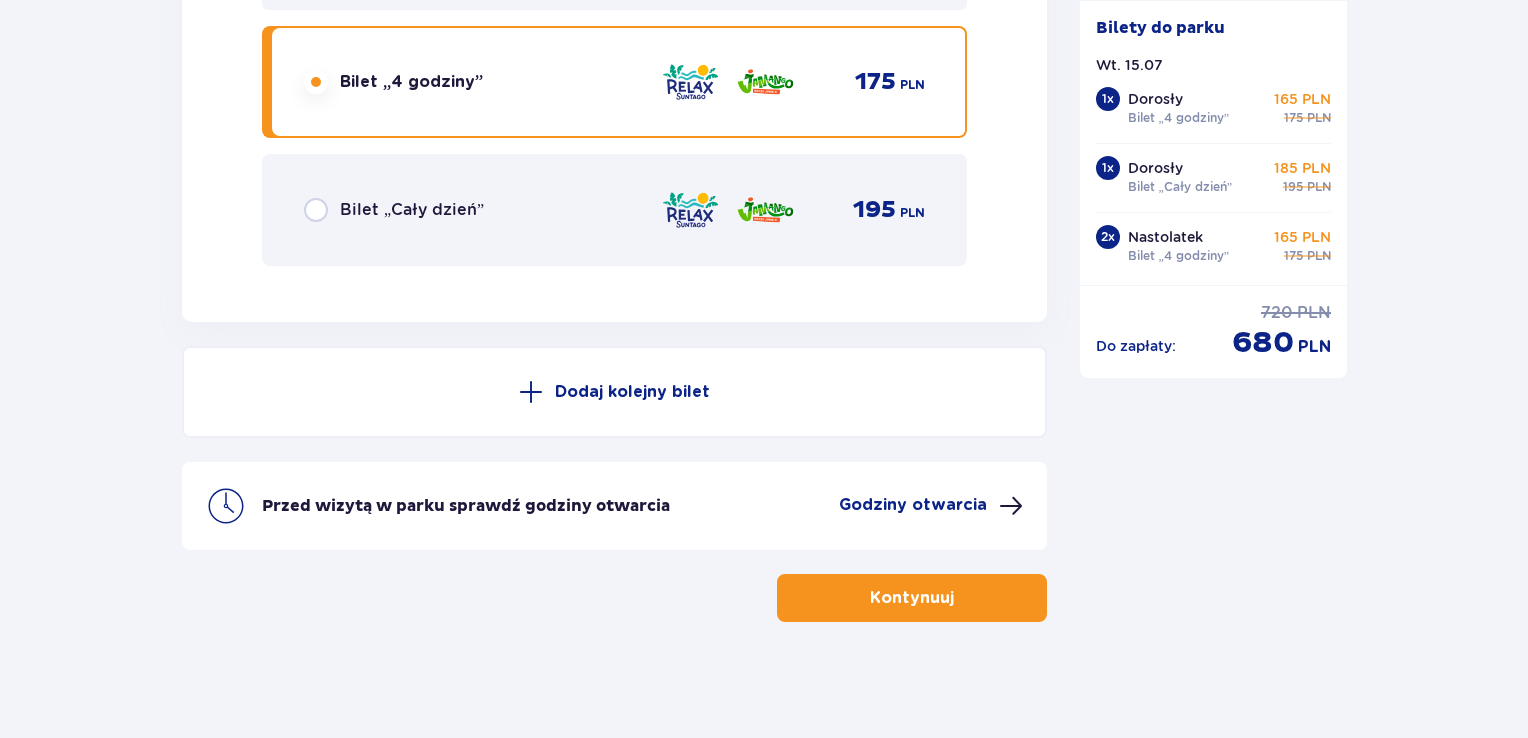 click on "Podsumowanie Bilety do parku Wt. 15.07   1 x Dorosły Bilet „4 godziny” 165 PLN 175 PLN 1 x Dorosły Bilet „Cały dzień” 185 PLN 195 PLN 2 x Nastolatek Bilet „4 godziny” 165 PLN 175 PLN Do zapłaty : 720 PLN 680 PLN" at bounding box center (1214, -3099) 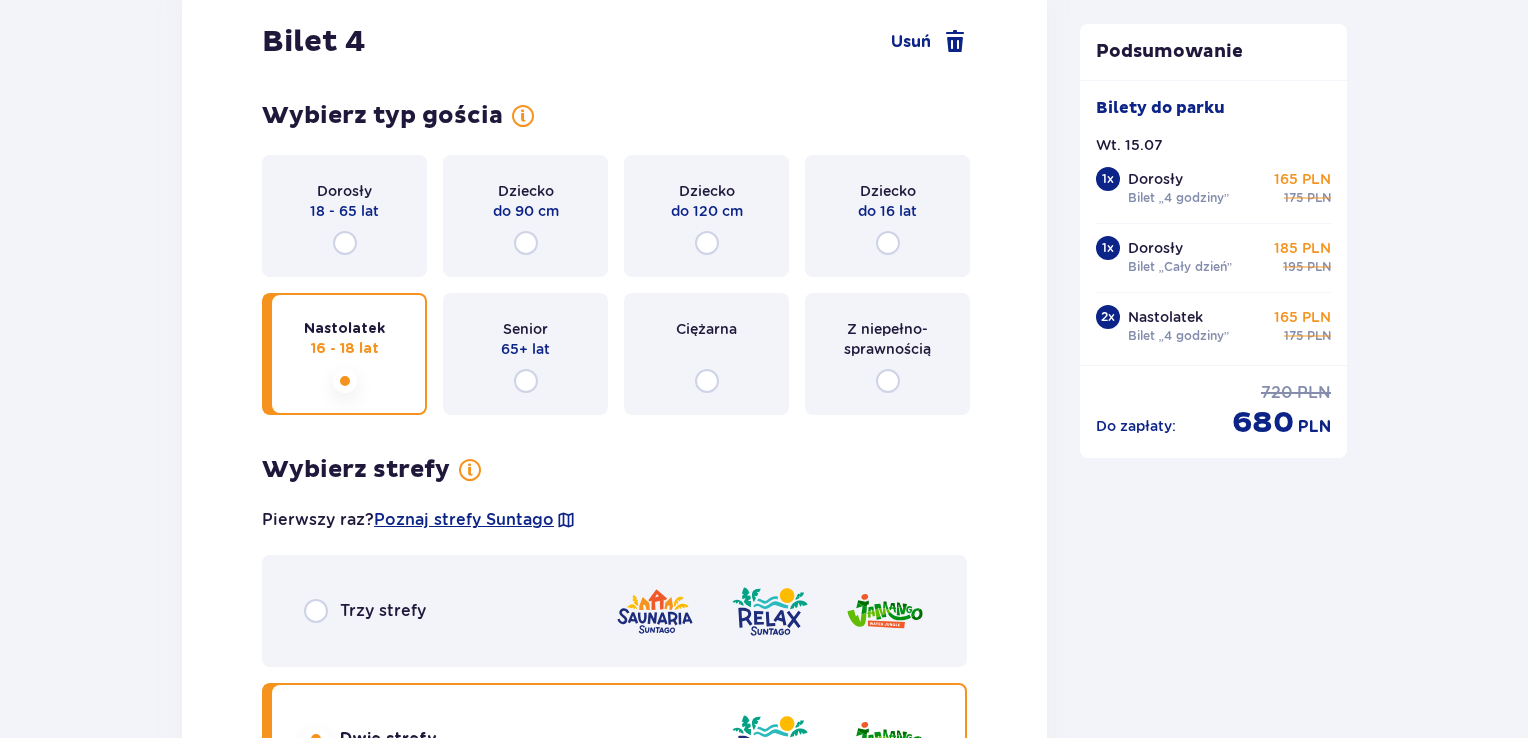 scroll, scrollTop: 5716, scrollLeft: 0, axis: vertical 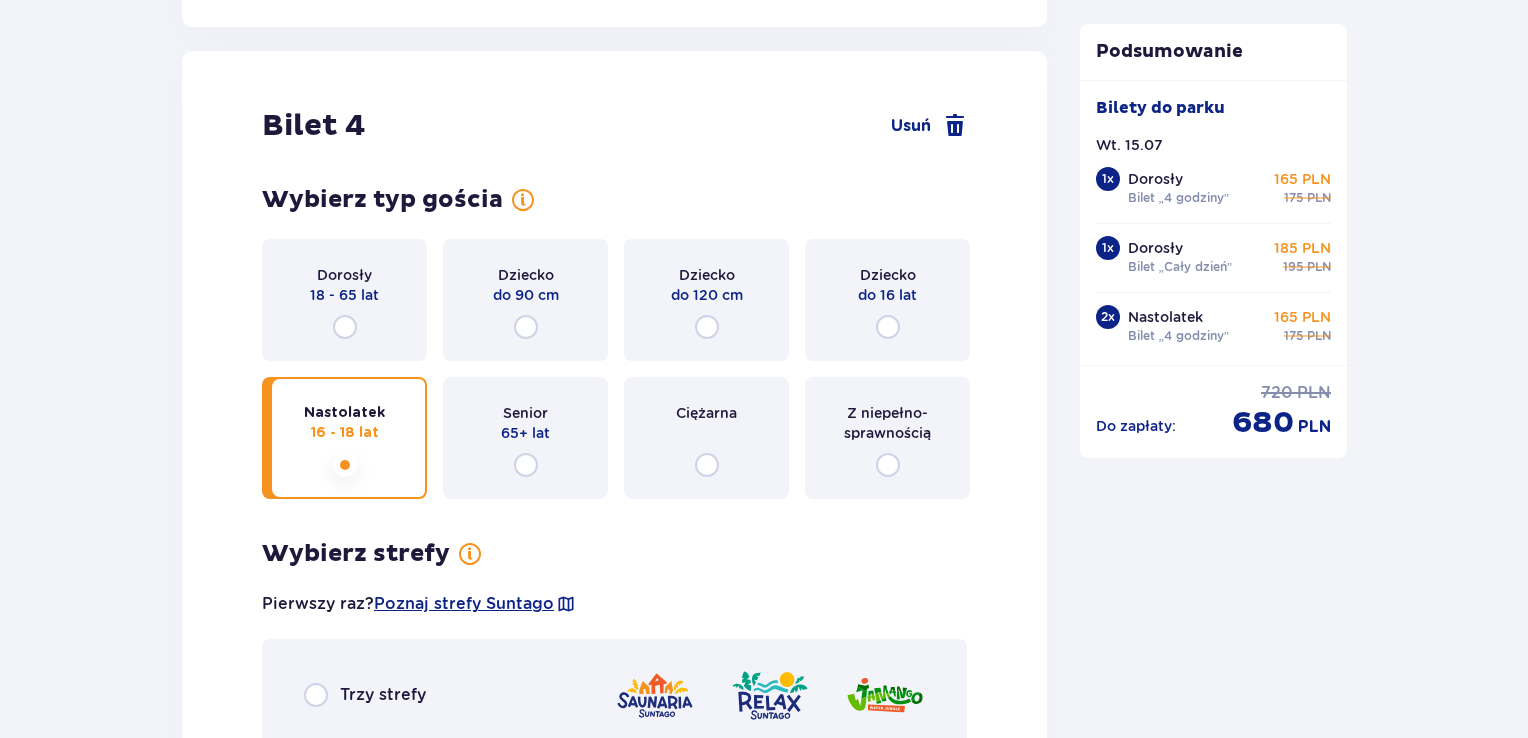 click on "Bilety Pomiń ten krok Znajdź bilety Kupuj bilety online, aby mieć gwarancję wejścia i korzystać z dedykowanych kas szybkiej obsługi. Długość pobytu 1 dzień Dłużej Data przyjazdu 15.07.25 Liczba osób 4 Oferta specjalna Pakiet Family 2+2    -  640 PLN Całodniowe bilety do strefy Jamango (2 dorosłych i 2 dzieci do 16 lat) Voucher 100 zł w cenie: do wykorzystania online lub na miejscu (np. w restauracji) Zasady oferty Kontynuuj bez pakietu Bilet   1 Usuń Wybierz typ gościa Dorosły 18 - 65 lat Dziecko do 90 cm Dziecko do 120 cm Dziecko do 16 lat Nastolatek 16 - 18 lat Senior 65+ lat Ciężarna Z niepełno­sprawnością Wybierz strefy Pierwszy raz?  Poznaj strefy Suntago Trzy strefy Dwie strefy Jedna strefa Wybierz rodzaj biletu Bilet „2 godziny” 140 PLN „Tropikalne wieczory" (Ndz. - Pt.): Wejdź po 17:00 i zostań do 5 godzin w cenie 2. Zobacz zasady promocji Bilet „4 godziny” 175 PLN Bilet „Cały dzień” 195 PLN Bilet   2 Usuń Wybierz typ gościa Dorosły 18 - 65 lat Dziecko" at bounding box center (764, -1751) 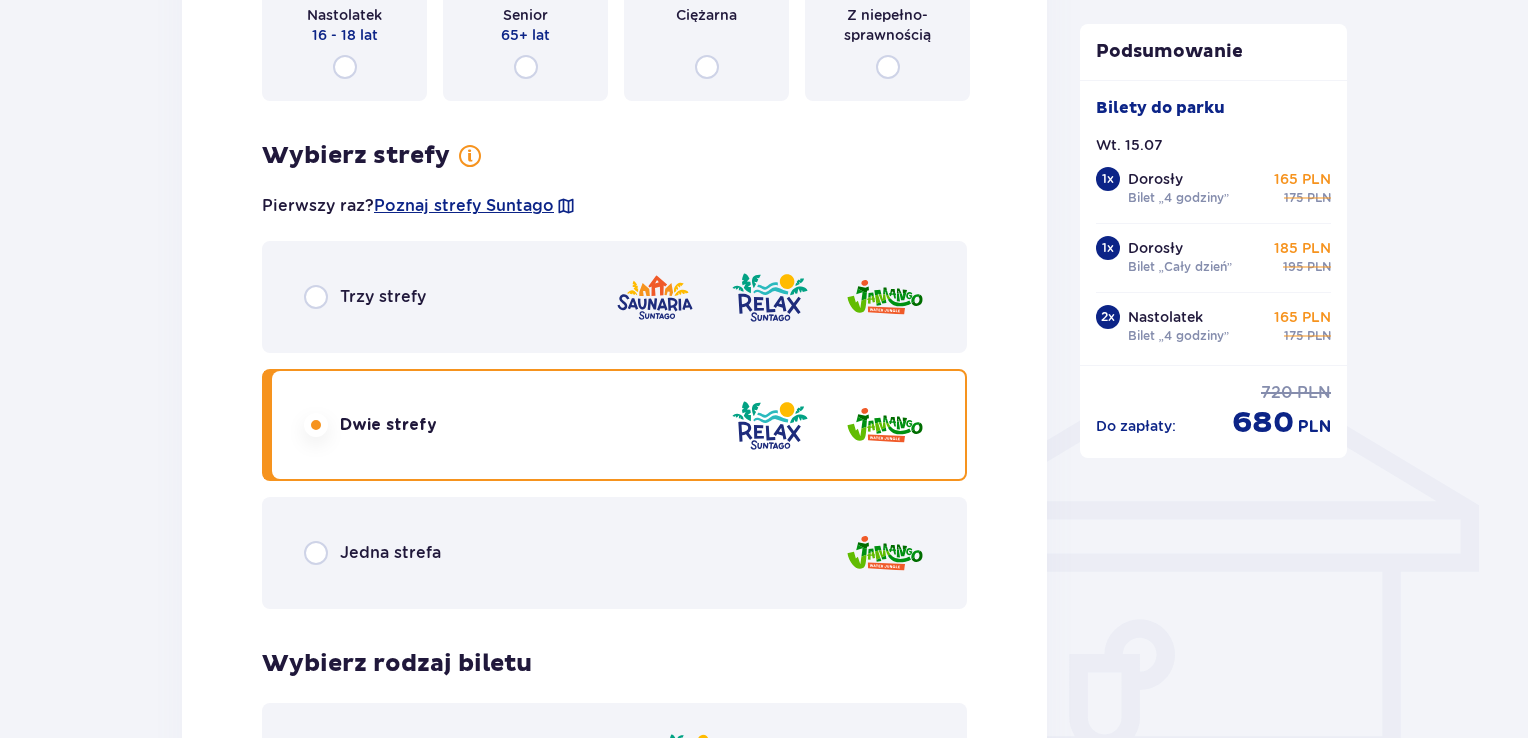 scroll, scrollTop: 1307, scrollLeft: 0, axis: vertical 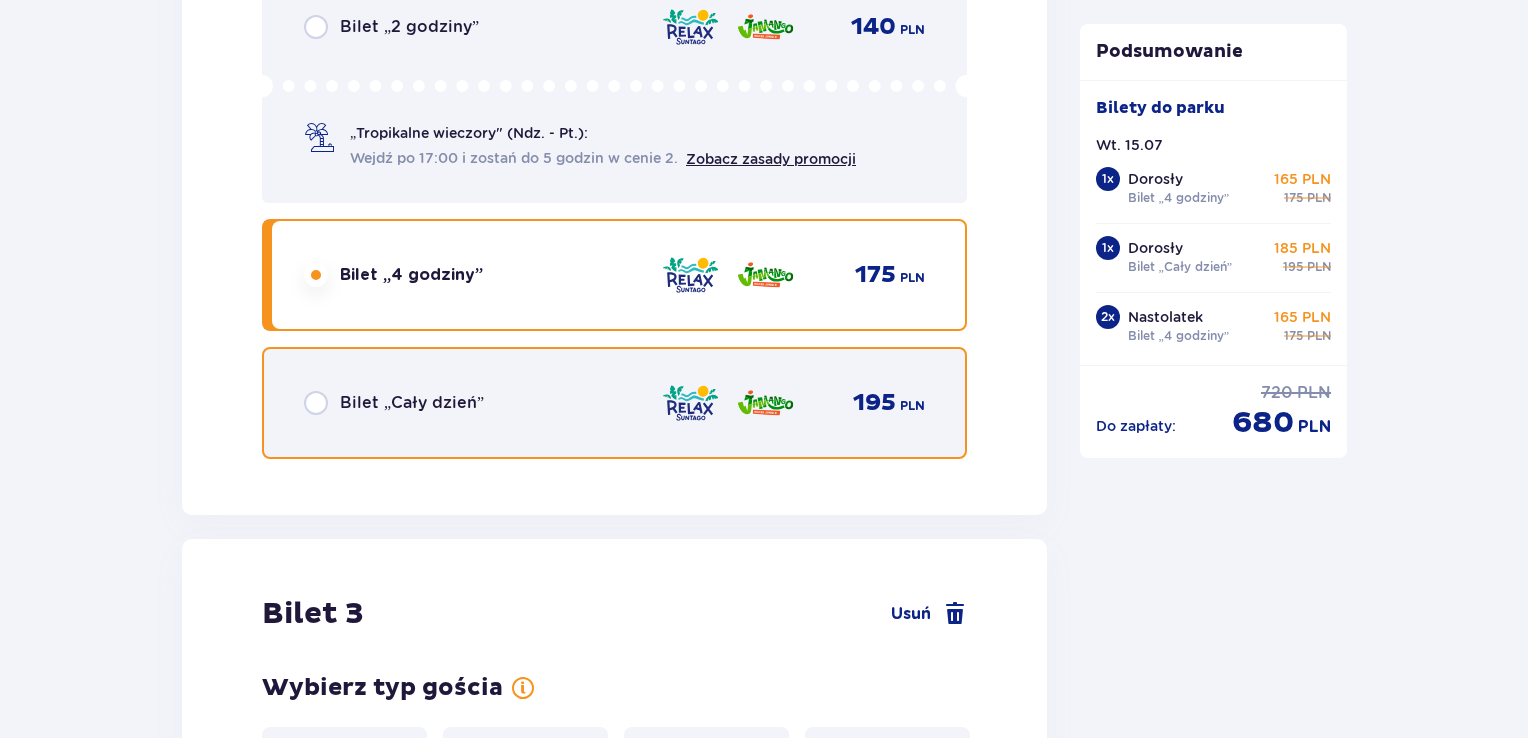 click at bounding box center [316, 403] 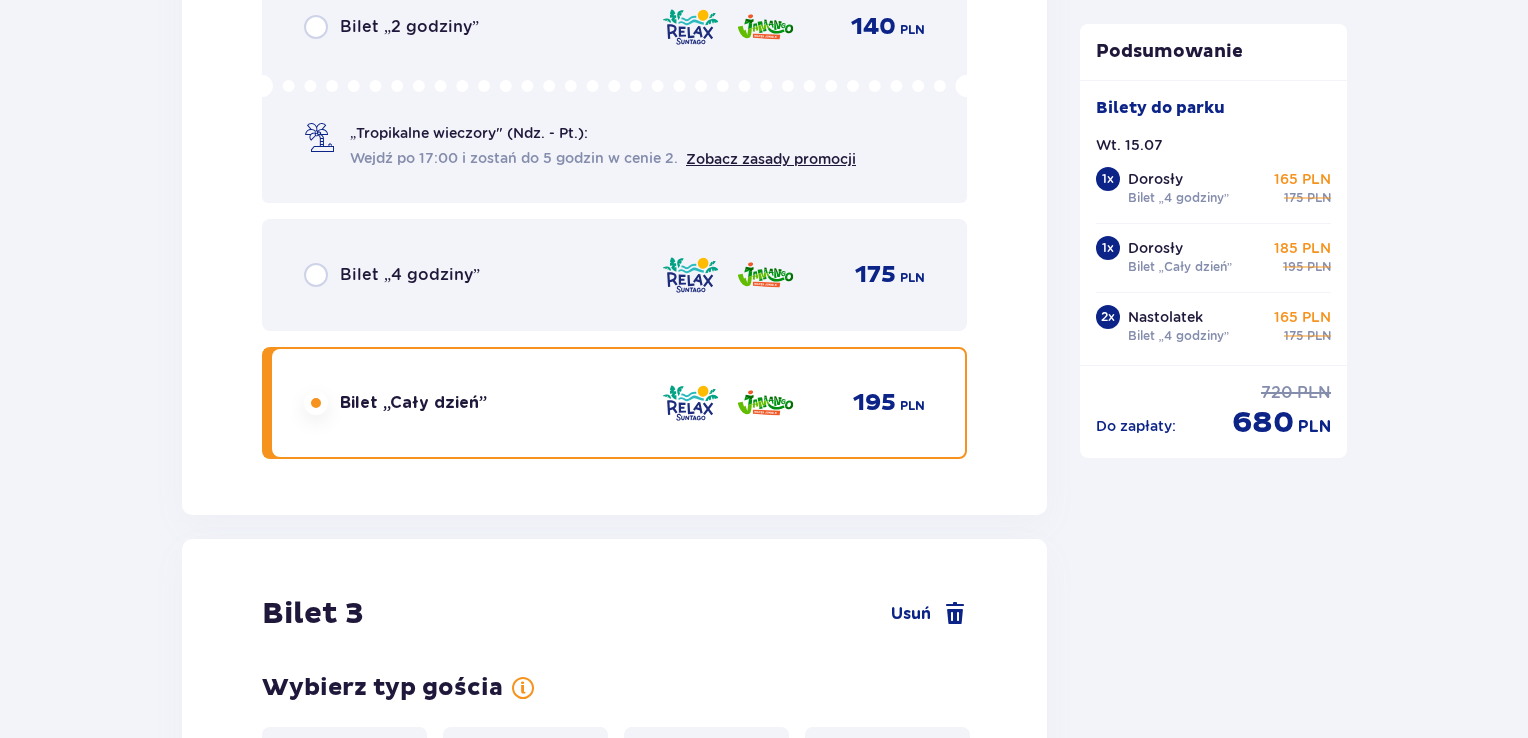 drag, startPoint x: 1524, startPoint y: 367, endPoint x: 1534, endPoint y: 413, distance: 47.07441 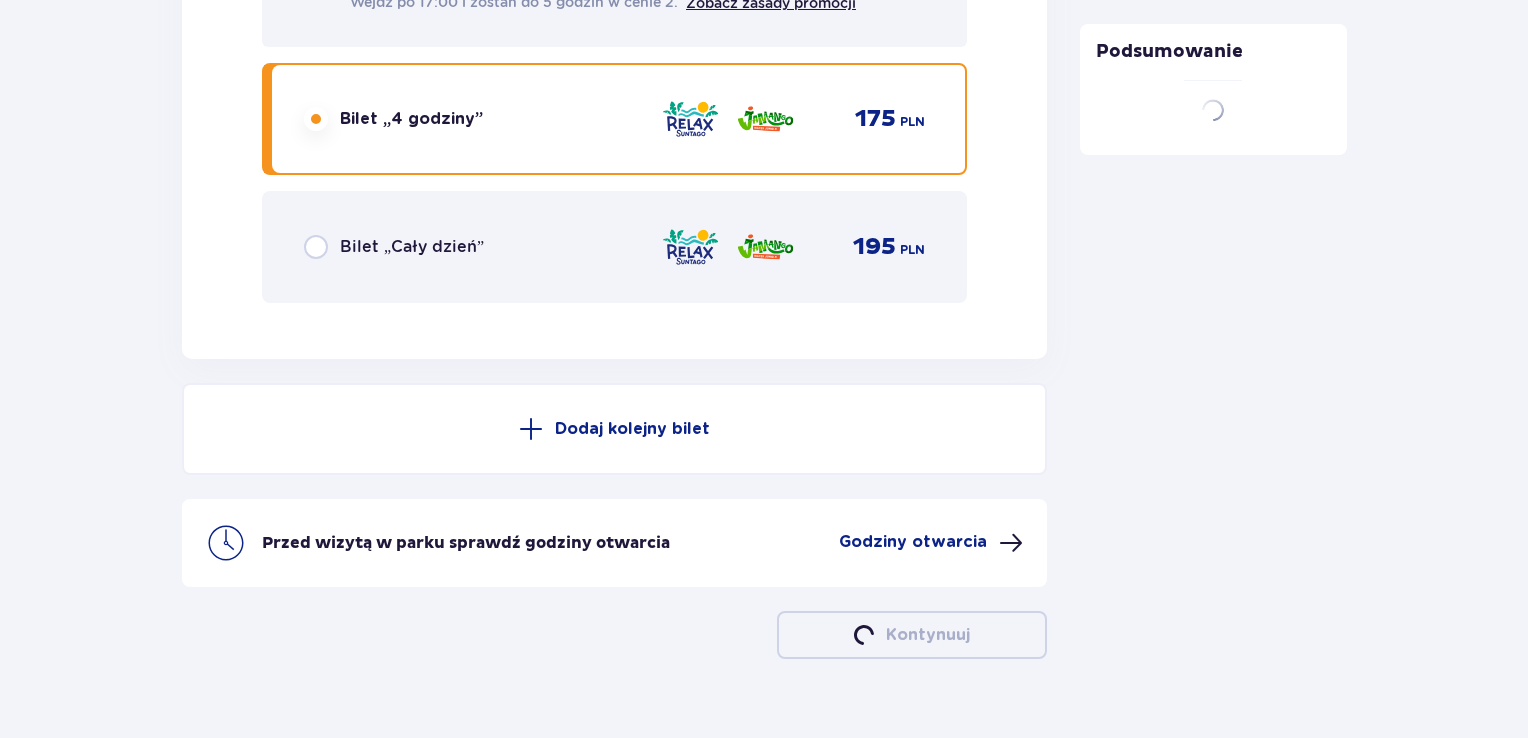 scroll, scrollTop: 7032, scrollLeft: 0, axis: vertical 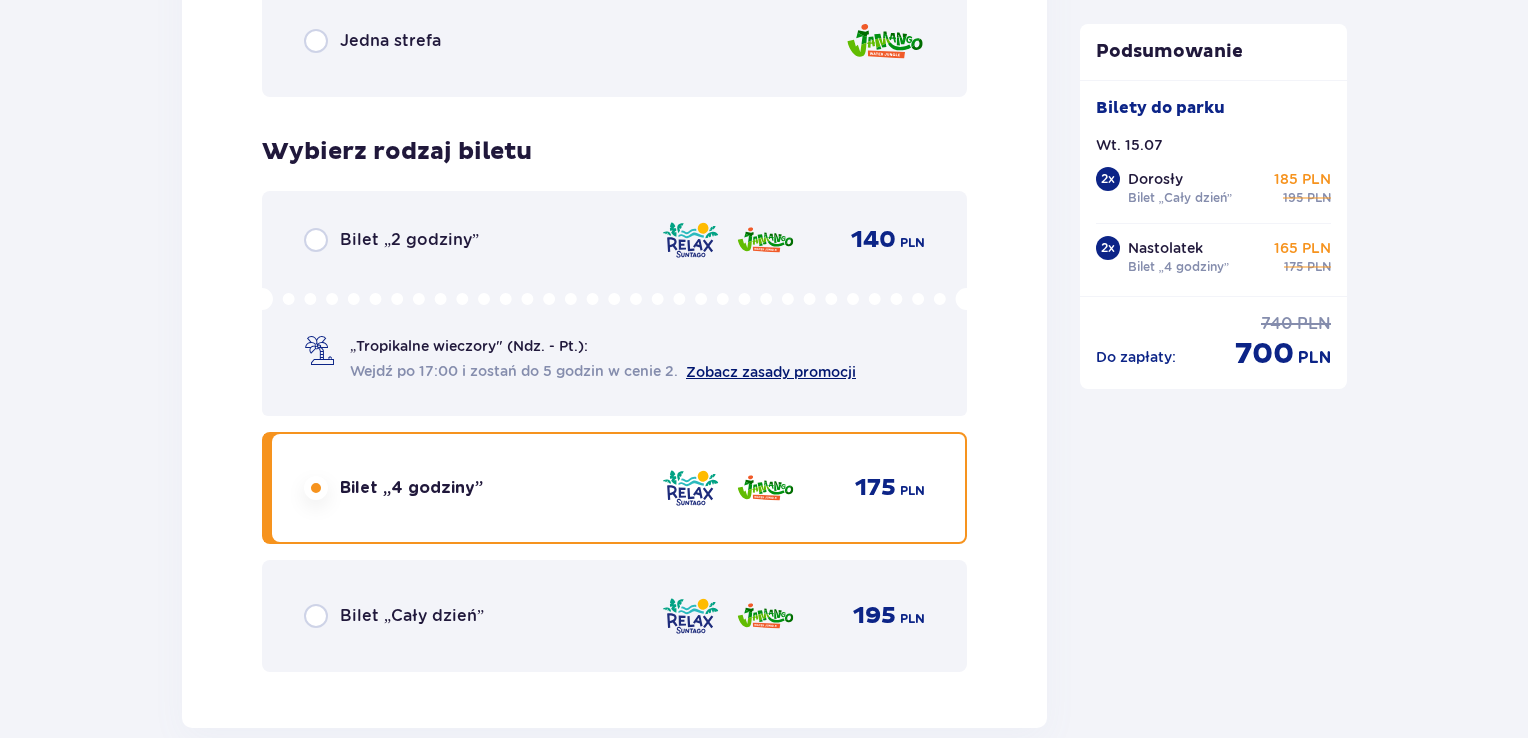 click on "Zobacz zasady promocji" at bounding box center [771, 372] 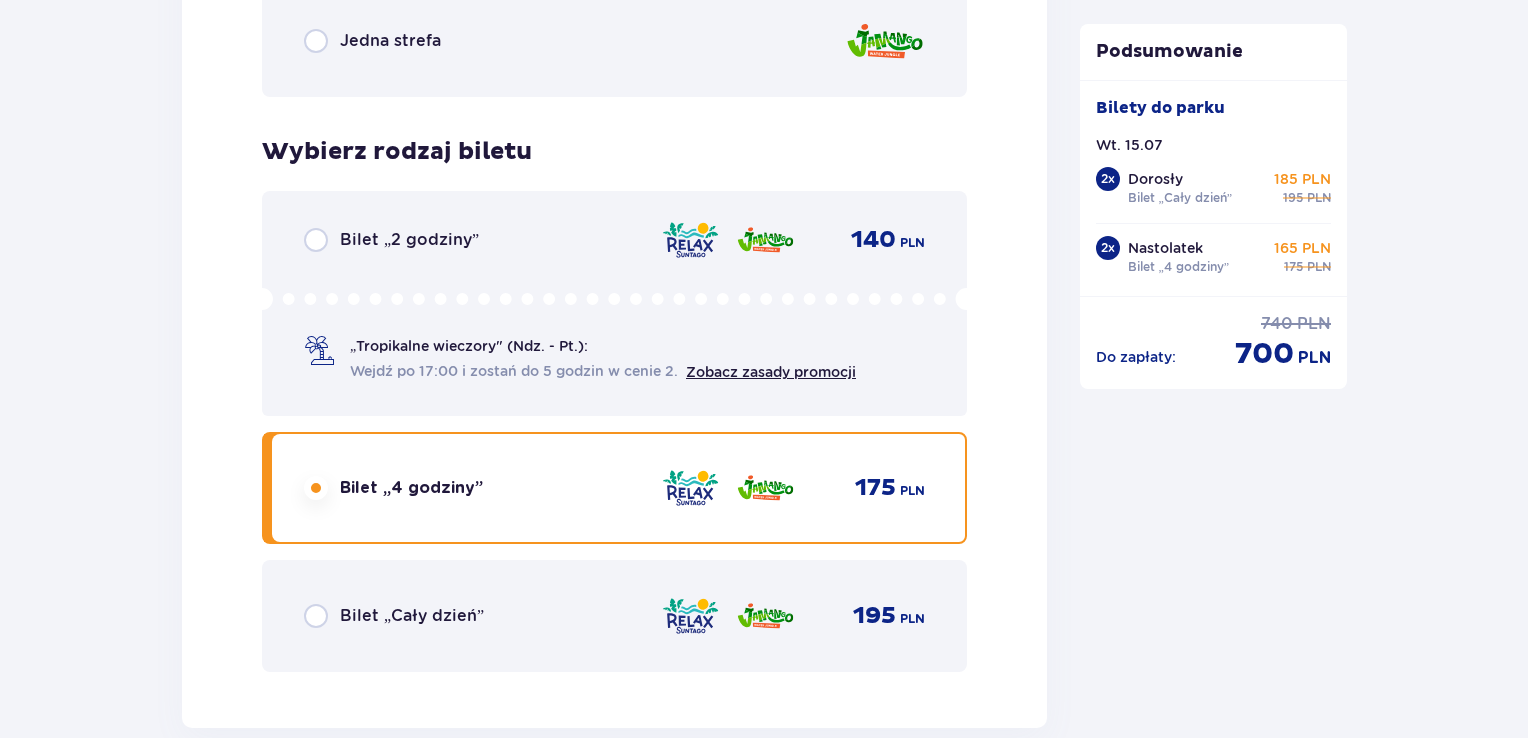 click on "Podsumowanie Bilety do parku Wt. 15.07   2 x Dorosły Bilet „Cały dzień” 185 PLN 195 PLN 2 x Nastolatek Bilet „4 godziny” 165 PLN 175 PLN Do zapłaty : 740 PLN 700 PLN" at bounding box center (1214, -2693) 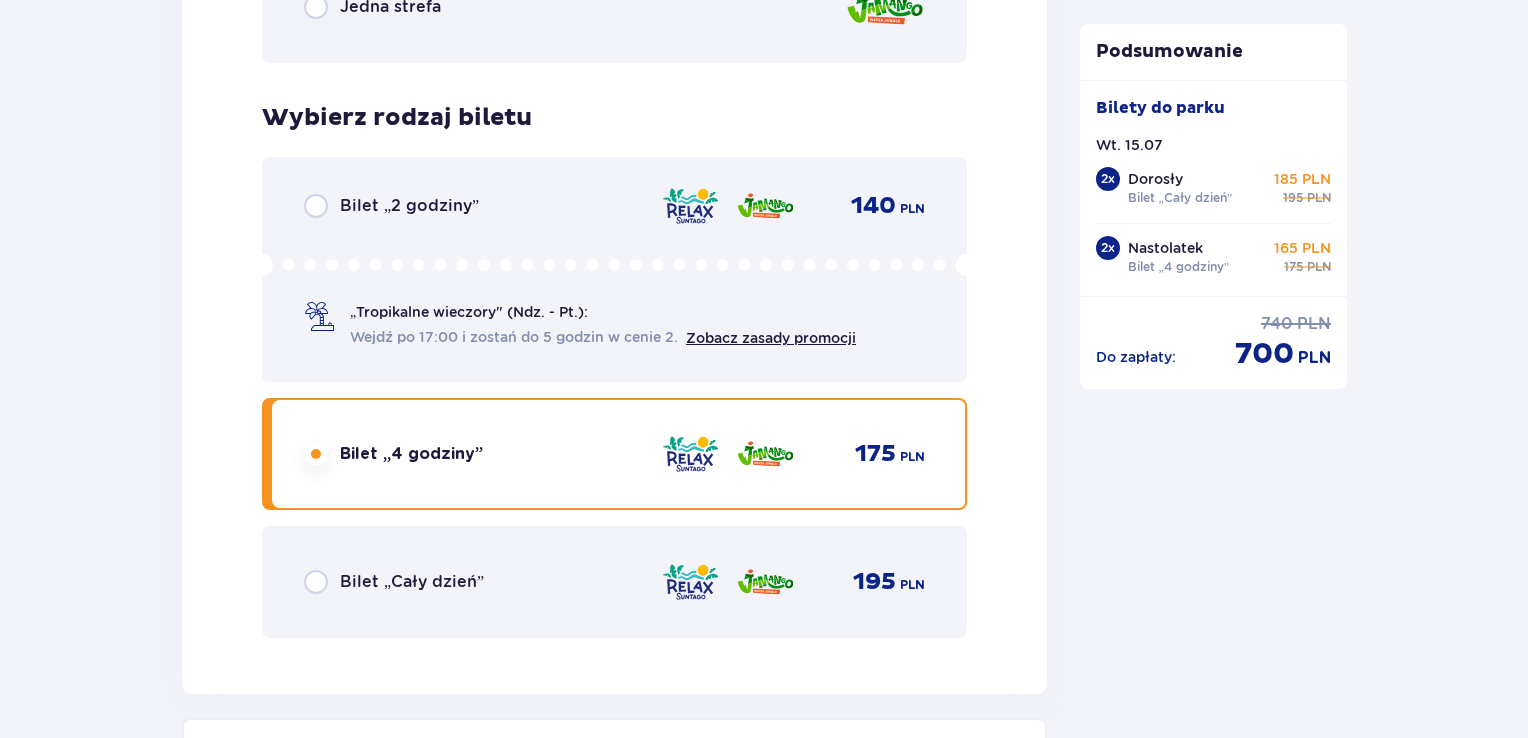 scroll, scrollTop: 6626, scrollLeft: 0, axis: vertical 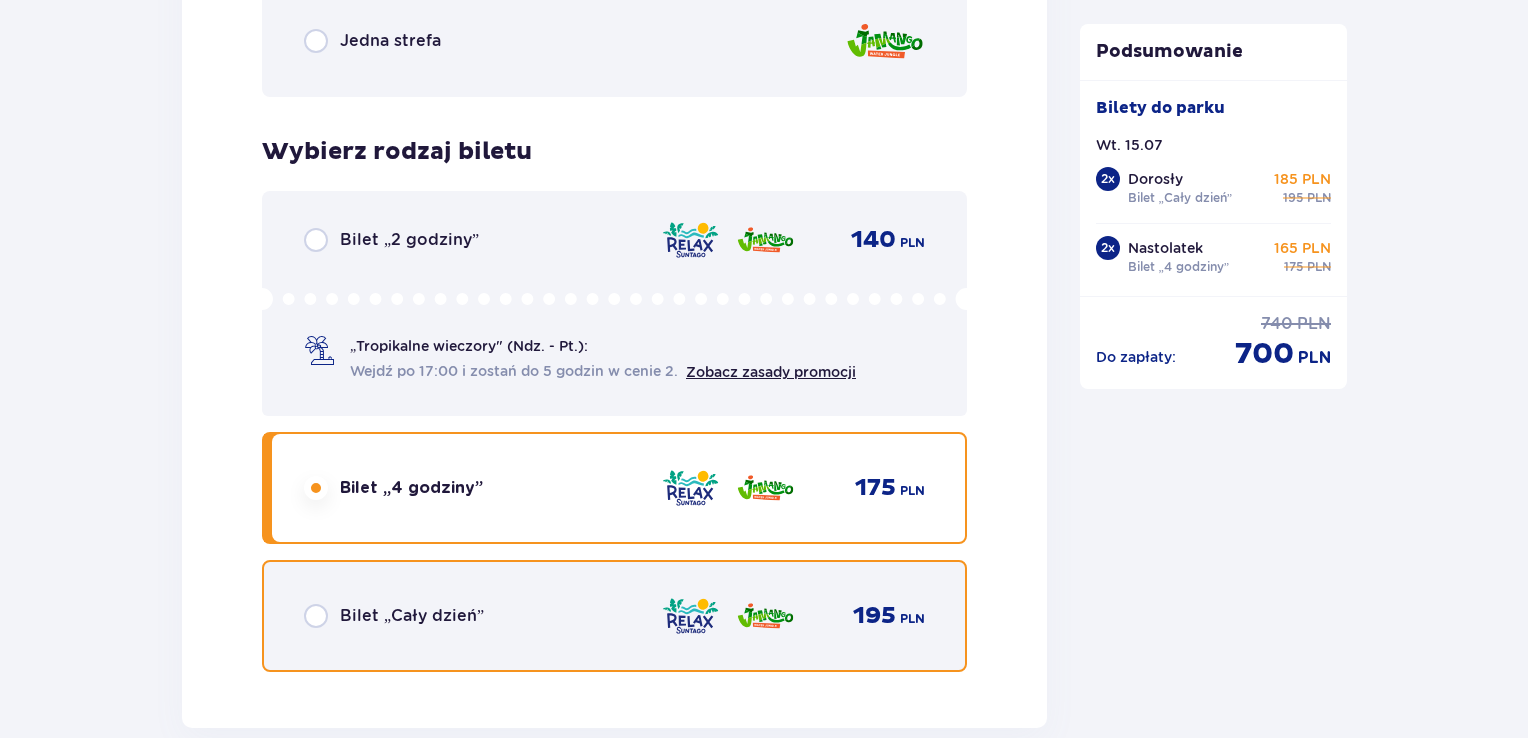 click at bounding box center [316, 616] 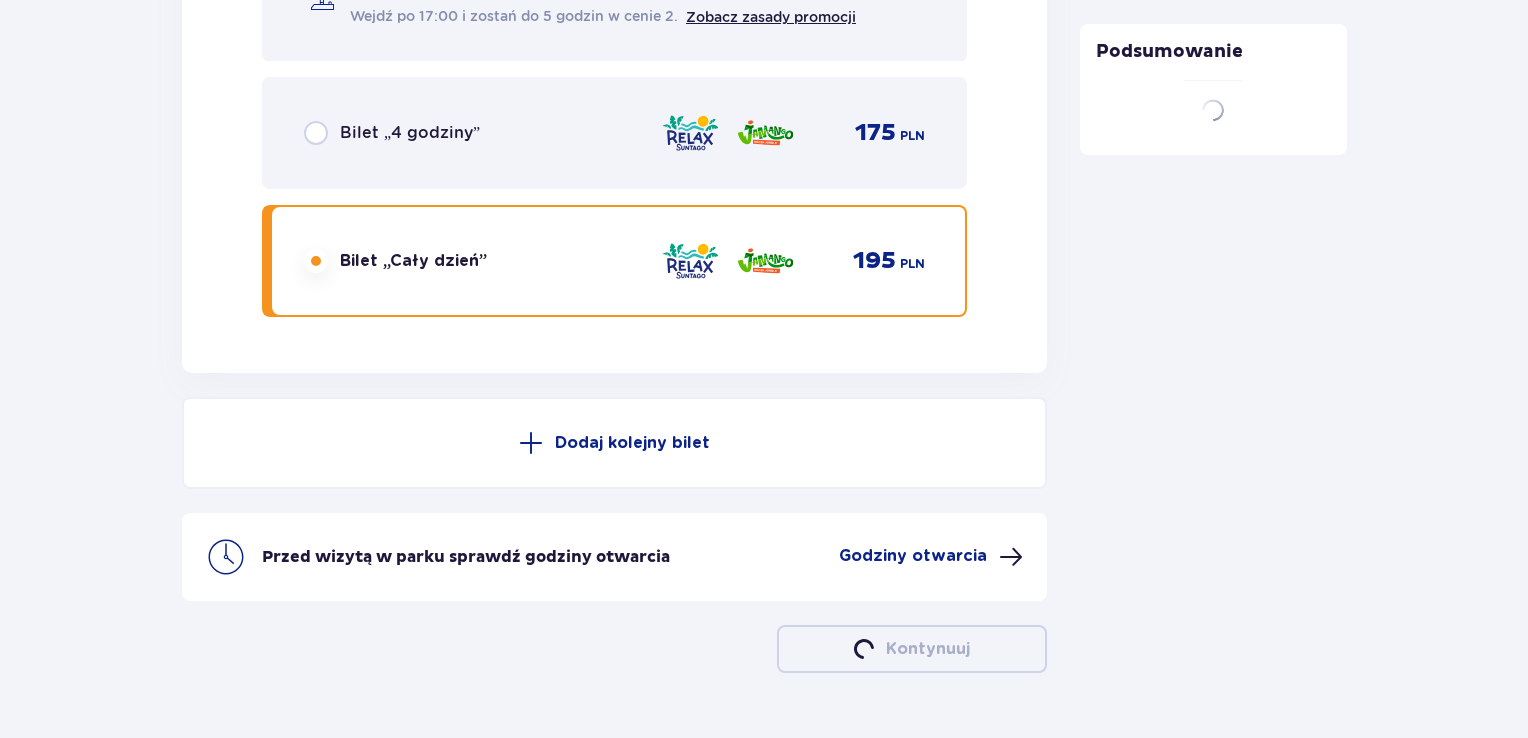 scroll, scrollTop: 7024, scrollLeft: 0, axis: vertical 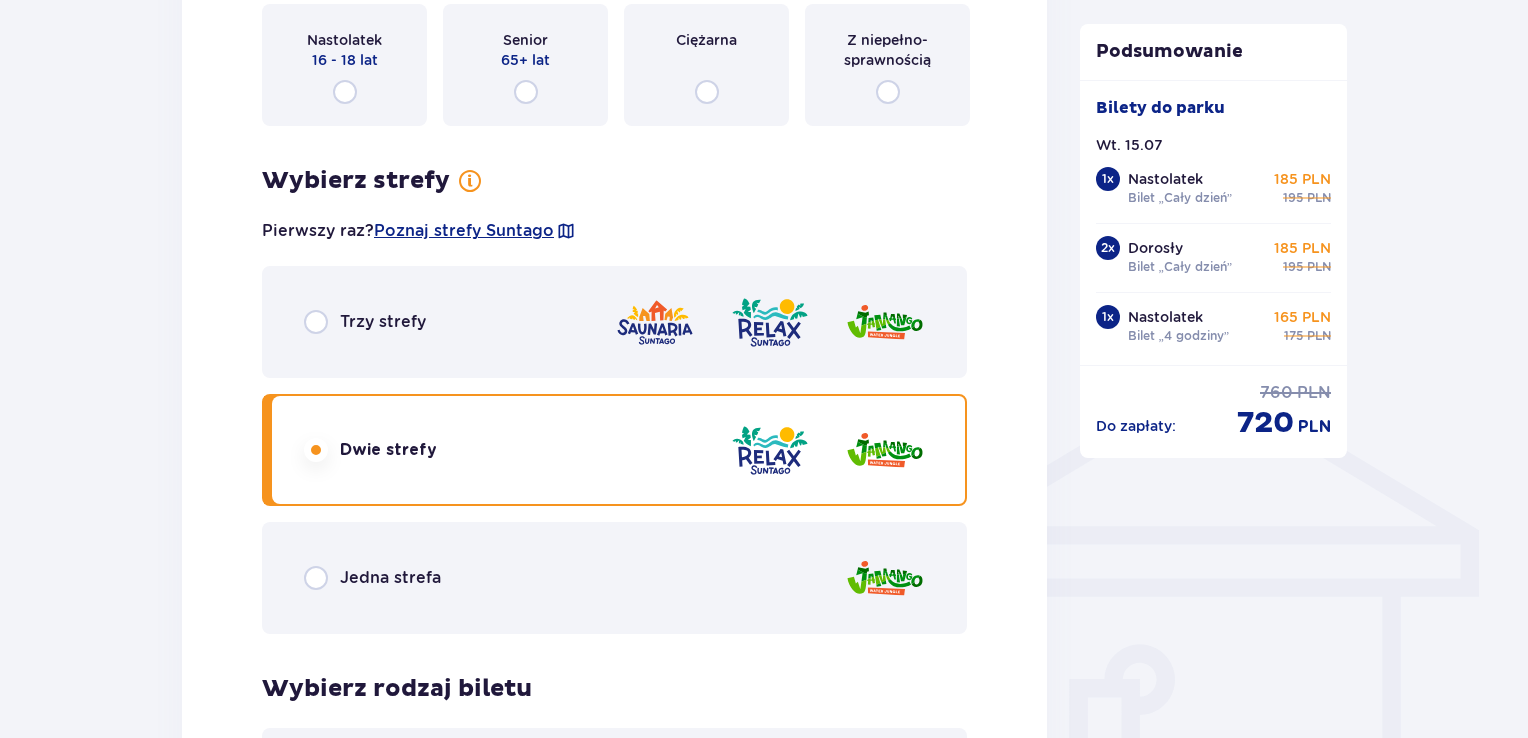 drag, startPoint x: 1520, startPoint y: 129, endPoint x: 1535, endPoint y: 179, distance: 52.201534 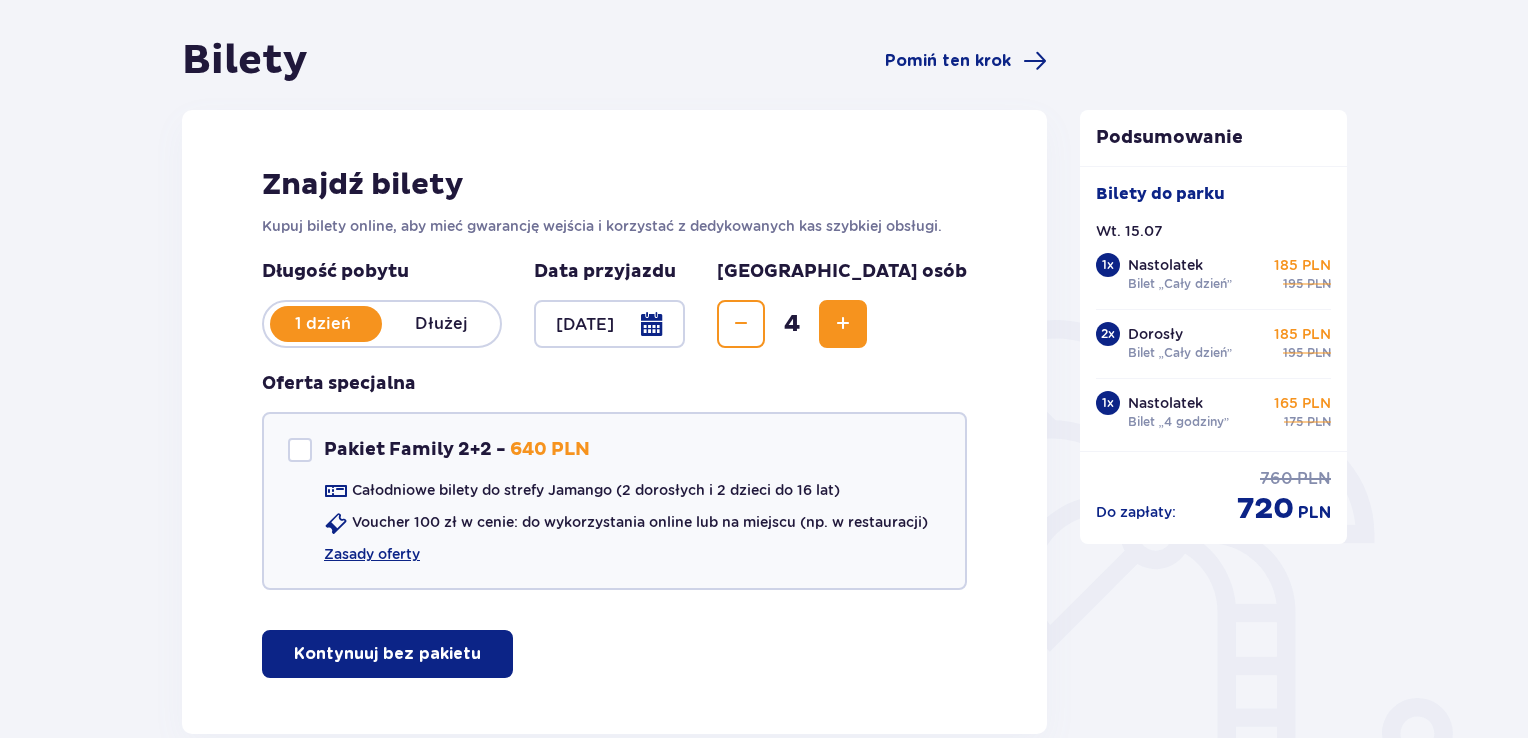 click at bounding box center [609, 324] 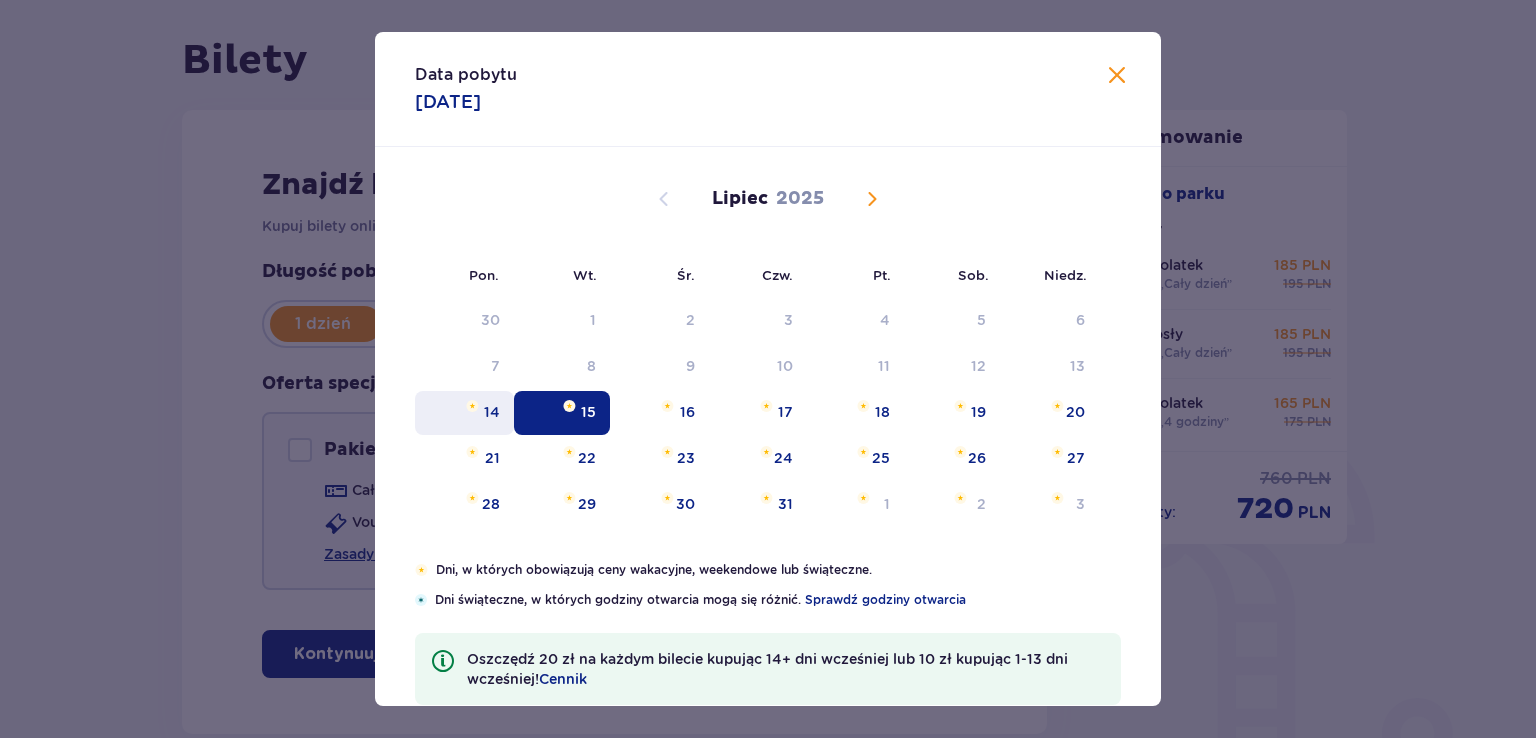 click on "14" at bounding box center (464, 413) 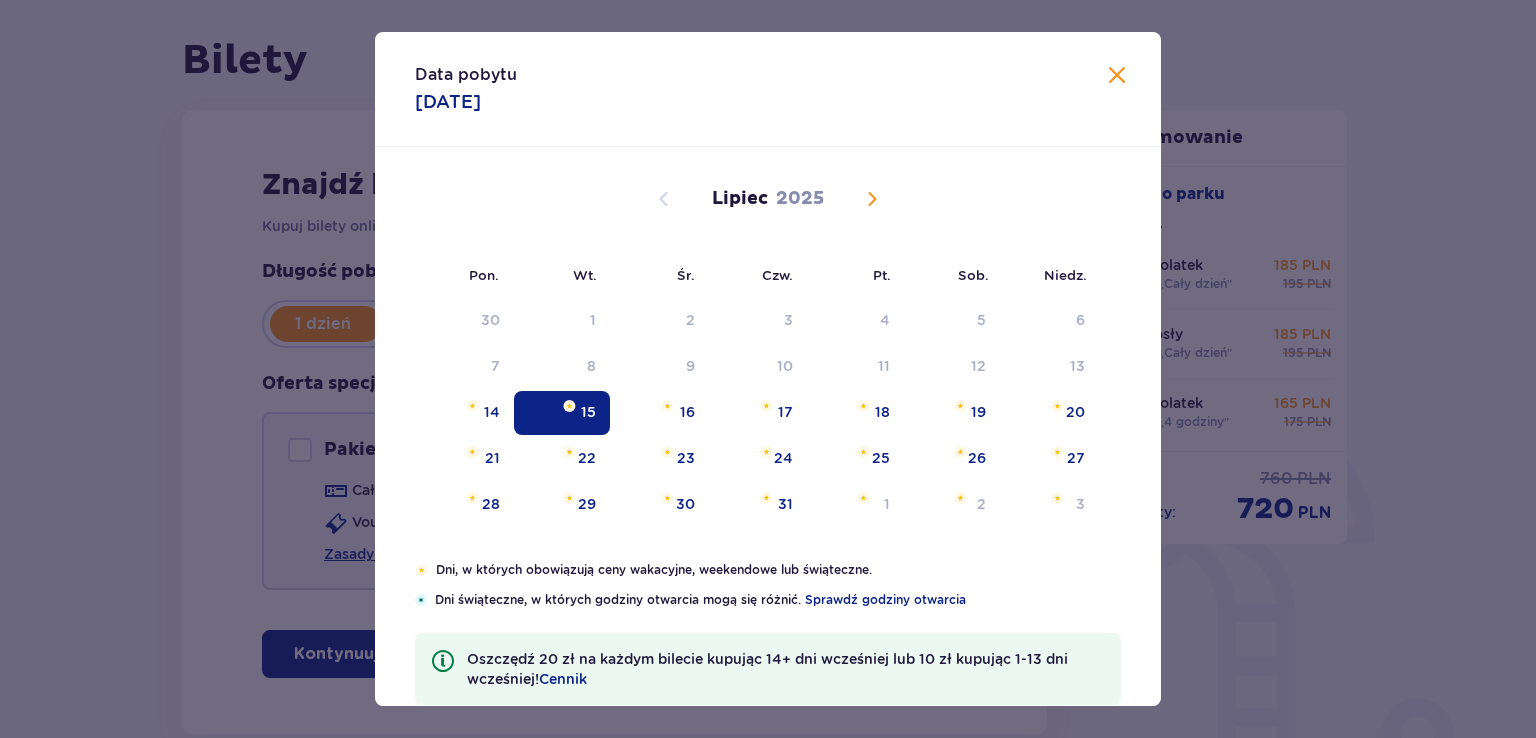 type on "14.07.25" 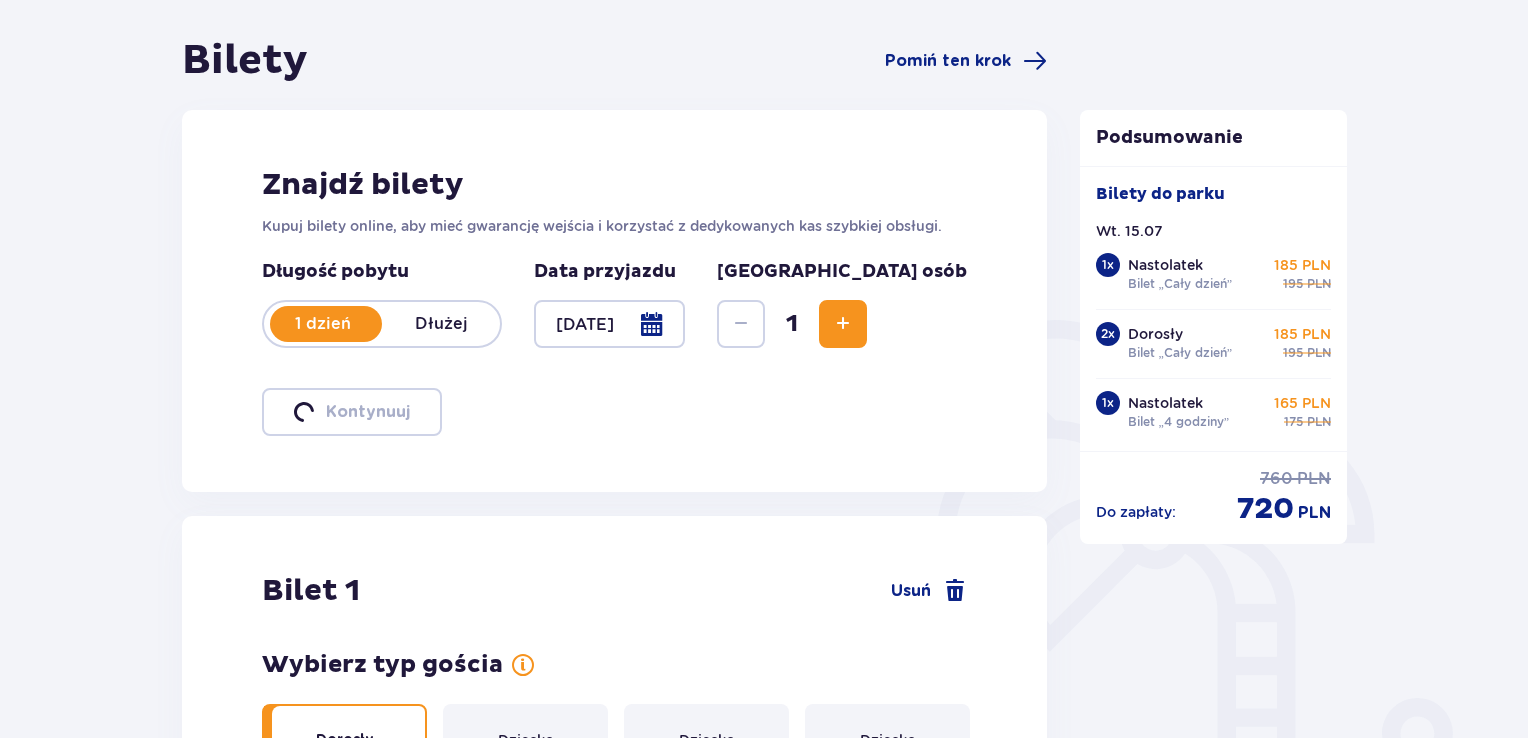 click on "Znajdź bilety Kupuj bilety online, aby mieć gwarancję wejścia i korzystać z dedykowanych kas szybkiej obsługi. Długość pobytu 1 dzień Dłużej Data przyjazdu 14.07.25 Liczba osób 1 Kontynuuj" at bounding box center (614, 301) 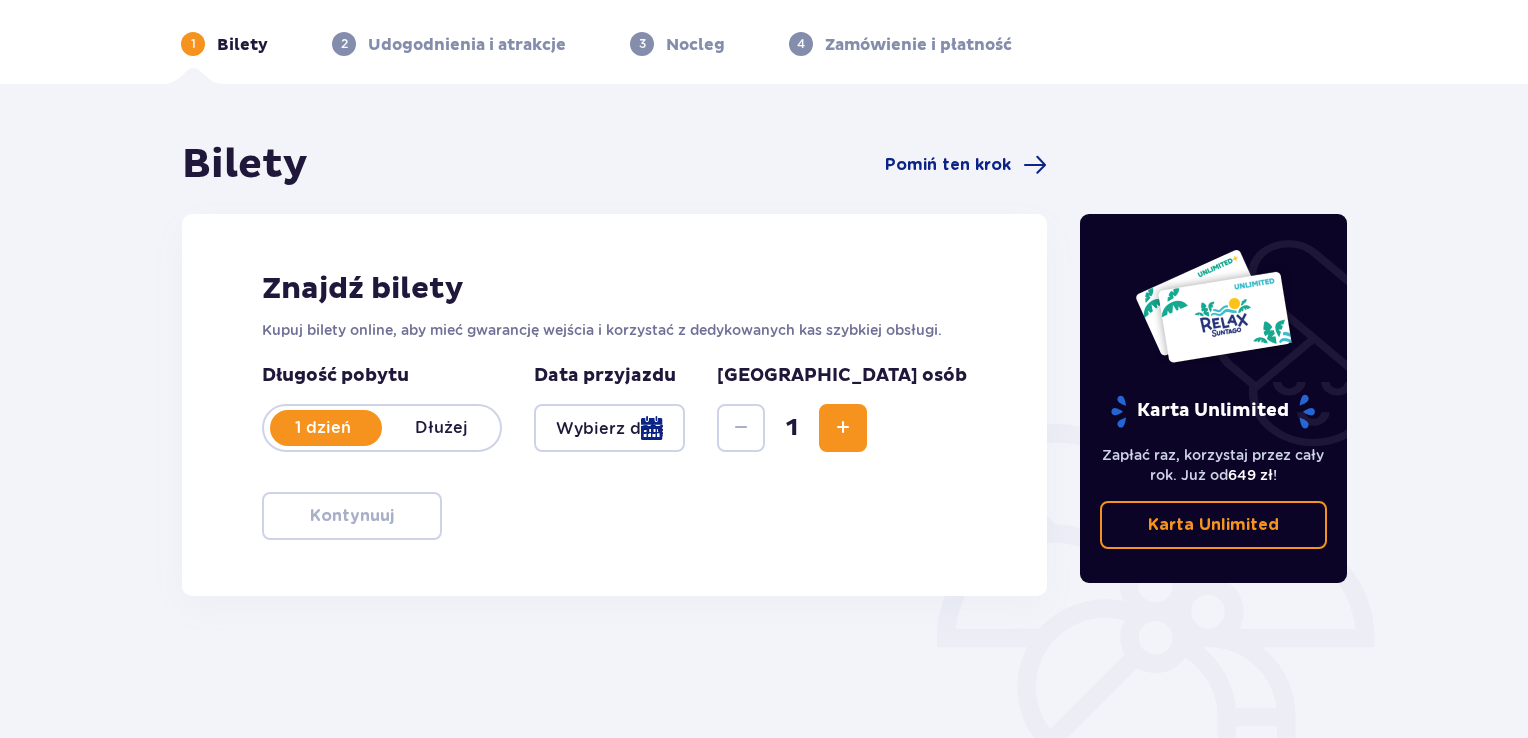 scroll, scrollTop: 176, scrollLeft: 0, axis: vertical 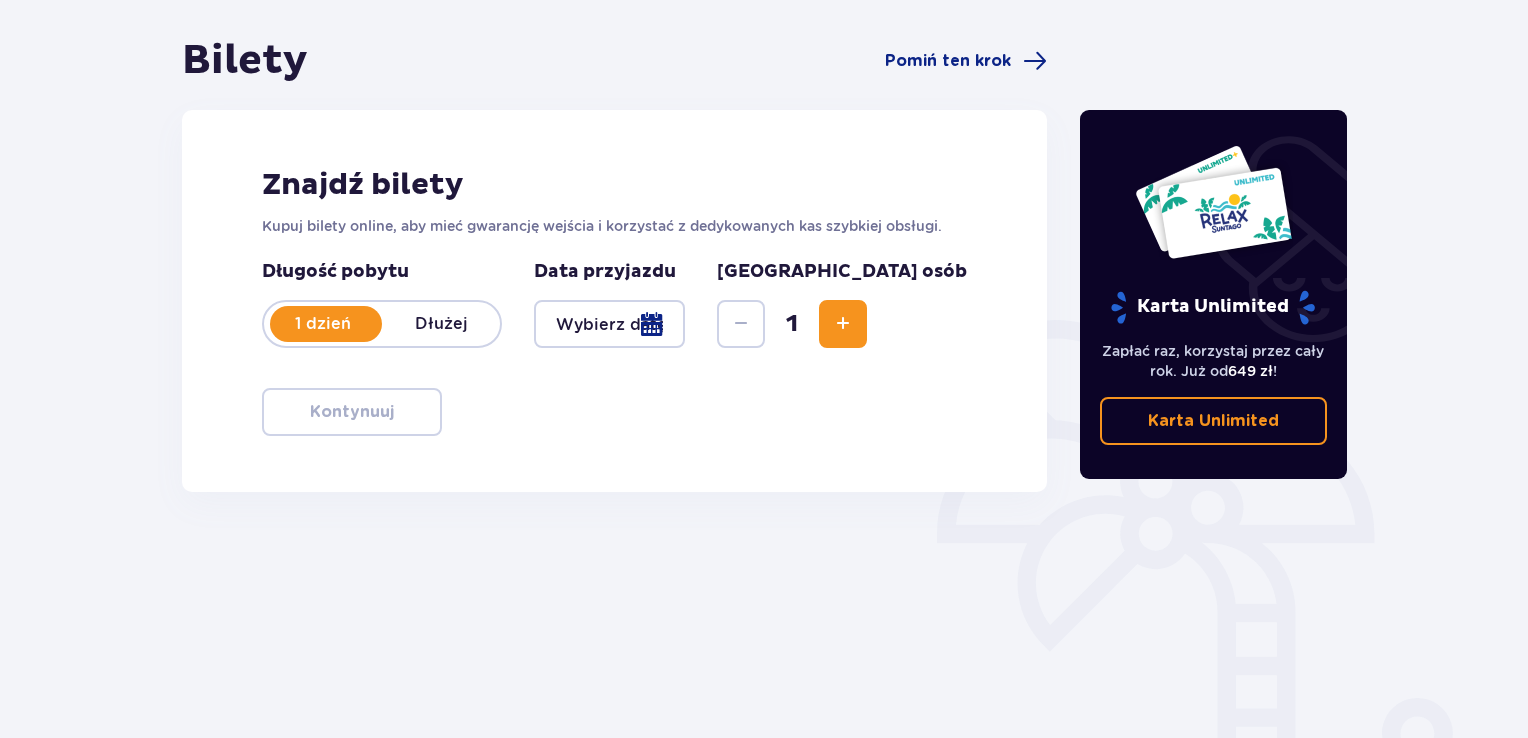 click at bounding box center [609, 324] 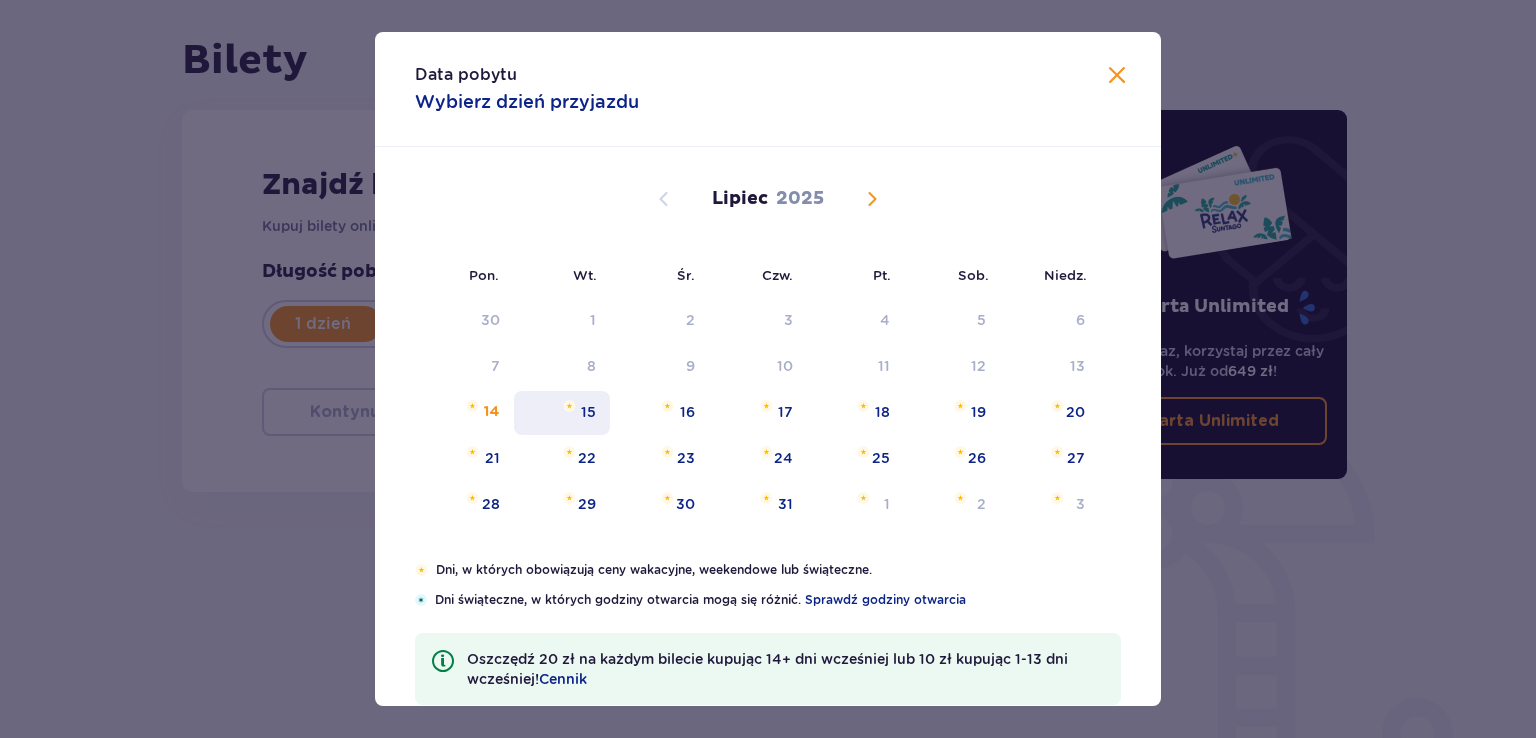 click on "15" at bounding box center [562, 413] 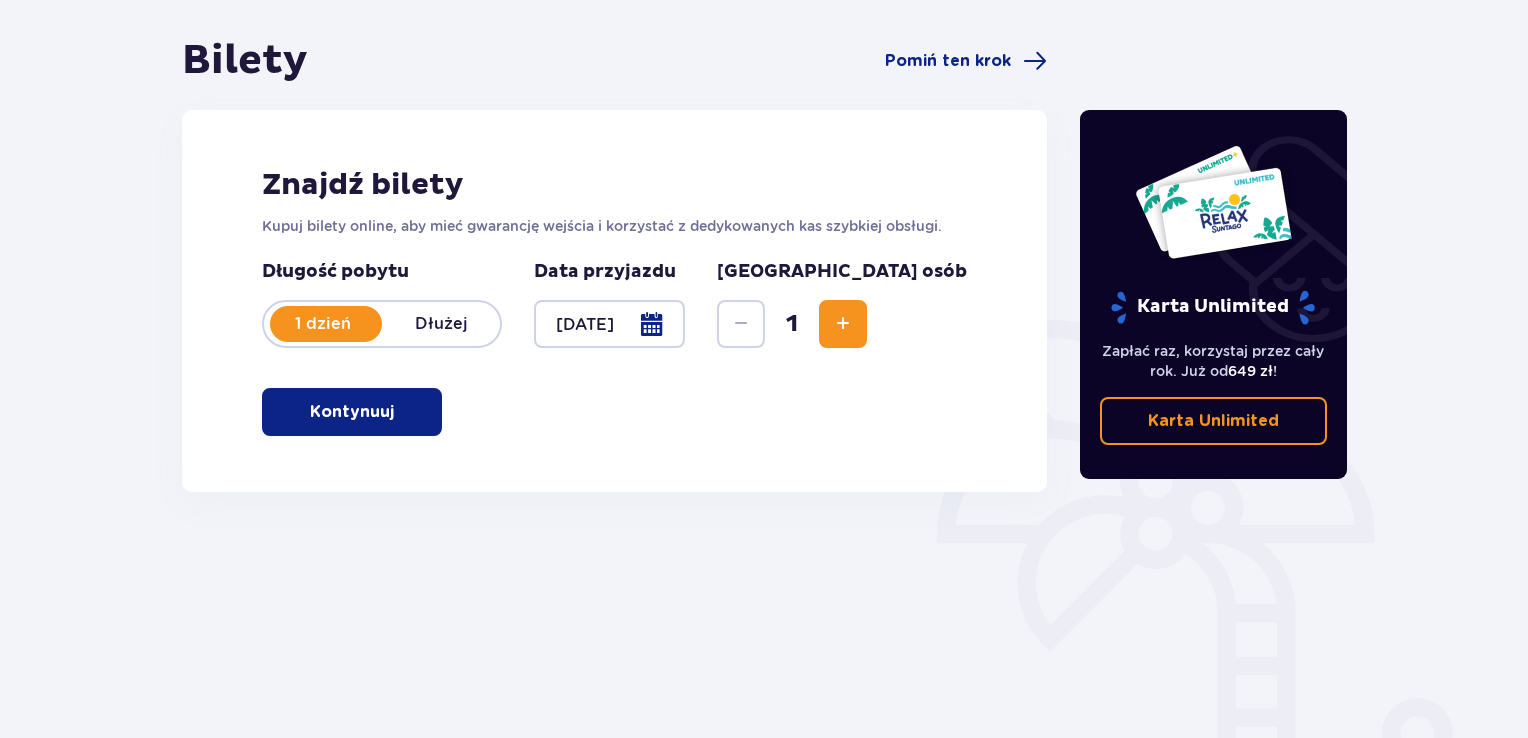 click at bounding box center [843, 324] 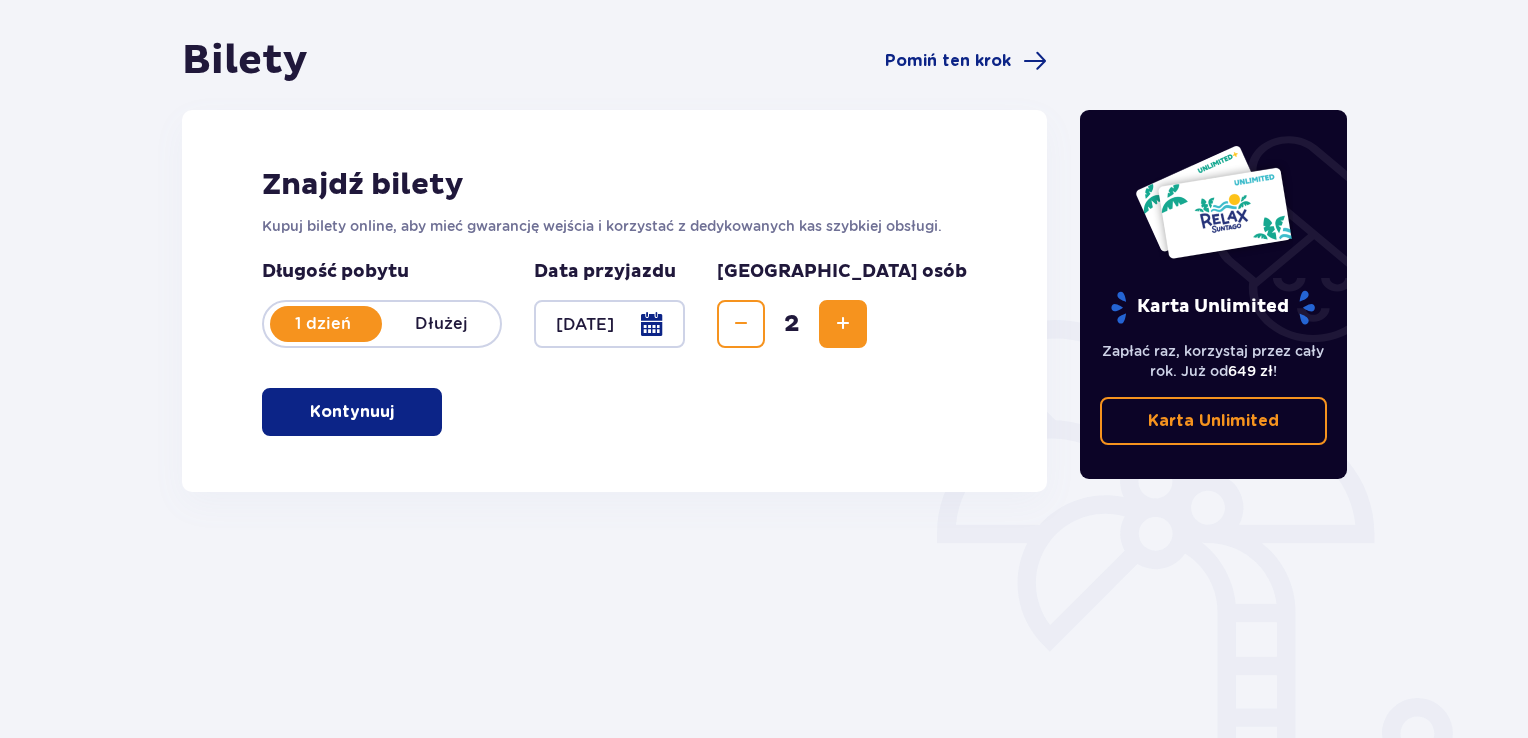 click at bounding box center [843, 324] 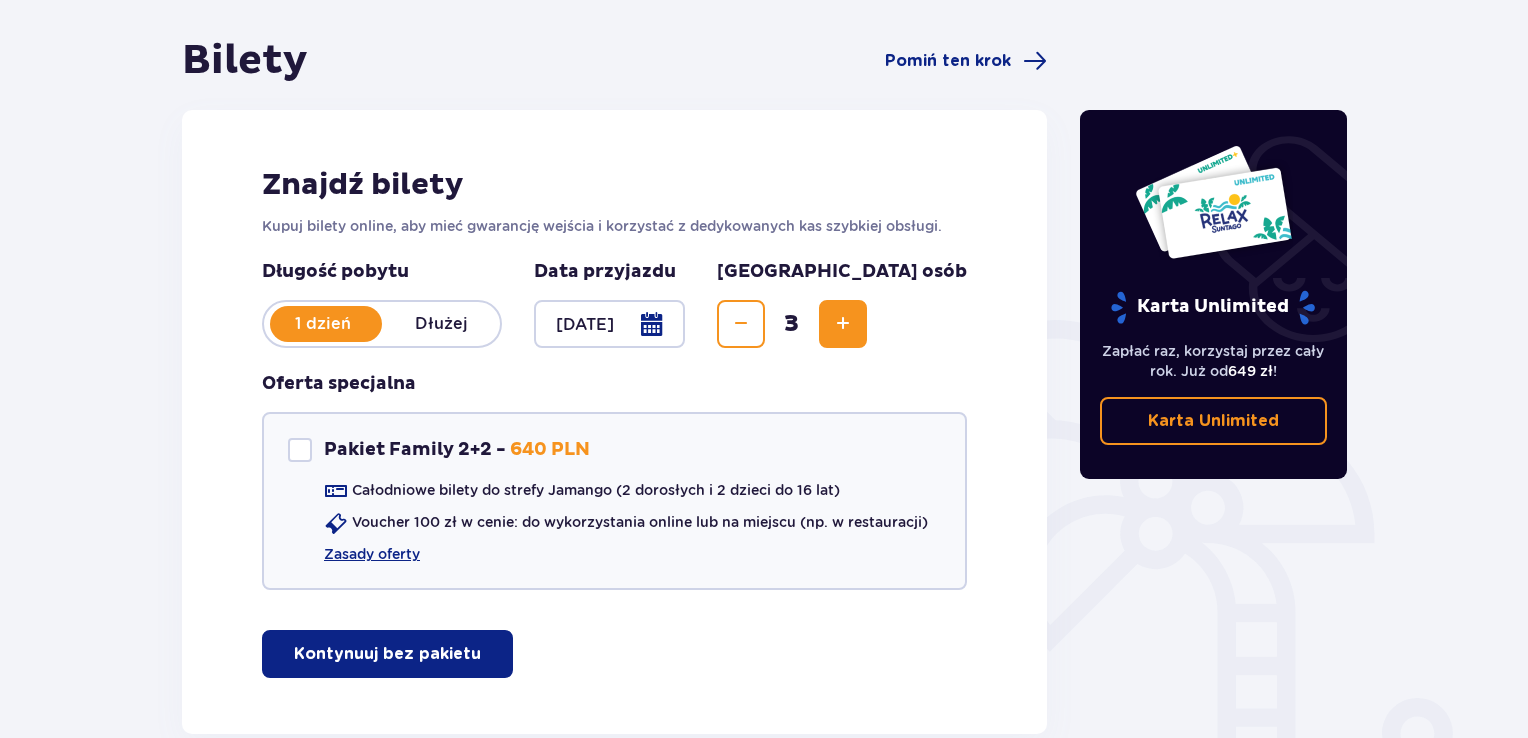 click at bounding box center (843, 324) 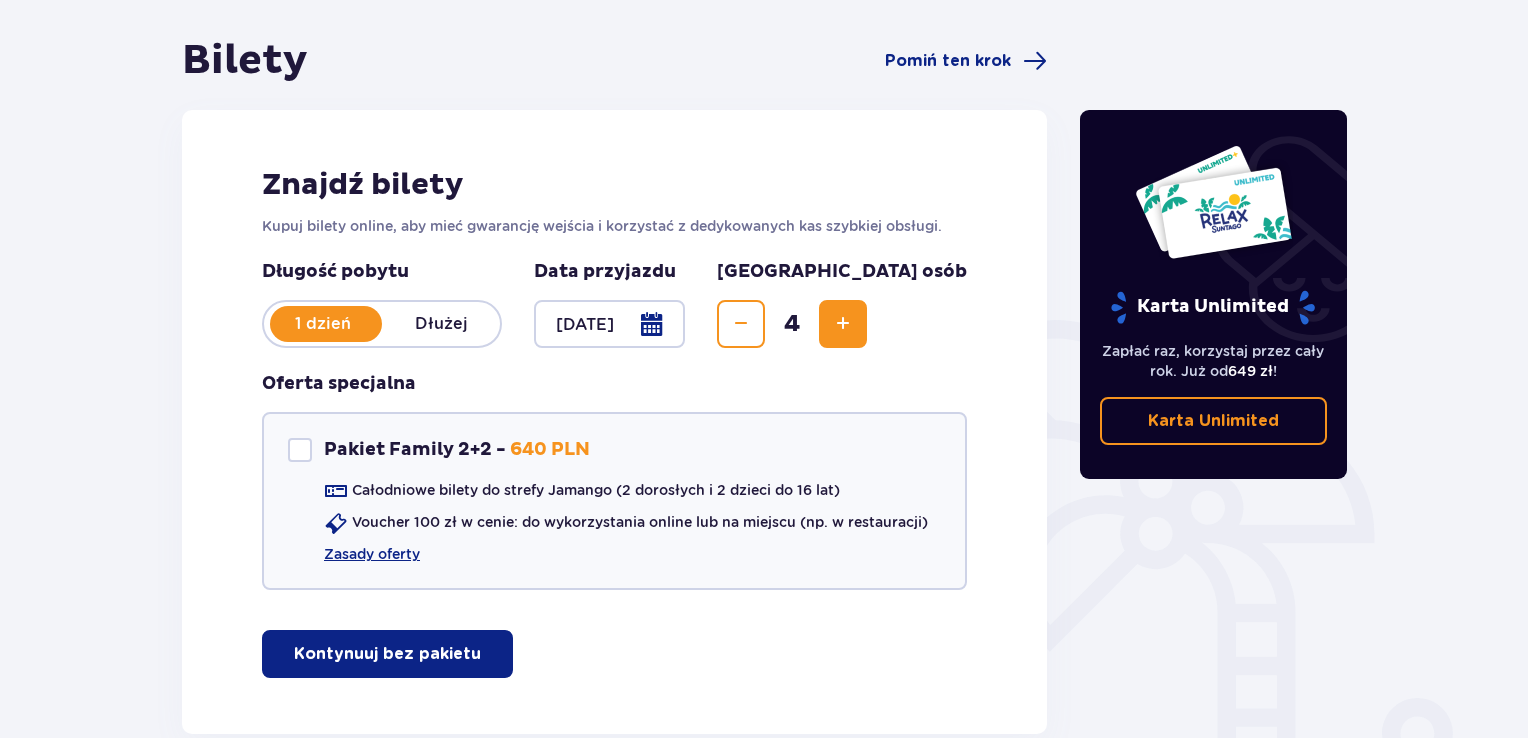 click on "Kontynuuj bez pakietu" at bounding box center (387, 654) 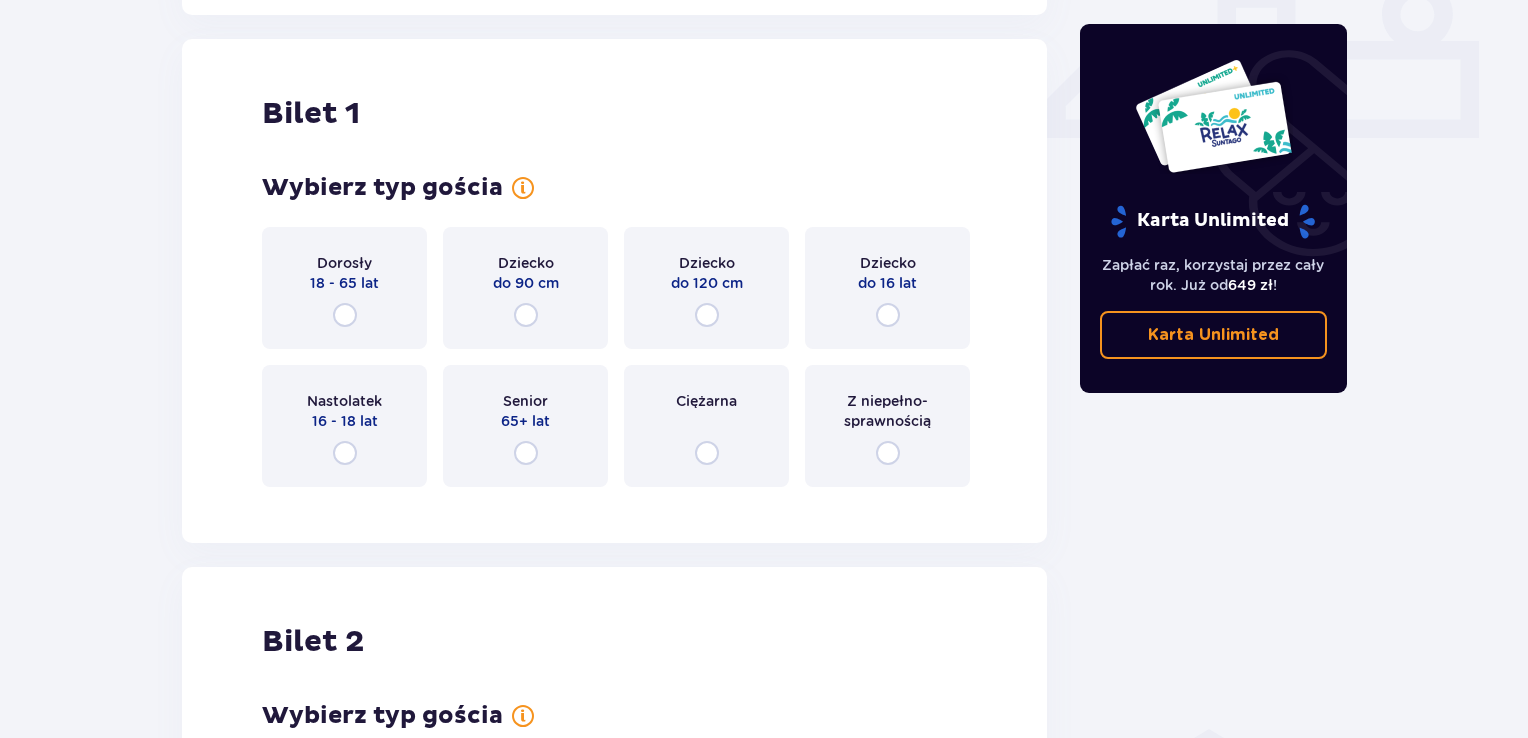 scroll, scrollTop: 909, scrollLeft: 0, axis: vertical 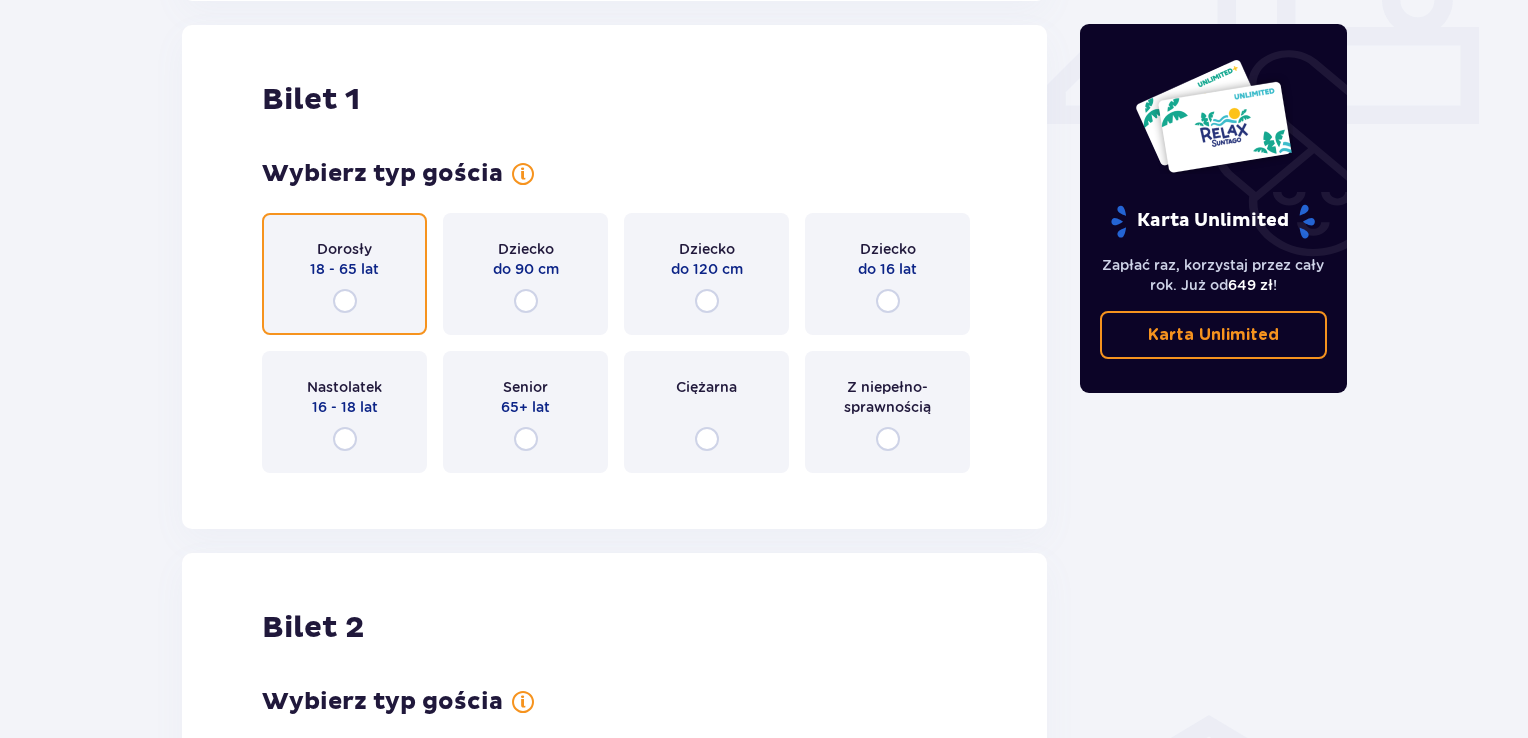 click at bounding box center (345, 301) 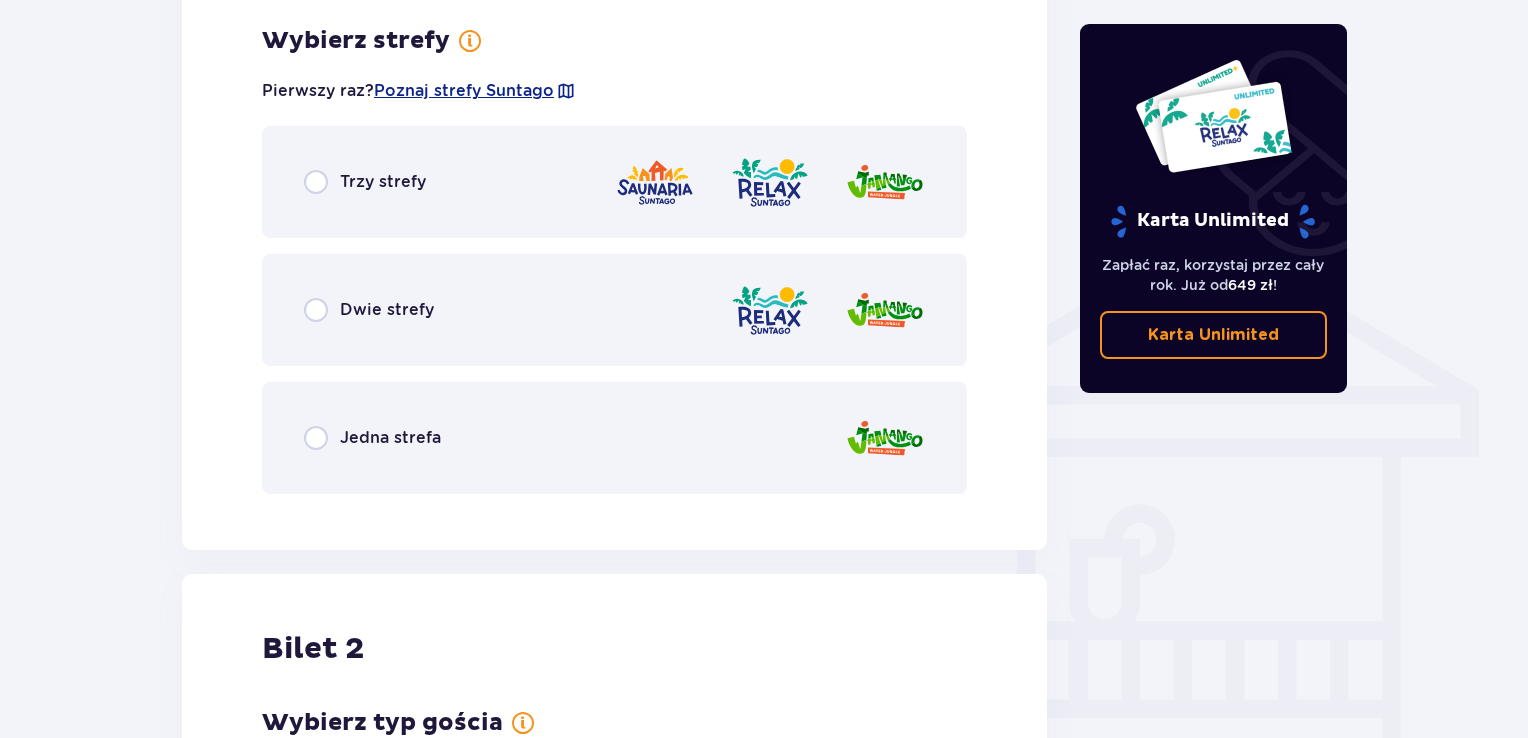 scroll, scrollTop: 1397, scrollLeft: 0, axis: vertical 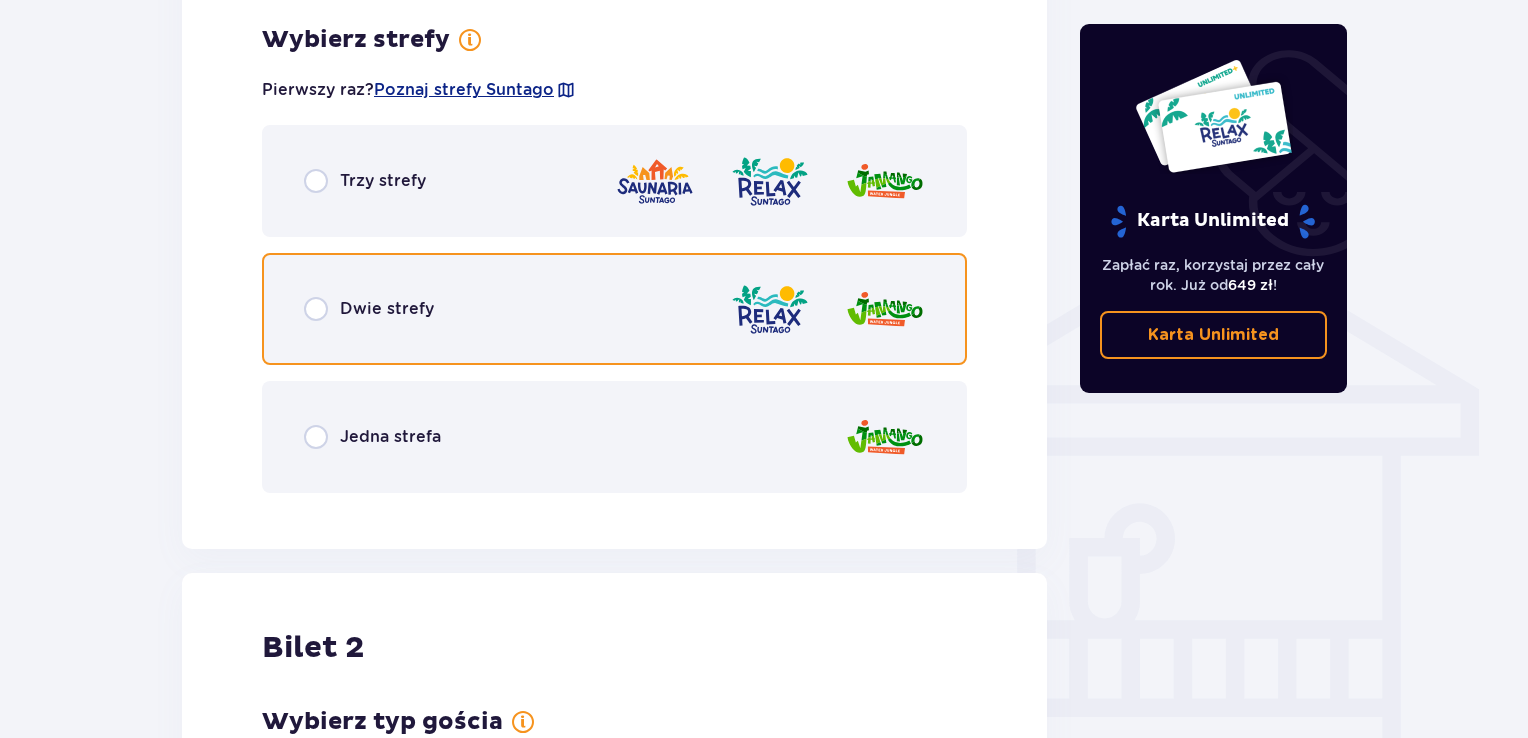 click at bounding box center (316, 309) 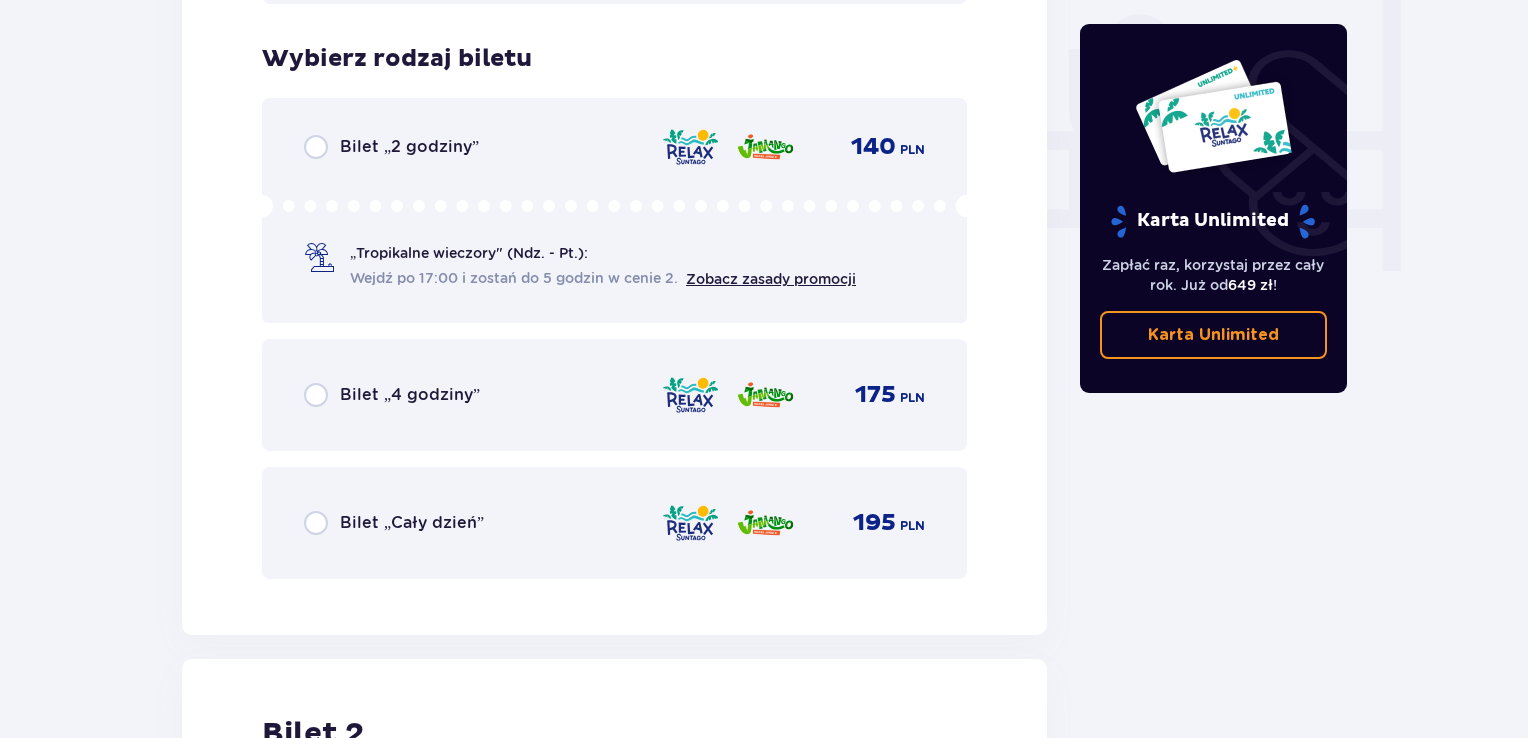 scroll, scrollTop: 1905, scrollLeft: 0, axis: vertical 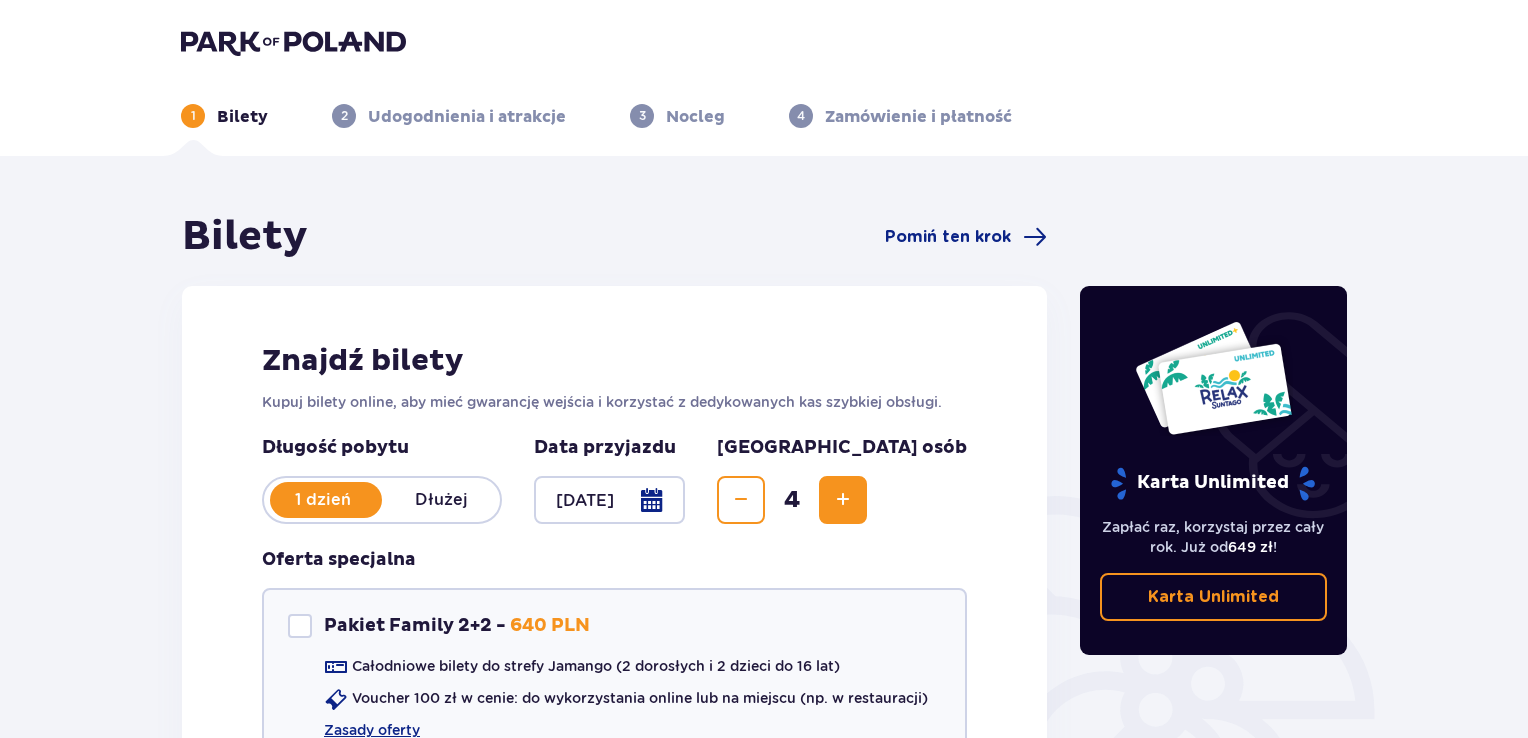 click on "1 Bilety 2 Udogodnienia i atrakcje 3 Nocleg 4 Zamówienie i płatność Bilety Pomiń ten krok Znajdź bilety Kupuj bilety online, aby mieć gwarancję wejścia i korzystać z dedykowanych kas szybkiej obsługi. Długość pobytu 1 dzień Dłużej Data przyjazdu 15.07.25 Liczba osób 4 Oferta specjalna Pakiet Family 2+2    -  640 PLN Całodniowe bilety do strefy Jamango (2 dorosłych i 2 dzieci do 16 lat) Voucher 100 zł w cenie: do wykorzystania online lub na miejscu (np. w restauracji) Zasady oferty Kontynuuj bez pakietu Bilet   1 Wybierz typ gościa Dorosły 18 - 65 lat Dziecko do 90 cm Dziecko do 120 cm Dziecko do 16 lat Nastolatek 16 - 18 lat Senior 65+ lat Ciężarna Z niepełno­sprawnością Wybierz strefy Pierwszy raz?  Poznaj strefy Suntago Trzy strefy Dwie strefy Jedna strefa Wybierz rodzaj biletu Bilet „2 godziny” 140 PLN „Tropikalne wieczory" (Ndz. - Pt.): Wejdź po 17:00 i zostań do 5 godzin w cenie 2. Zobacz zasady promocji Bilet „4 godziny” 175 PLN Bilet „Cały dzień” 195" at bounding box center (764, 369) 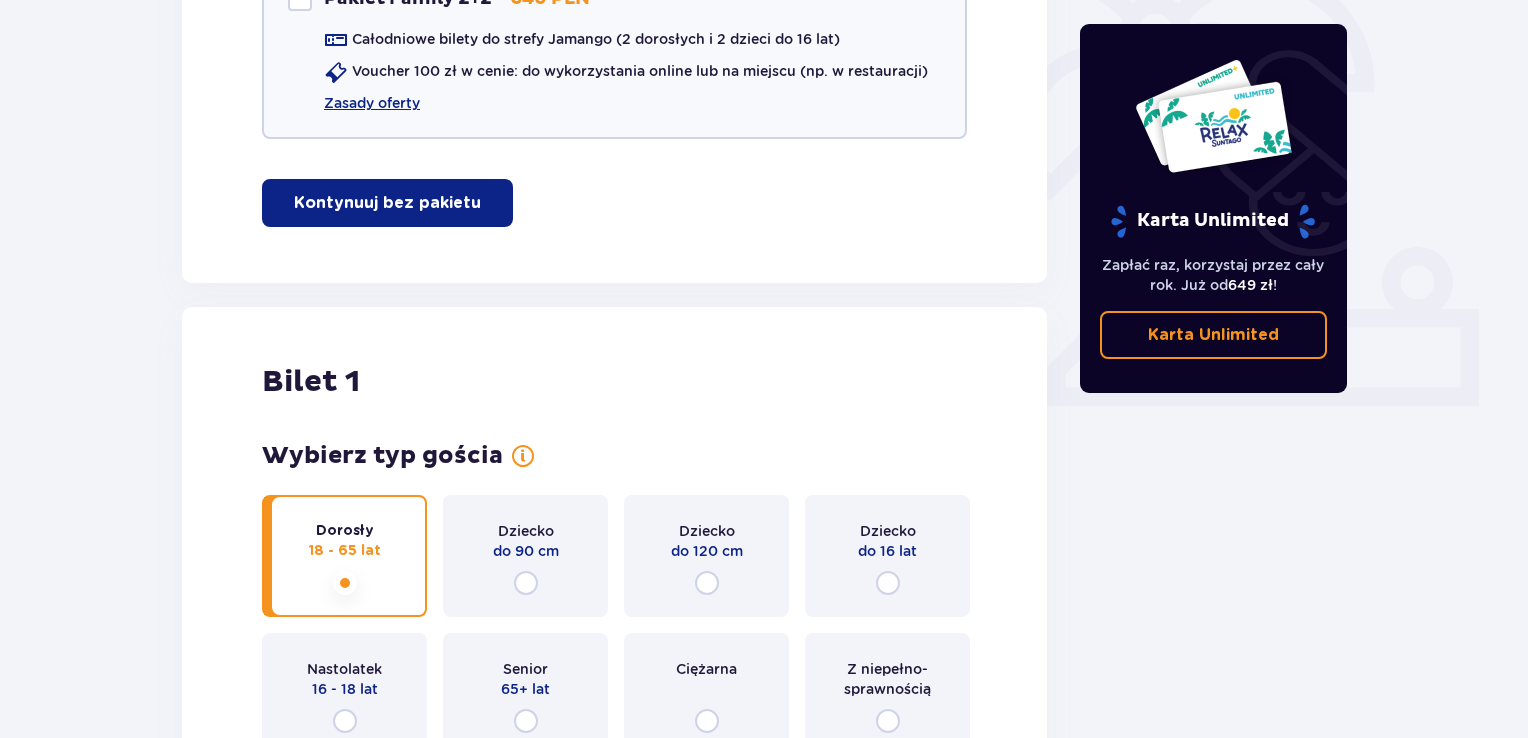 scroll, scrollTop: 632, scrollLeft: 0, axis: vertical 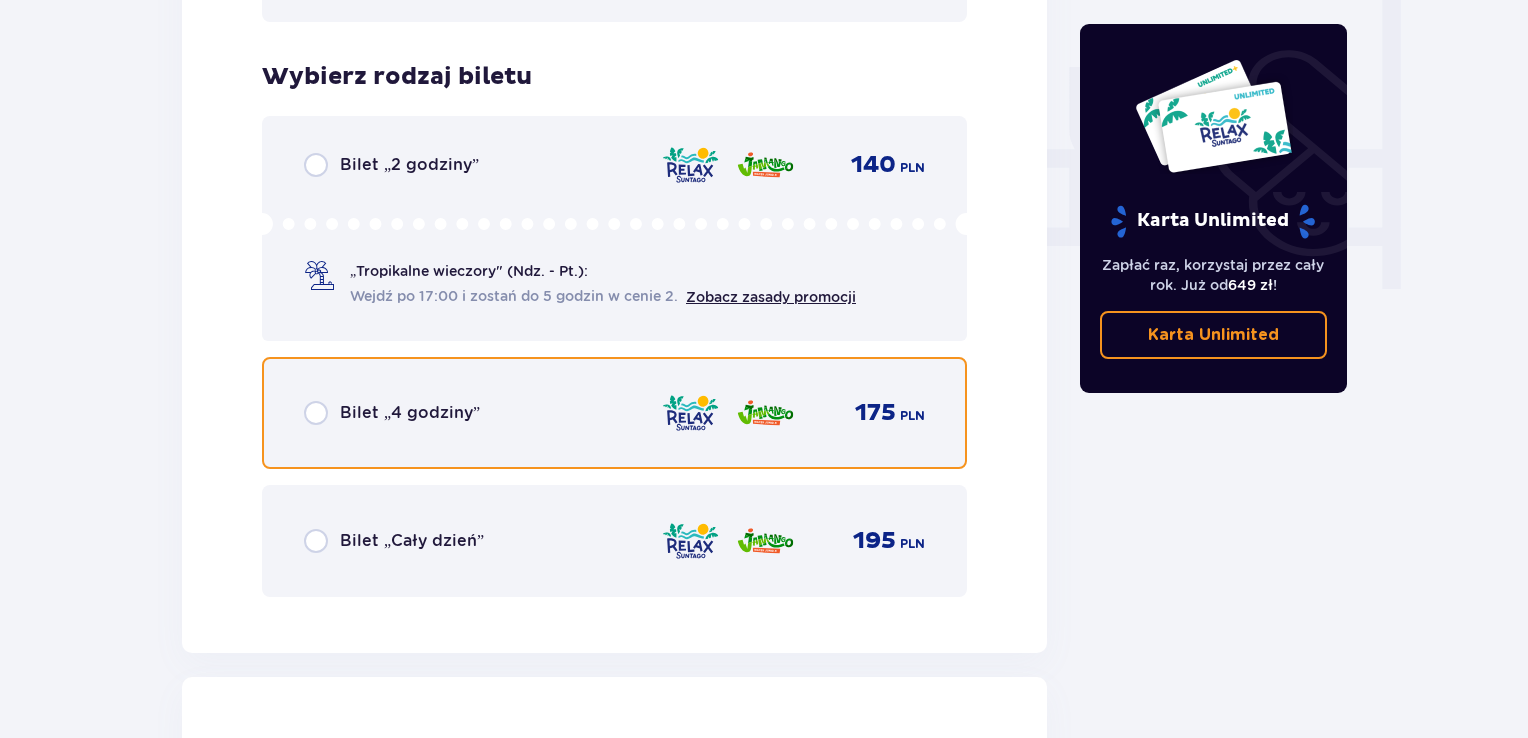 click at bounding box center [316, 413] 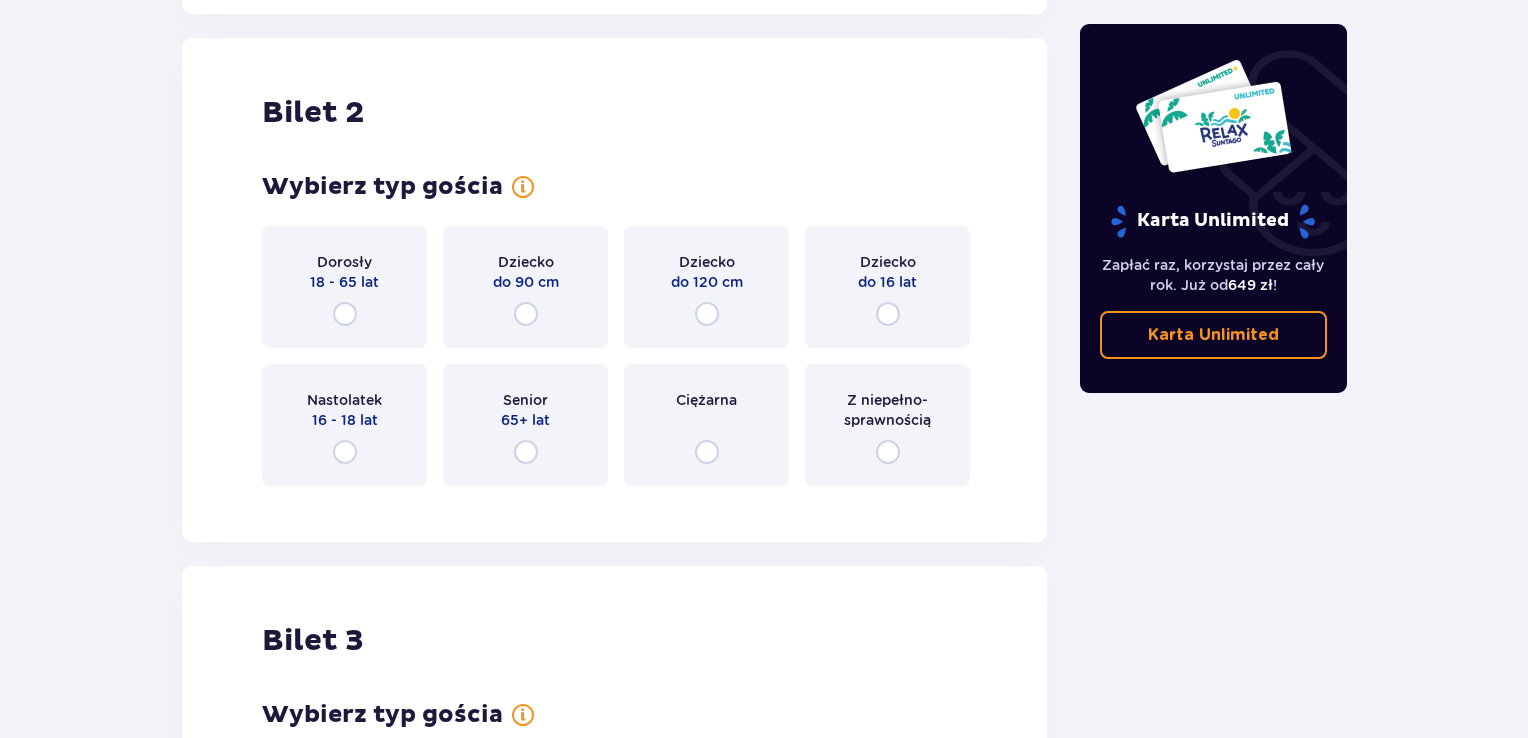 scroll, scrollTop: 2519, scrollLeft: 0, axis: vertical 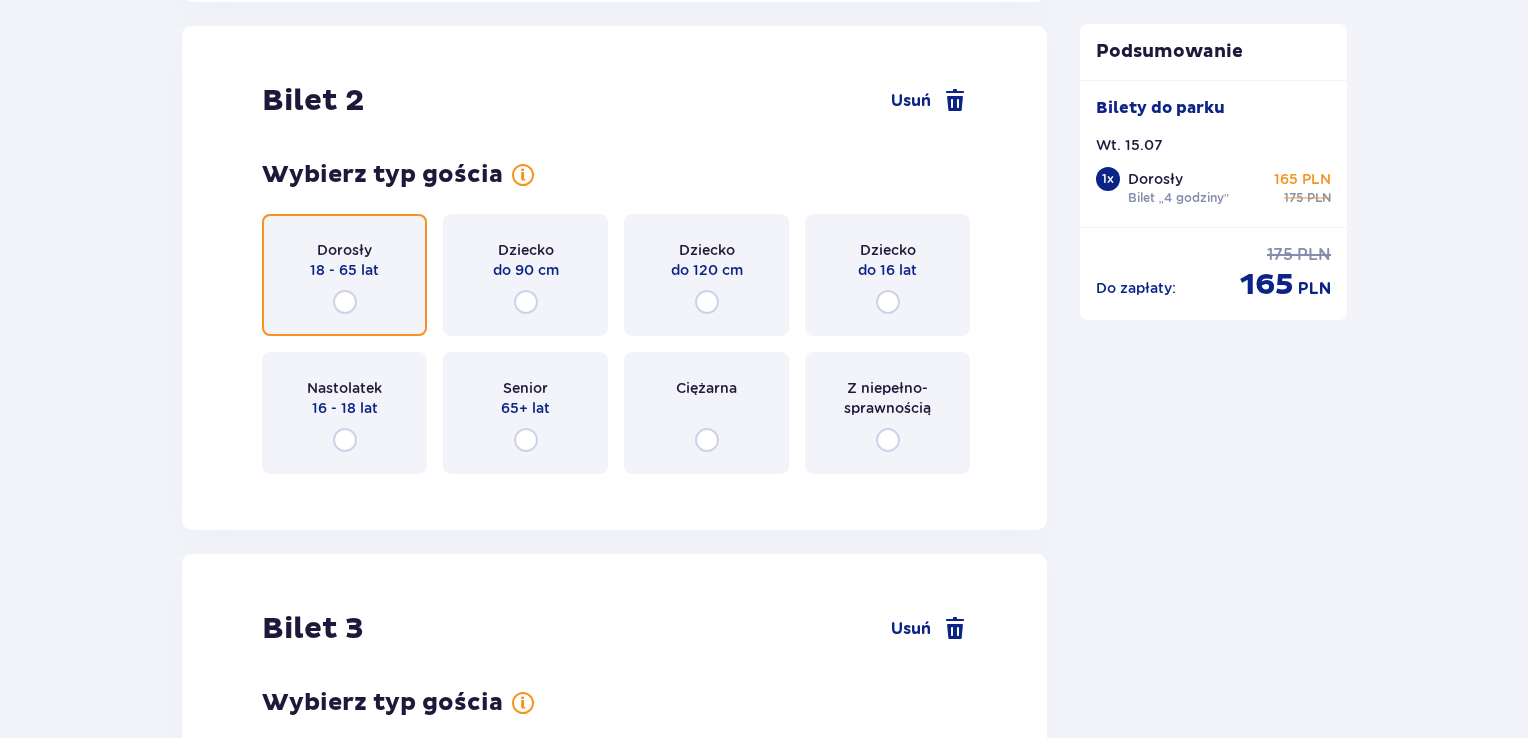 click at bounding box center (345, 302) 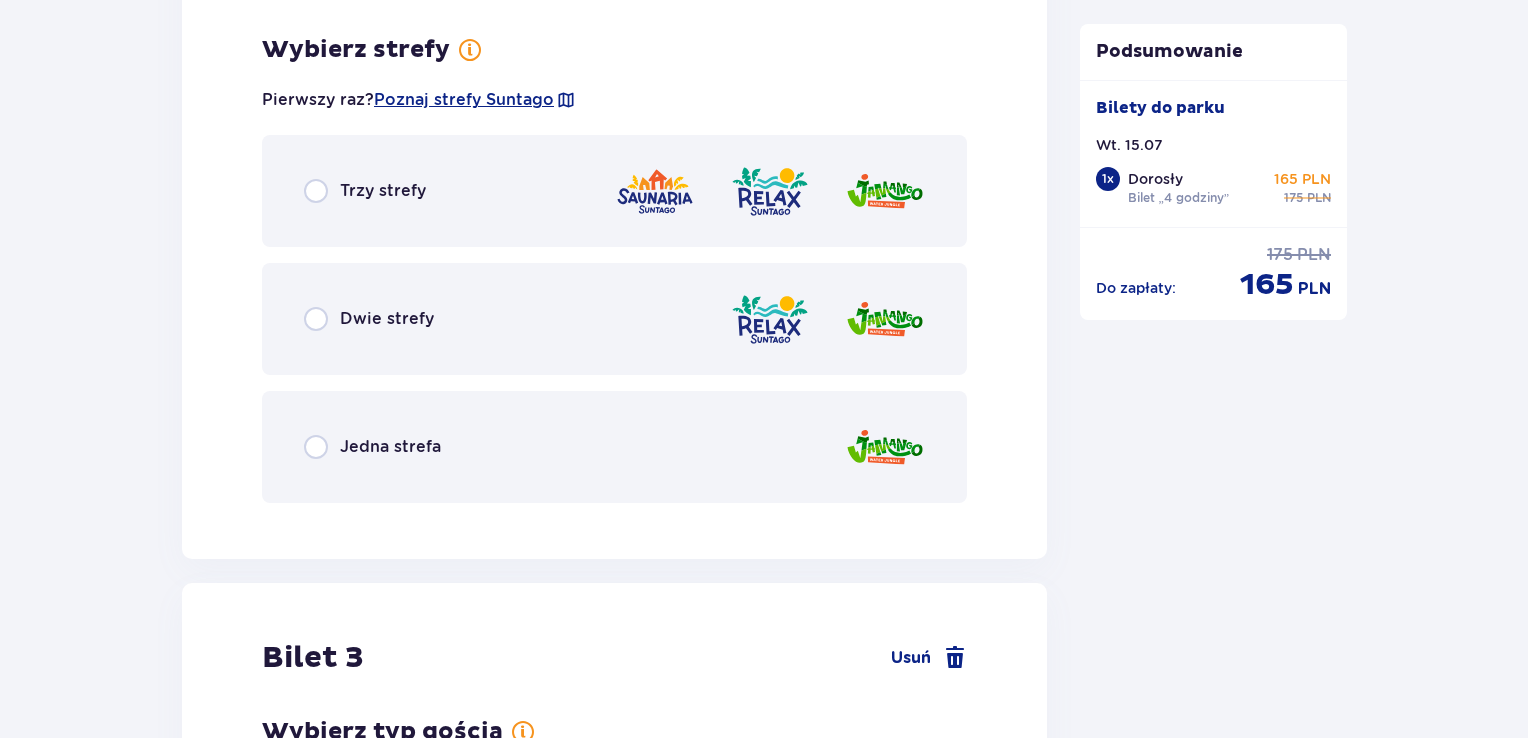 scroll, scrollTop: 3007, scrollLeft: 0, axis: vertical 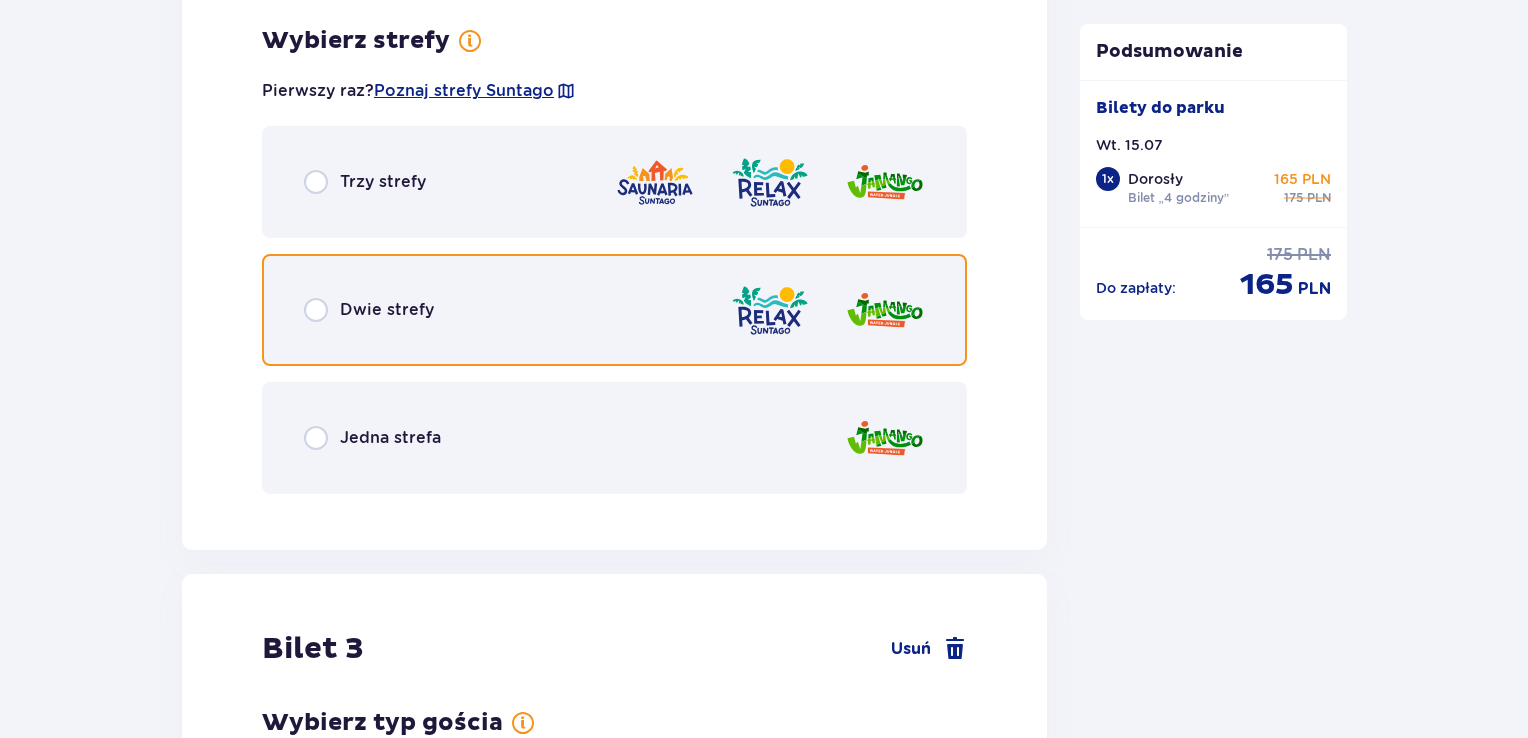 click at bounding box center (316, 310) 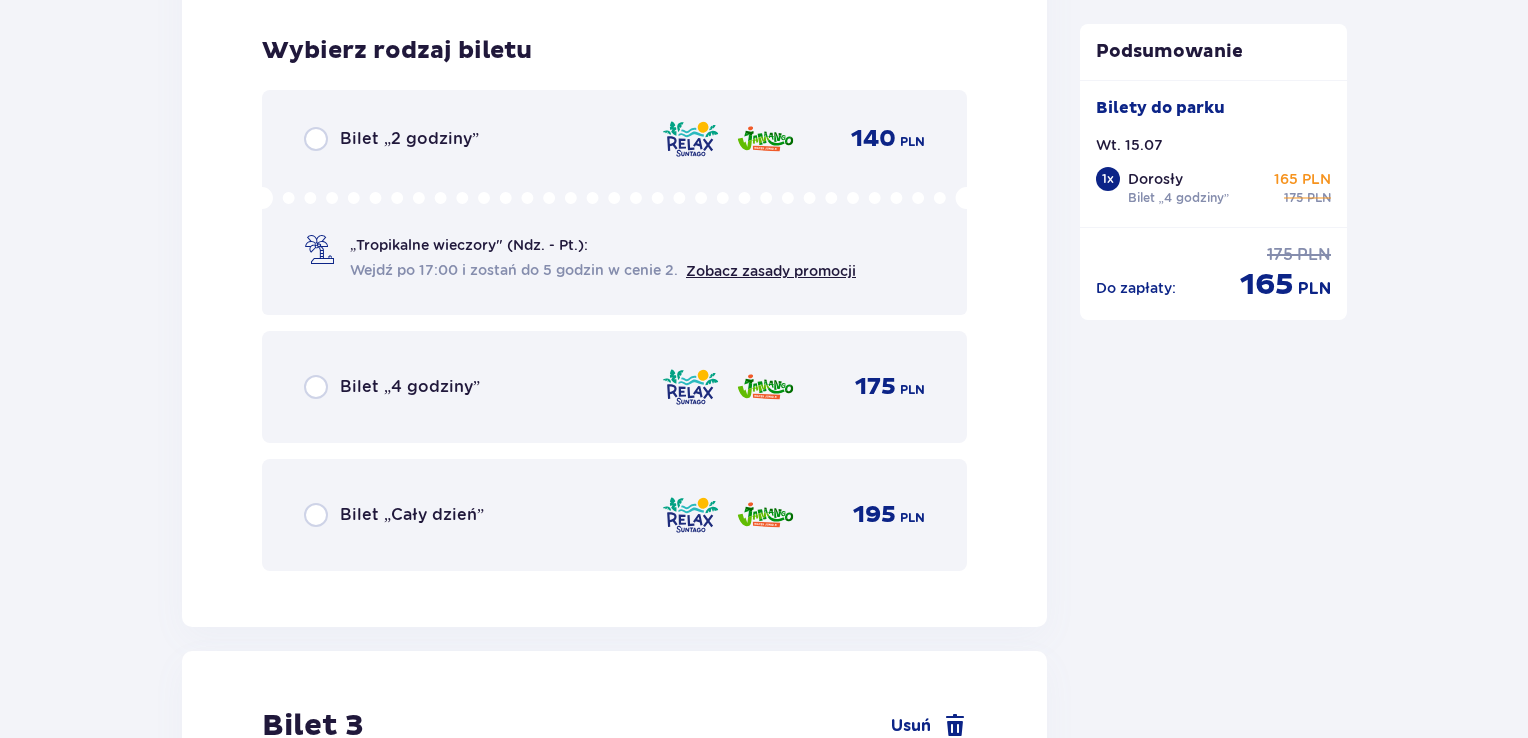 scroll, scrollTop: 3515, scrollLeft: 0, axis: vertical 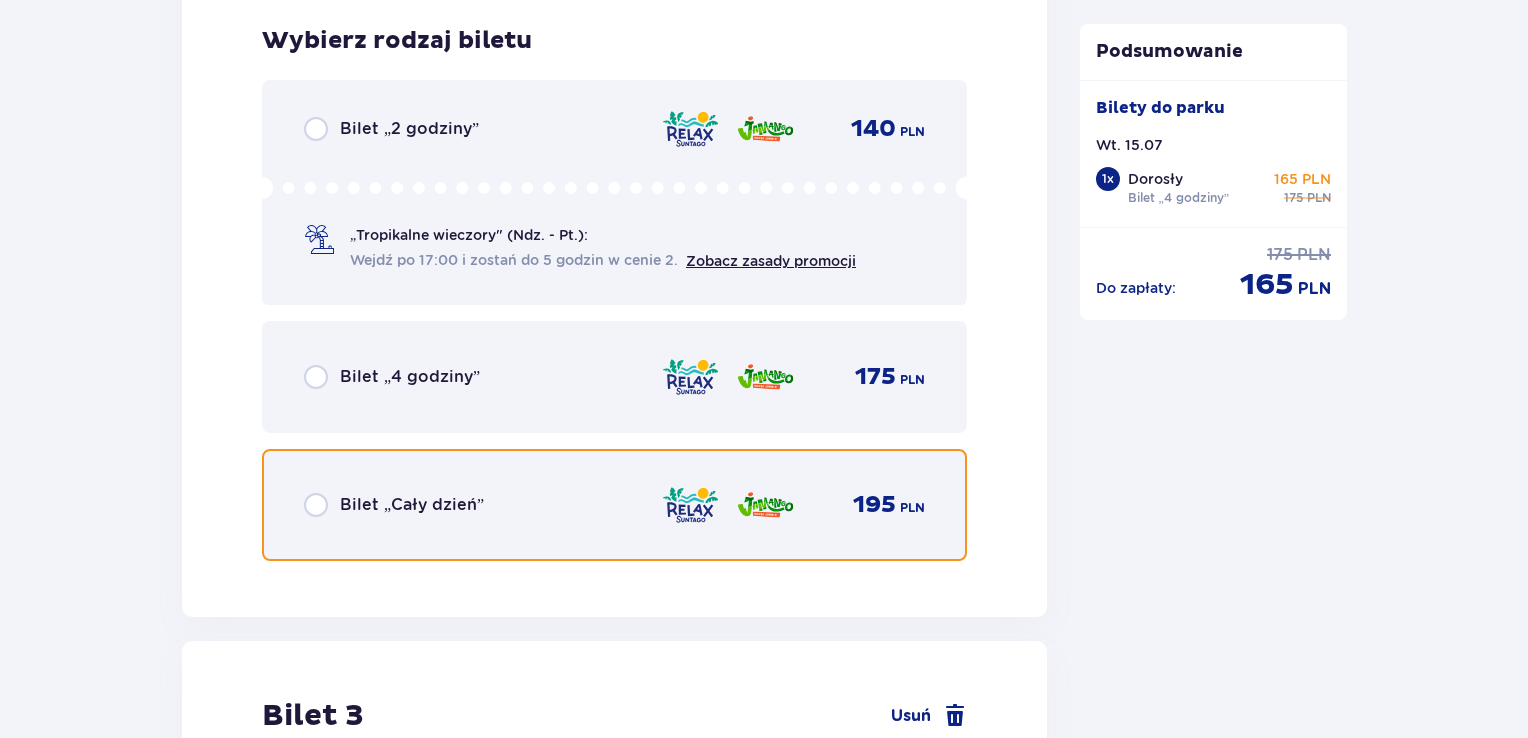 click at bounding box center [316, 505] 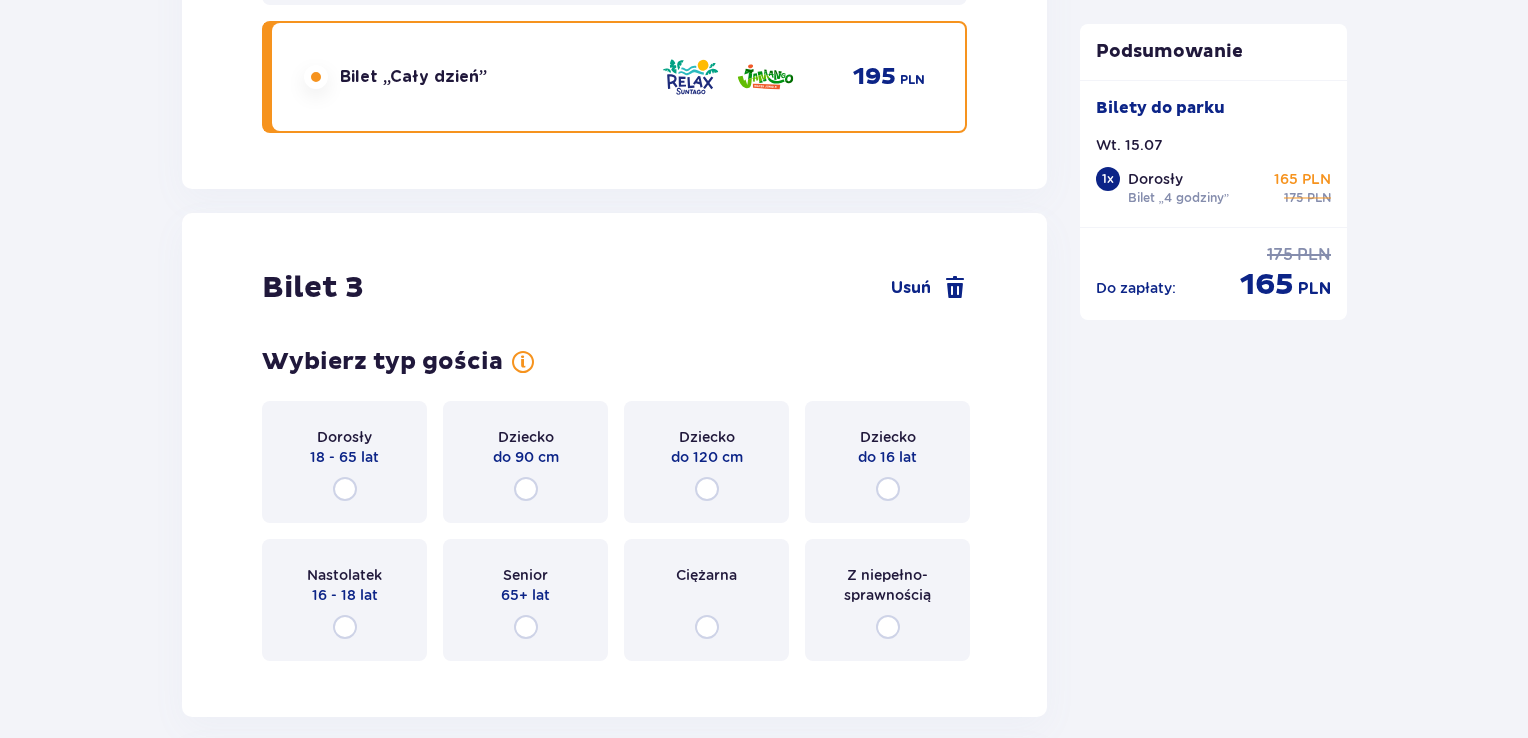 click on "Bilety Pomiń ten krok Znajdź bilety Kupuj bilety online, aby mieć gwarancję wejścia i korzystać z dedykowanych kas szybkiej obsługi. Długość pobytu 1 dzień Dłużej Data przyjazdu 15.07.25 Liczba osób 4 Oferta specjalna Pakiet Family 2+2    -  640 PLN Całodniowe bilety do strefy Jamango (2 dorosłych i 2 dzieci do 16 lat) Voucher 100 zł w cenie: do wykorzystania online lub na miejscu (np. w restauracji) Zasady oferty Kontynuuj bez pakietu Bilet   1 Usuń Wybierz typ gościa Dorosły 18 - 65 lat Dziecko do 90 cm Dziecko do 120 cm Dziecko do 16 lat Nastolatek 16 - 18 lat Senior 65+ lat Ciężarna Z niepełno­sprawnością Wybierz strefy Pierwszy raz?  Poznaj strefy Suntago Trzy strefy Dwie strefy Jedna strefa Wybierz rodzaj biletu Bilet „2 godziny” 140 PLN „Tropikalne wieczory" (Ndz. - Pt.): Wejdź po 17:00 i zostań do 5 godzin w cenie 2. Zobacz zasady promocji Bilet „4 godziny” 175 PLN Bilet „Cały dzień” 195 PLN Bilet   2 Usuń Wybierz typ gościa Dorosły 18 - 65 lat Dziecko" at bounding box center [614, -1195] 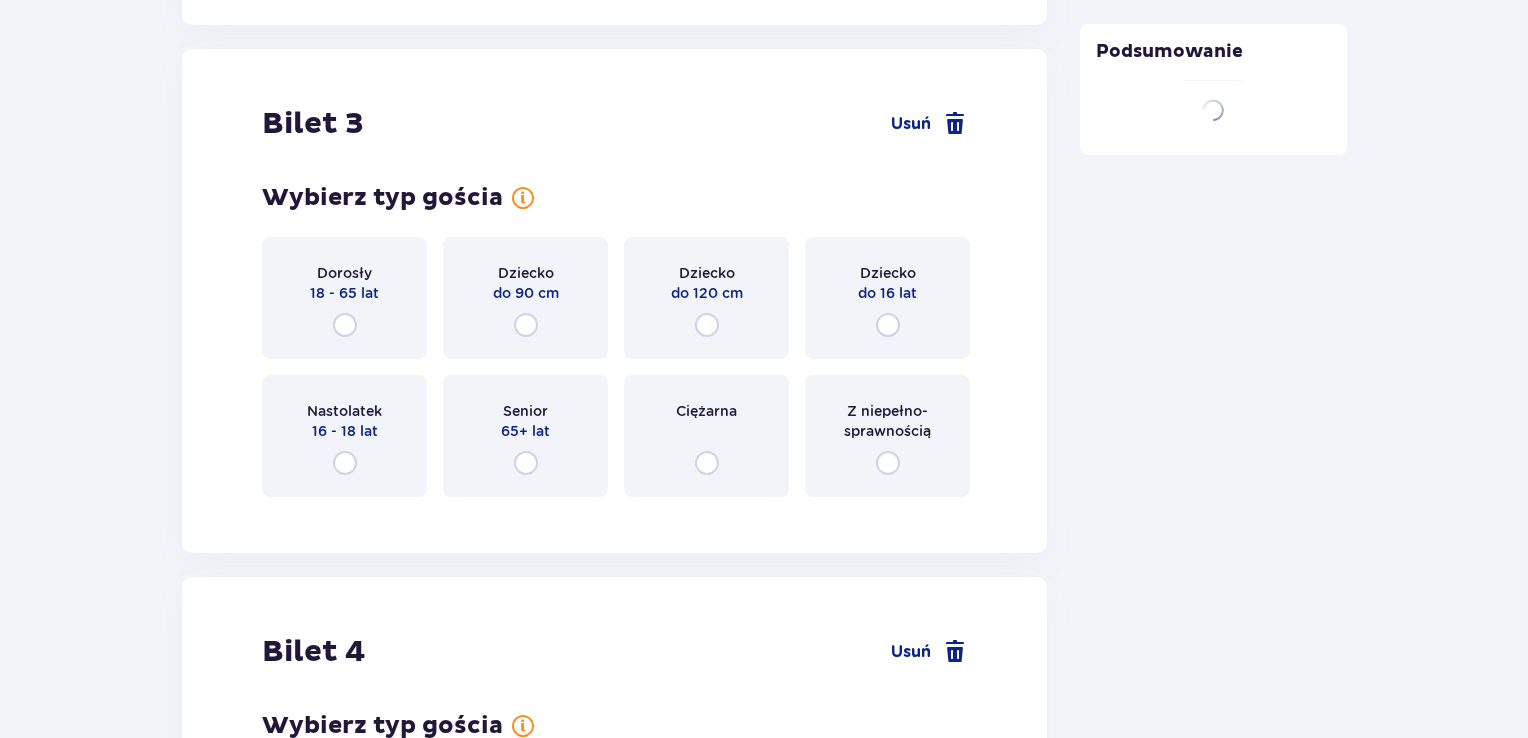 scroll, scrollTop: 4129, scrollLeft: 0, axis: vertical 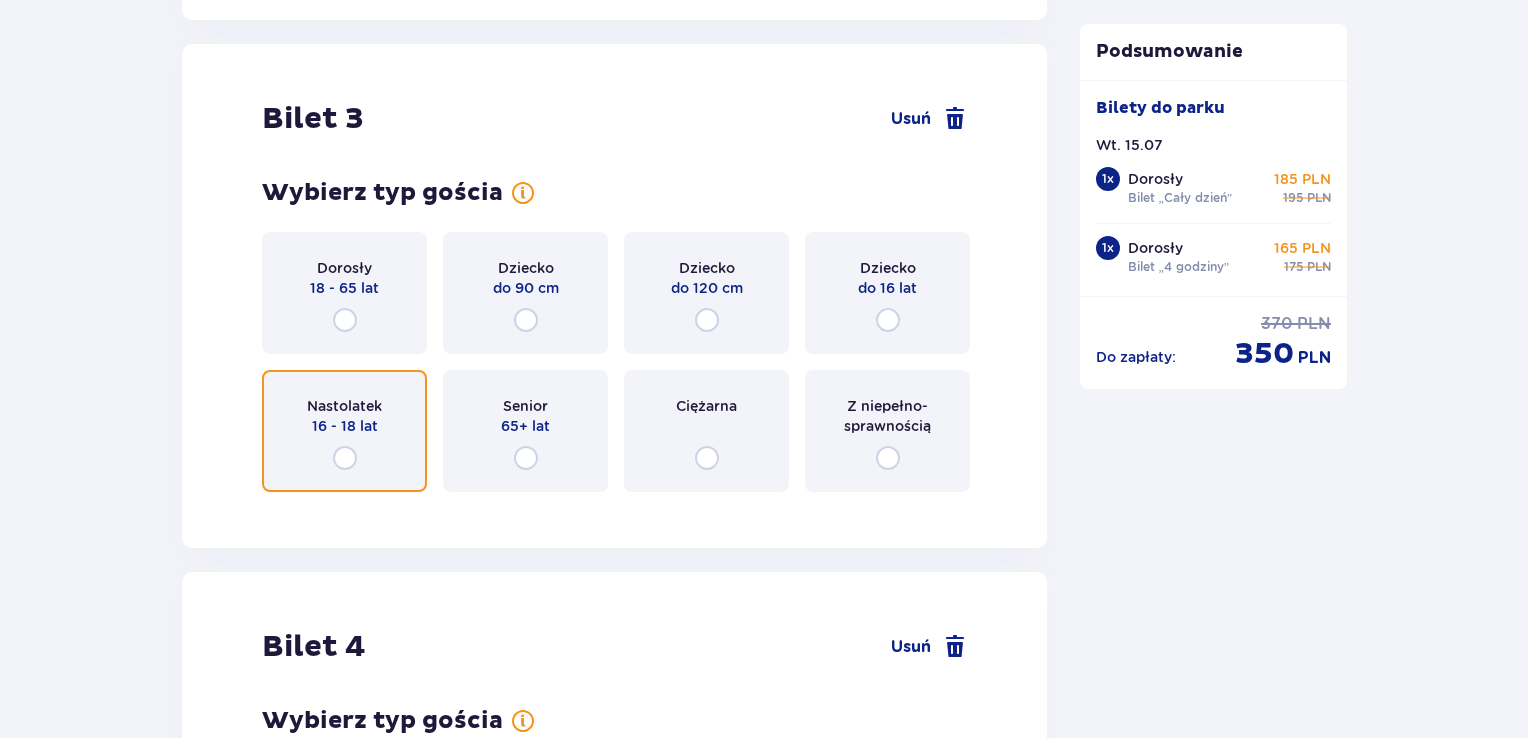 click at bounding box center [345, 458] 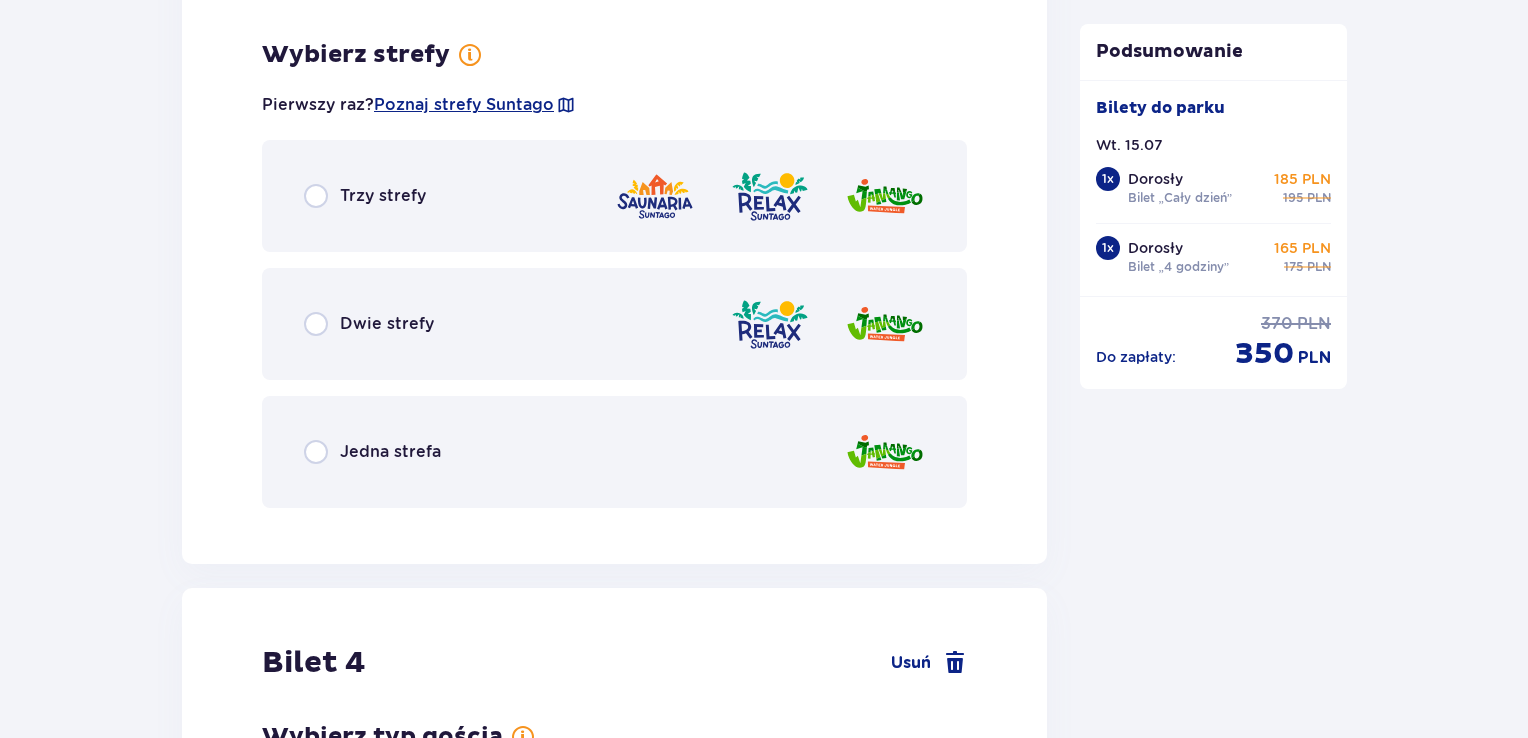 scroll, scrollTop: 4617, scrollLeft: 0, axis: vertical 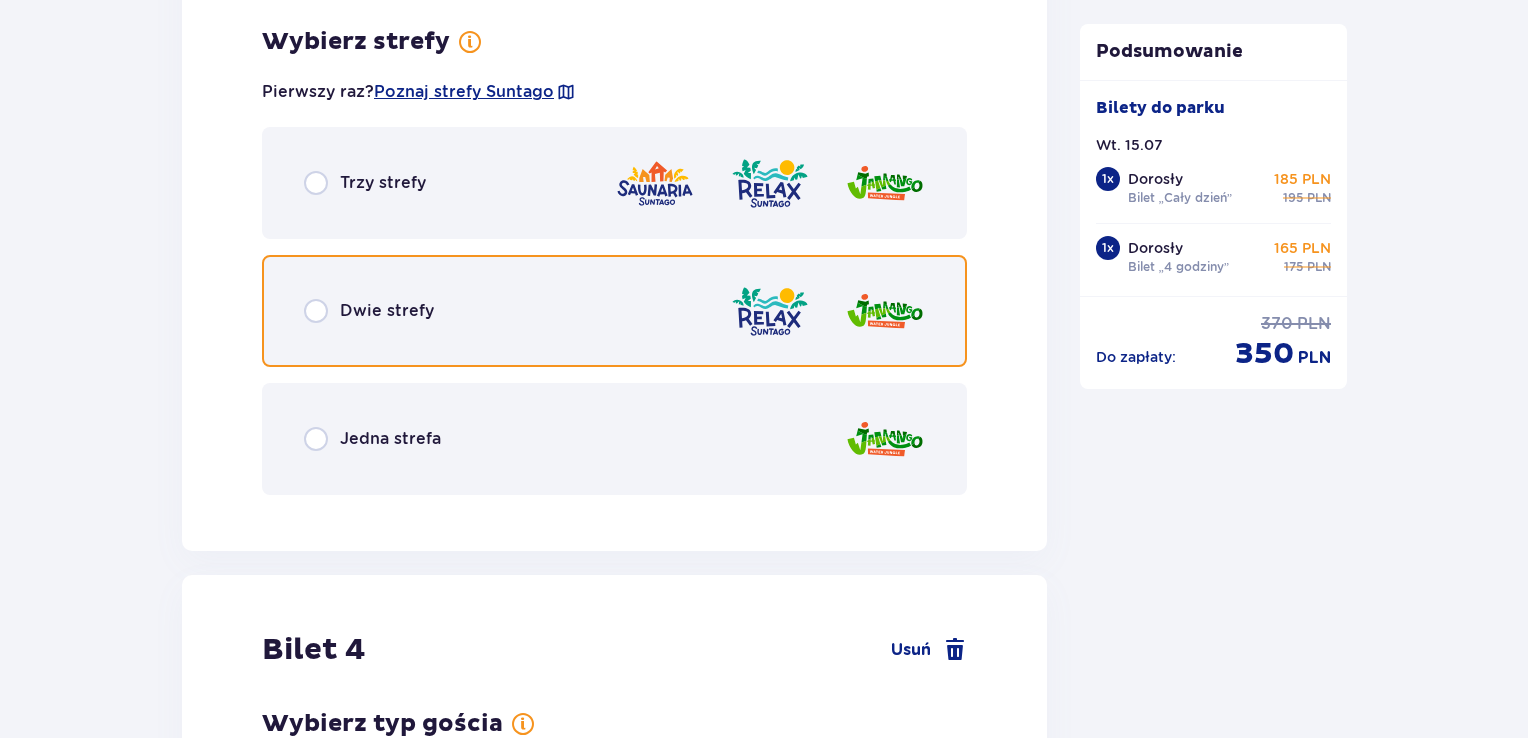 click at bounding box center [316, 311] 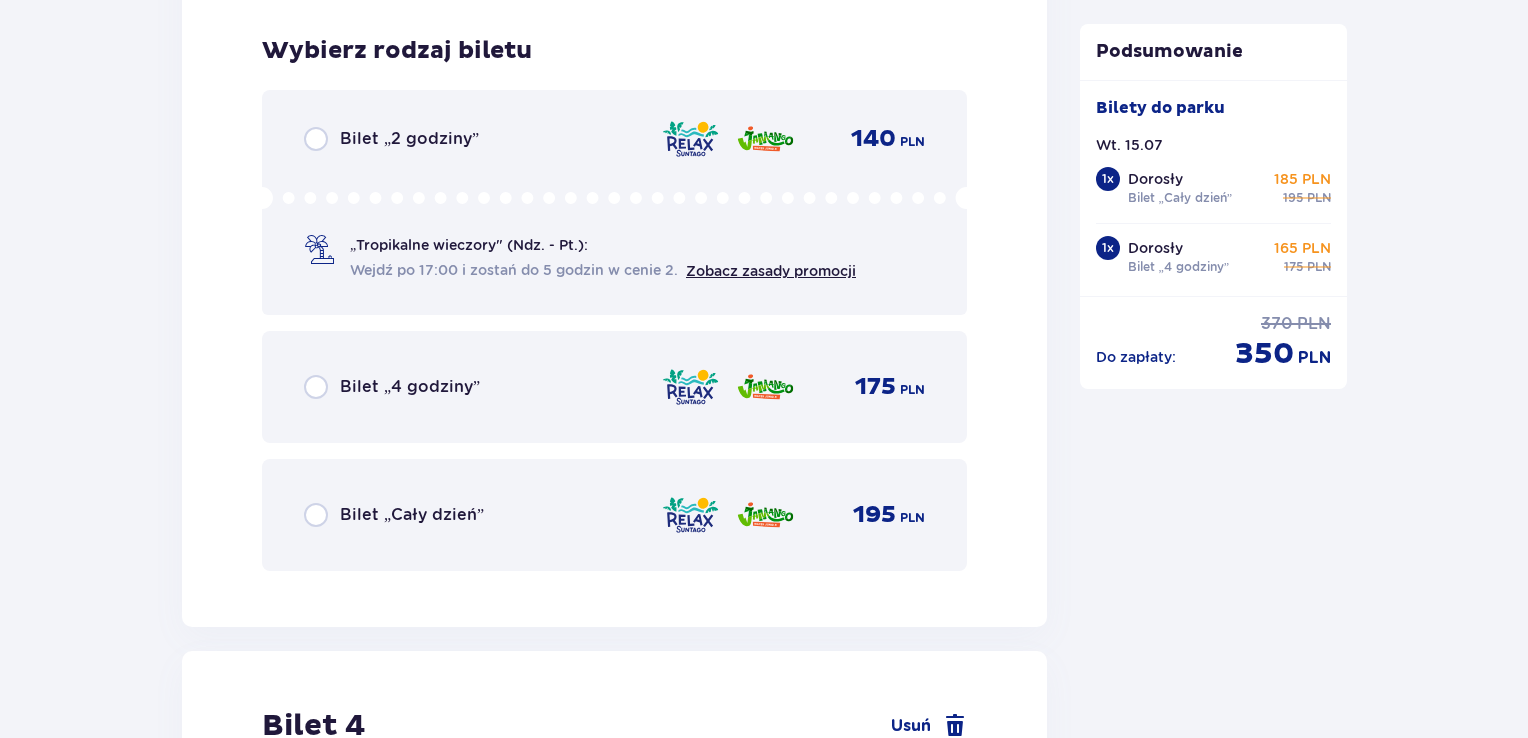 scroll, scrollTop: 5125, scrollLeft: 0, axis: vertical 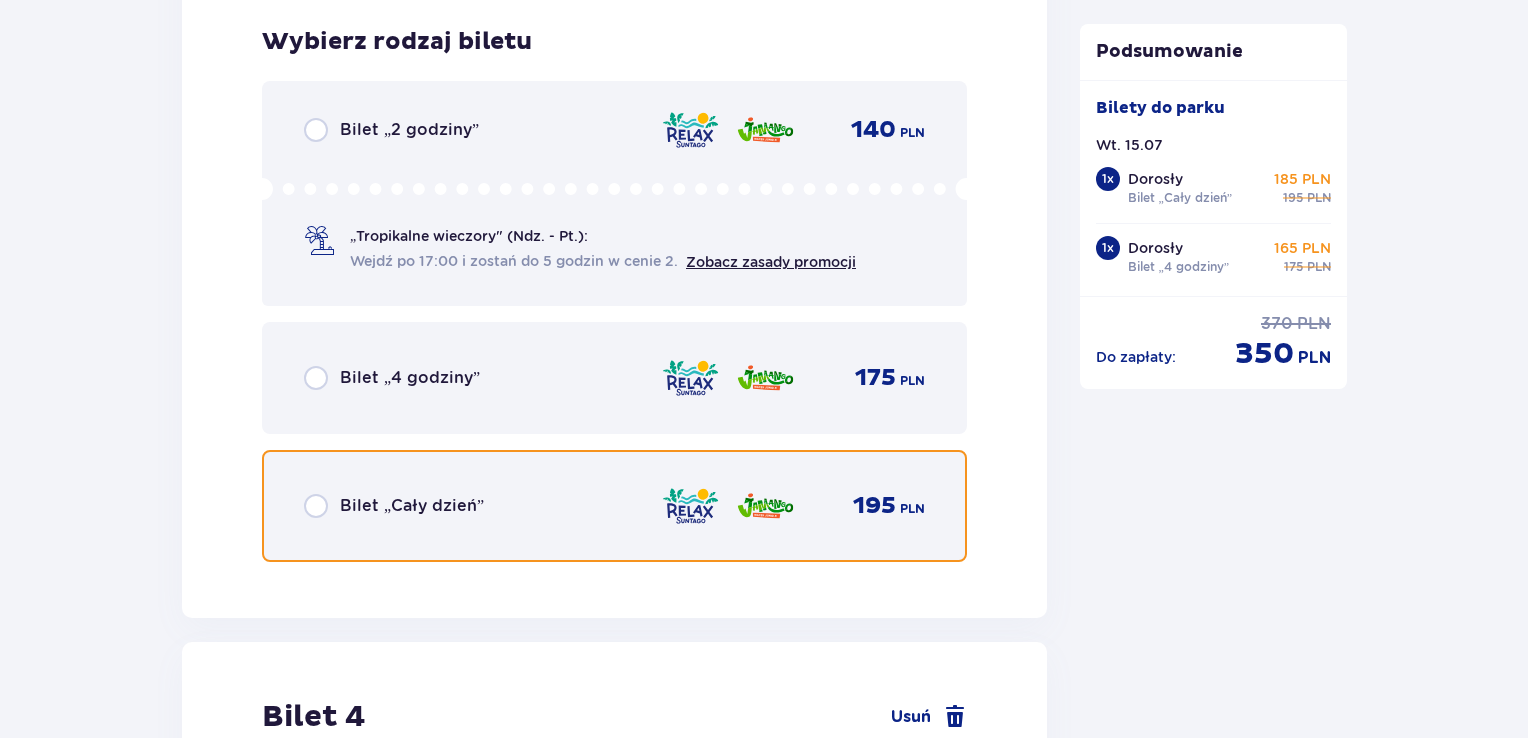 click at bounding box center [316, 506] 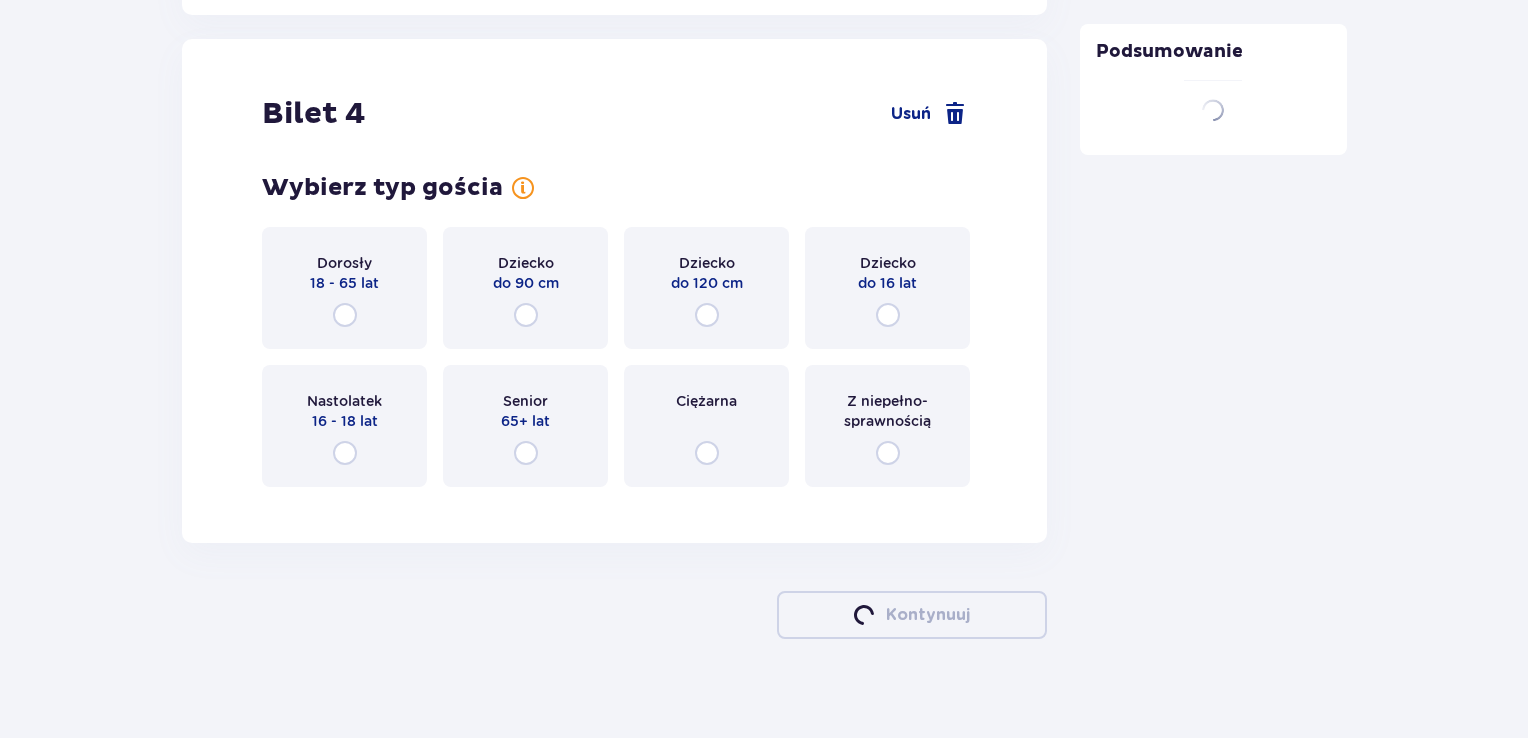 scroll, scrollTop: 5740, scrollLeft: 0, axis: vertical 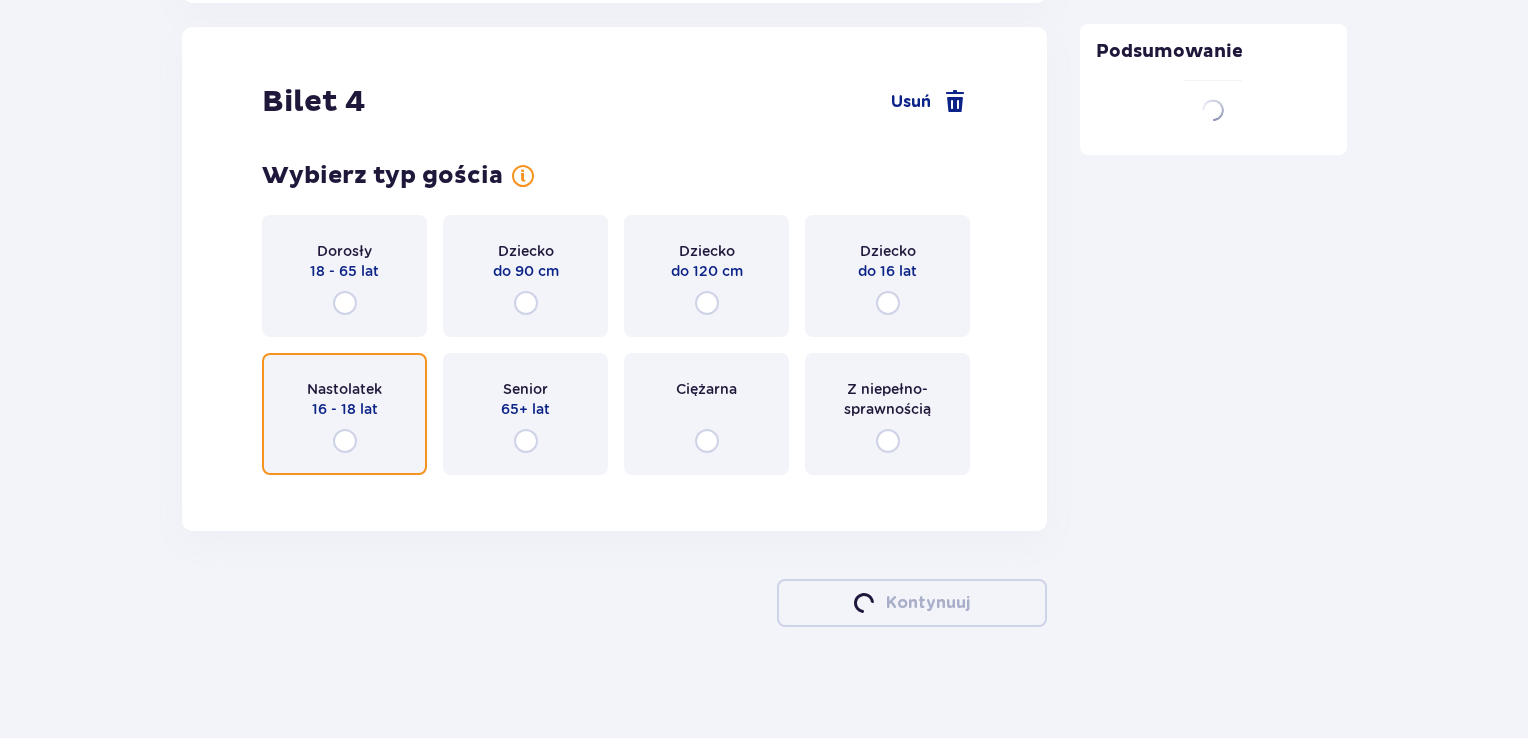click at bounding box center [345, 441] 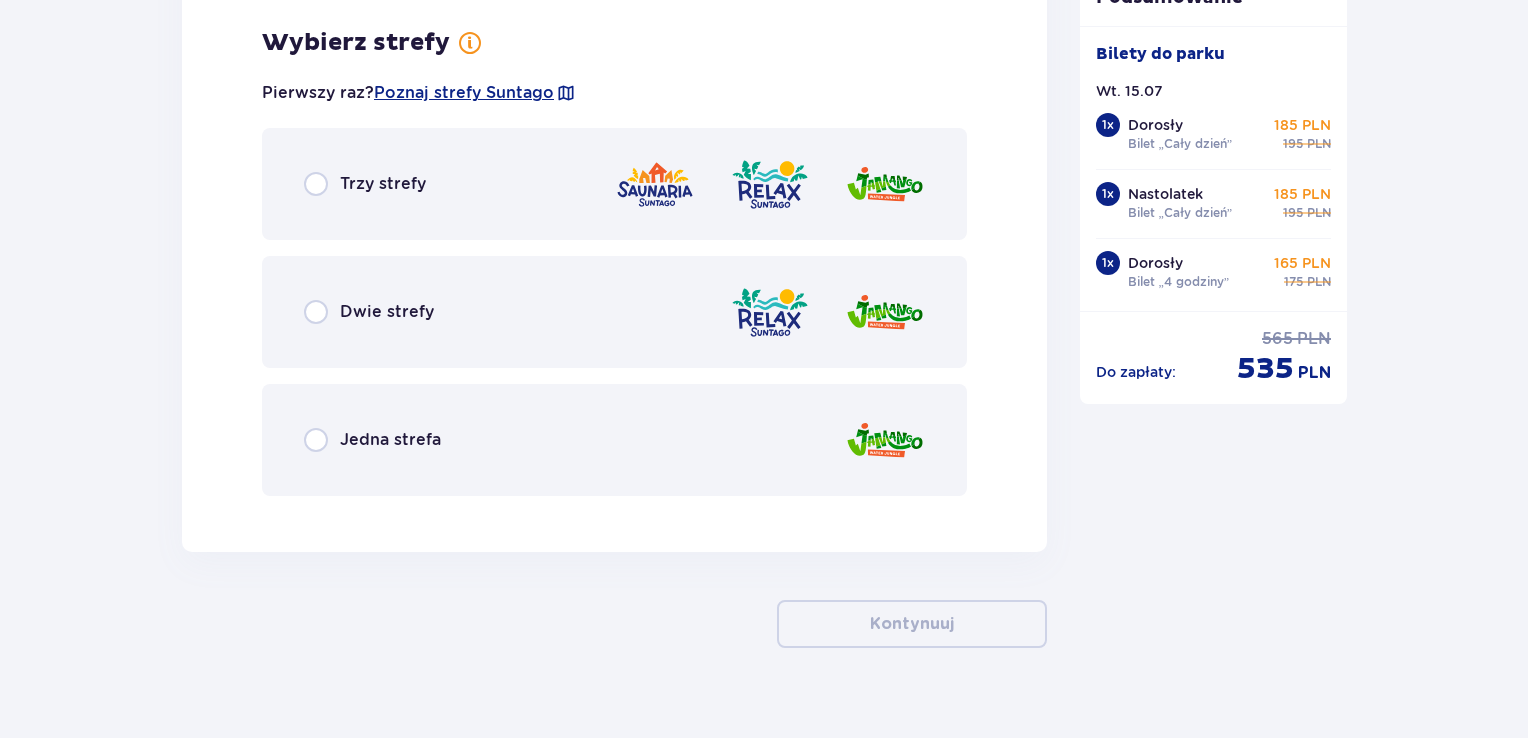 scroll, scrollTop: 6228, scrollLeft: 0, axis: vertical 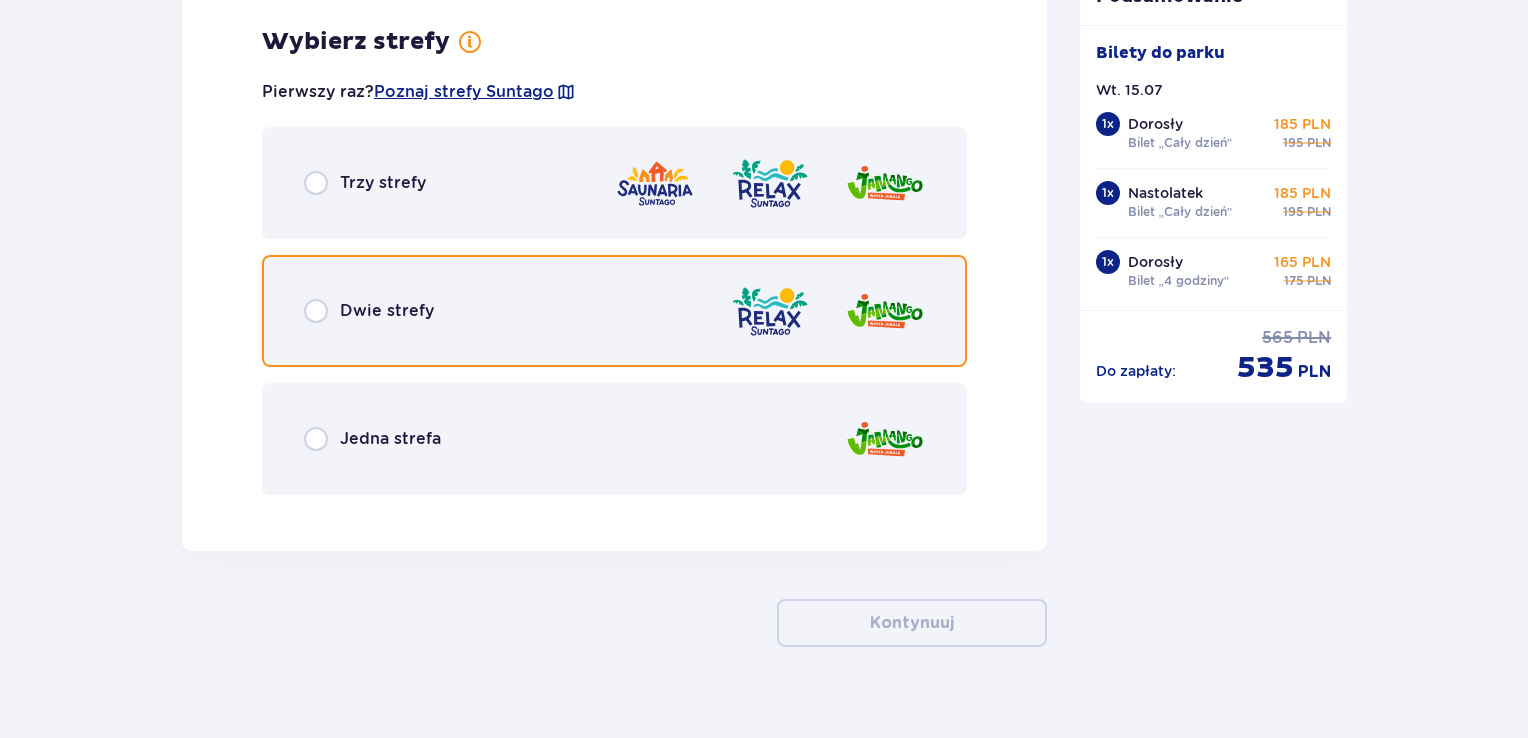 click at bounding box center (316, 311) 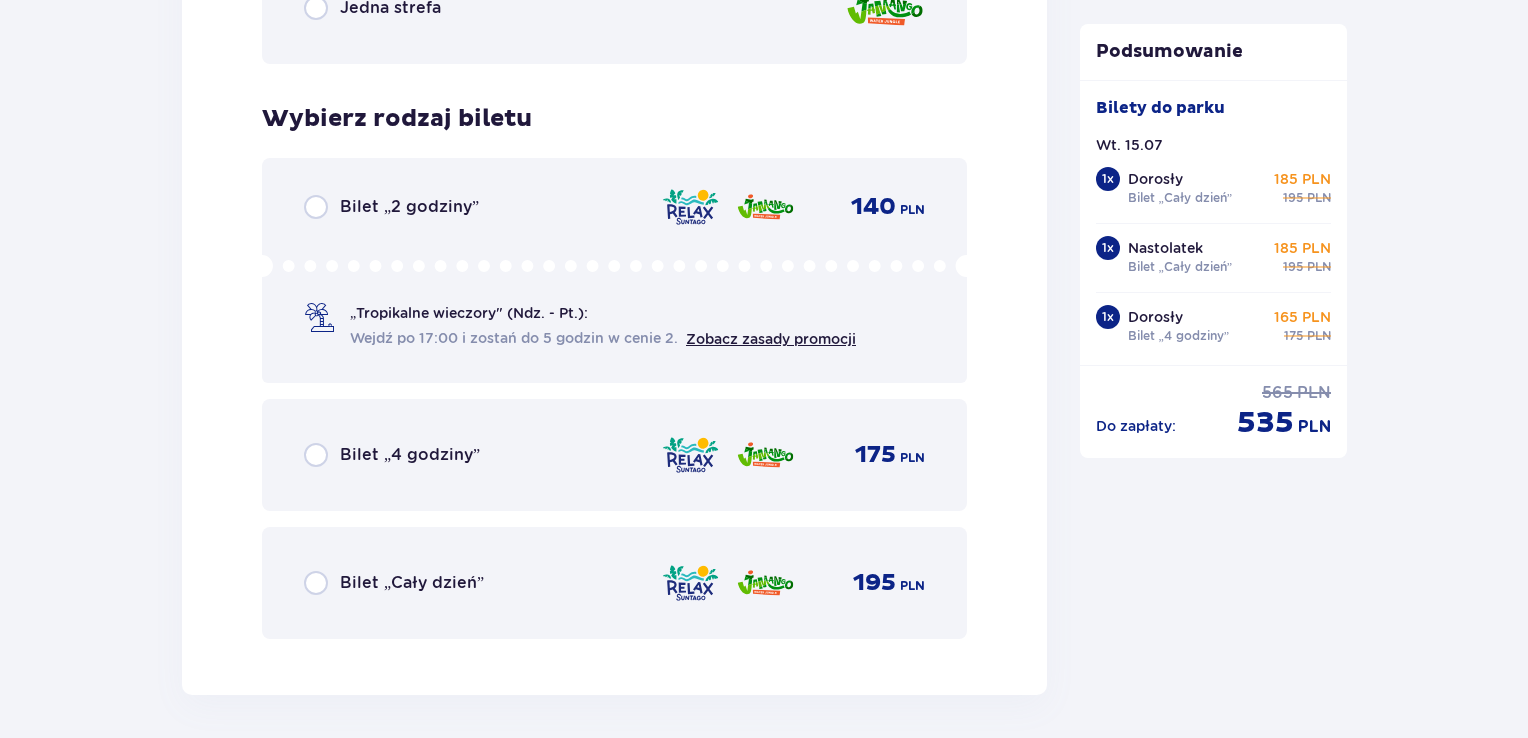 scroll, scrollTop: 6736, scrollLeft: 0, axis: vertical 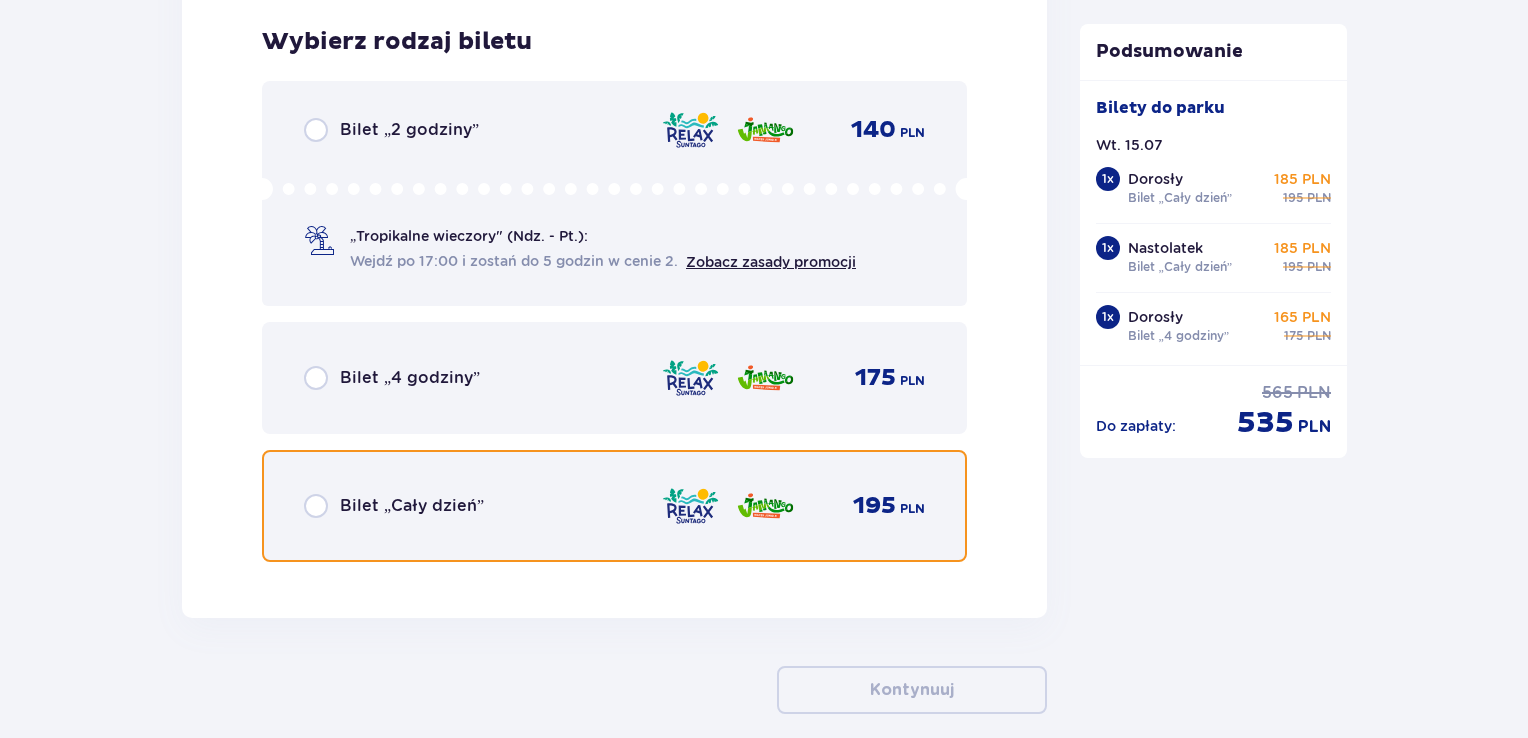 click at bounding box center (316, 506) 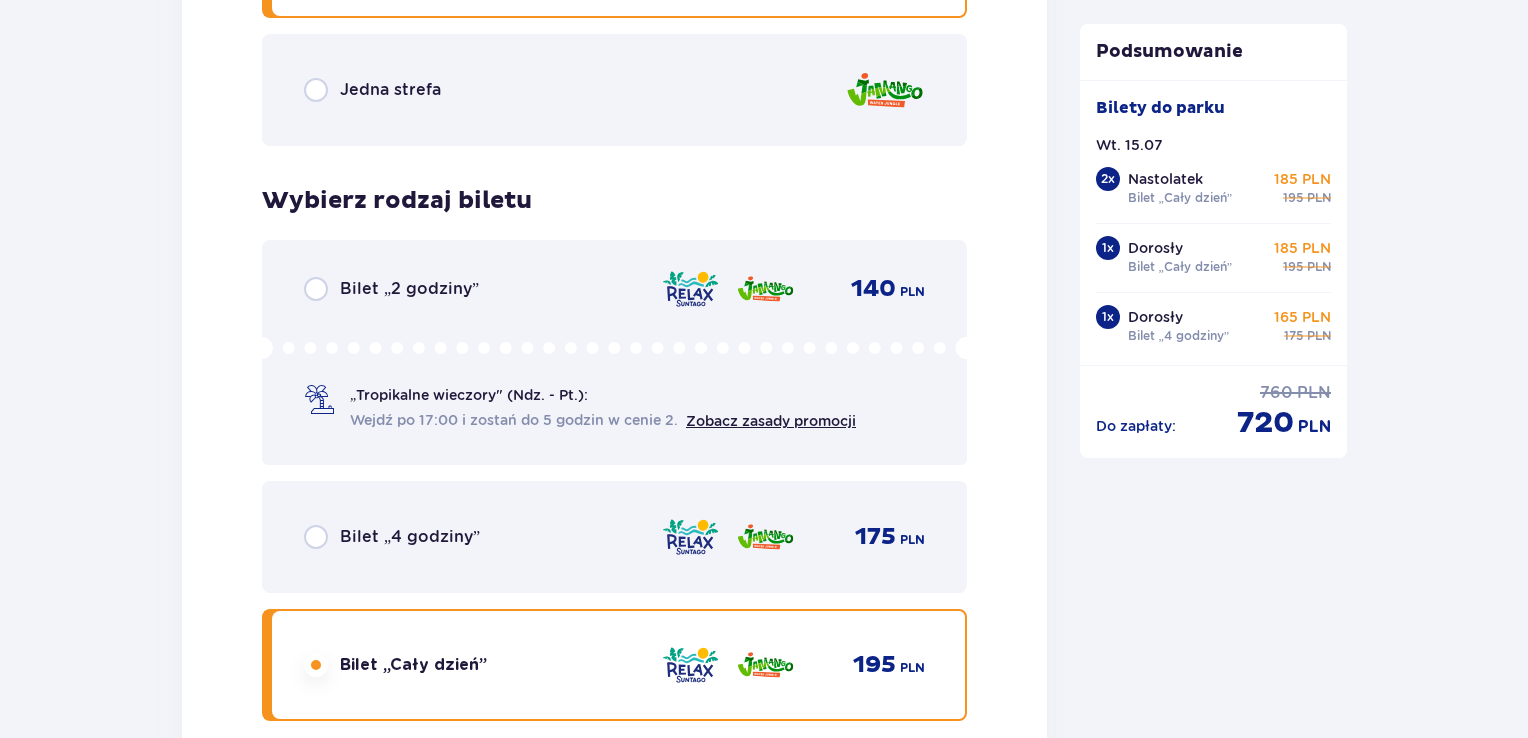 scroll, scrollTop: 4485, scrollLeft: 0, axis: vertical 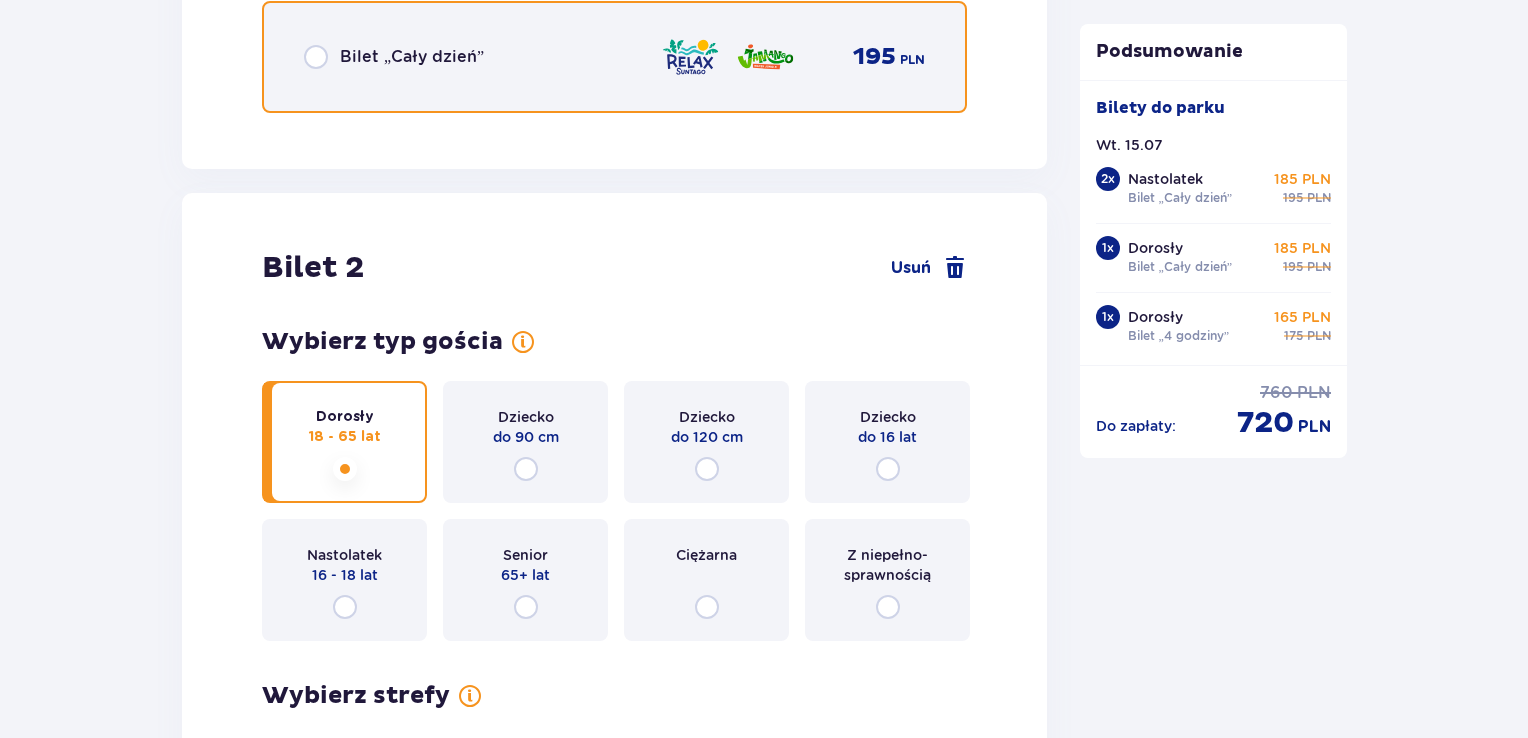click at bounding box center [316, 57] 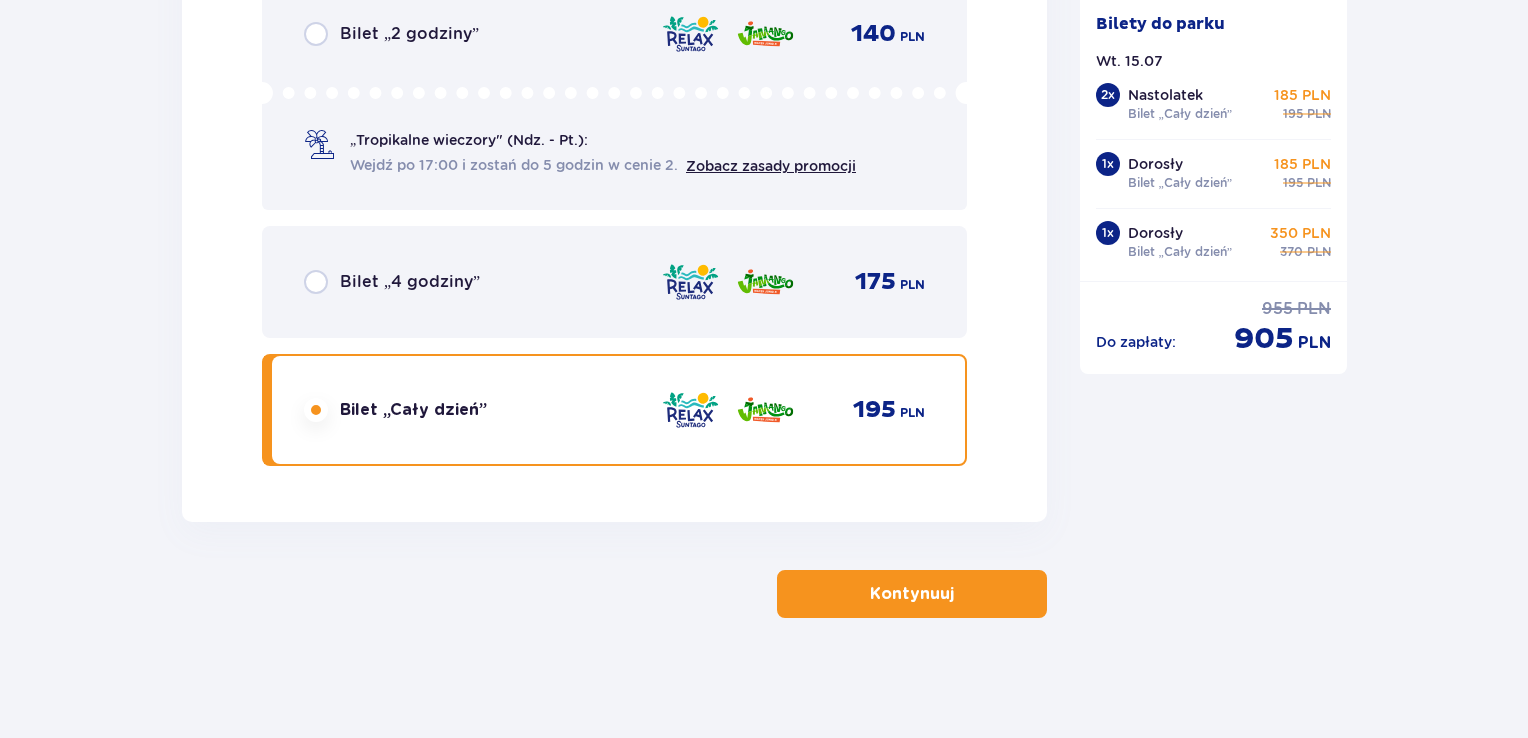 scroll, scrollTop: 6828, scrollLeft: 0, axis: vertical 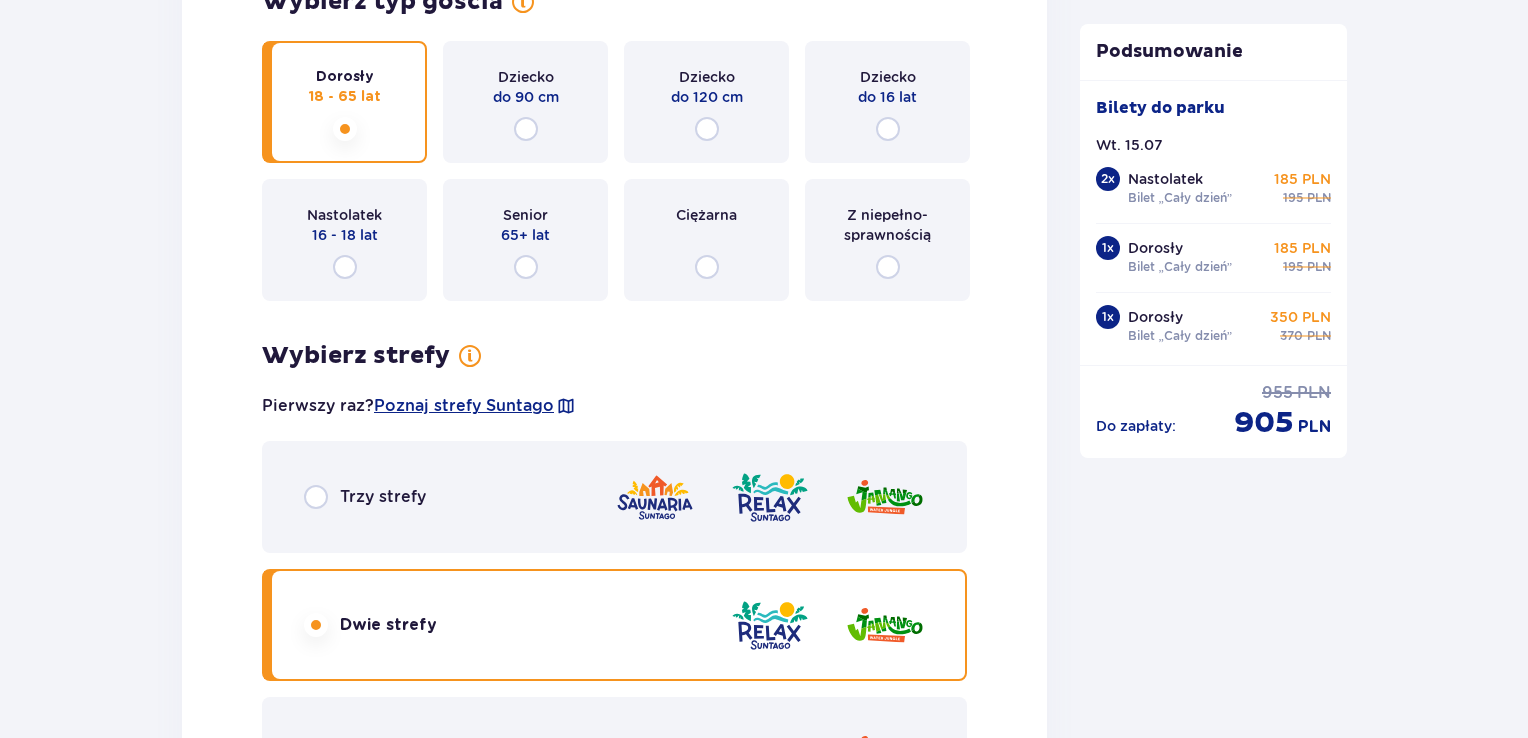 drag, startPoint x: 1524, startPoint y: 281, endPoint x: 1535, endPoint y: 317, distance: 37.64306 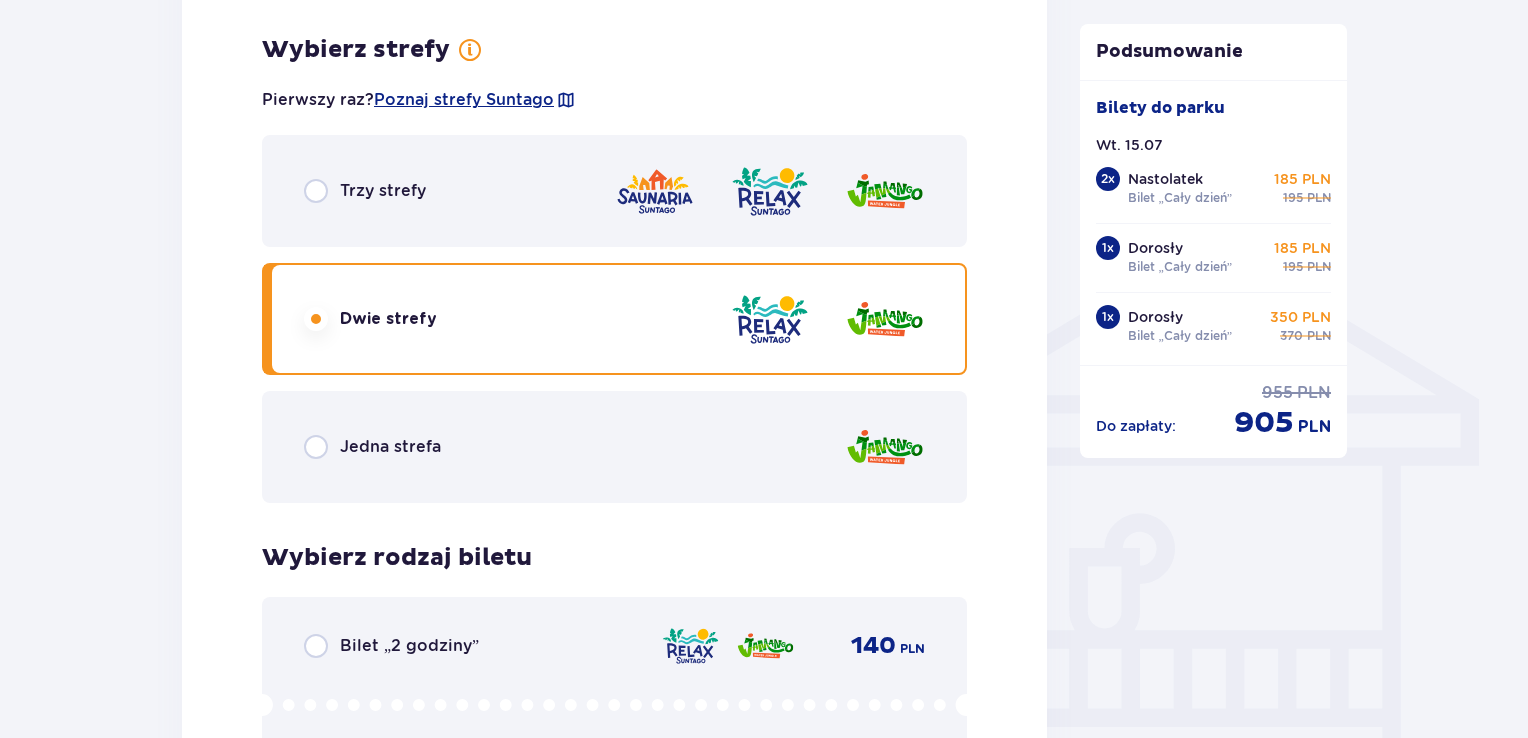scroll, scrollTop: 1345, scrollLeft: 0, axis: vertical 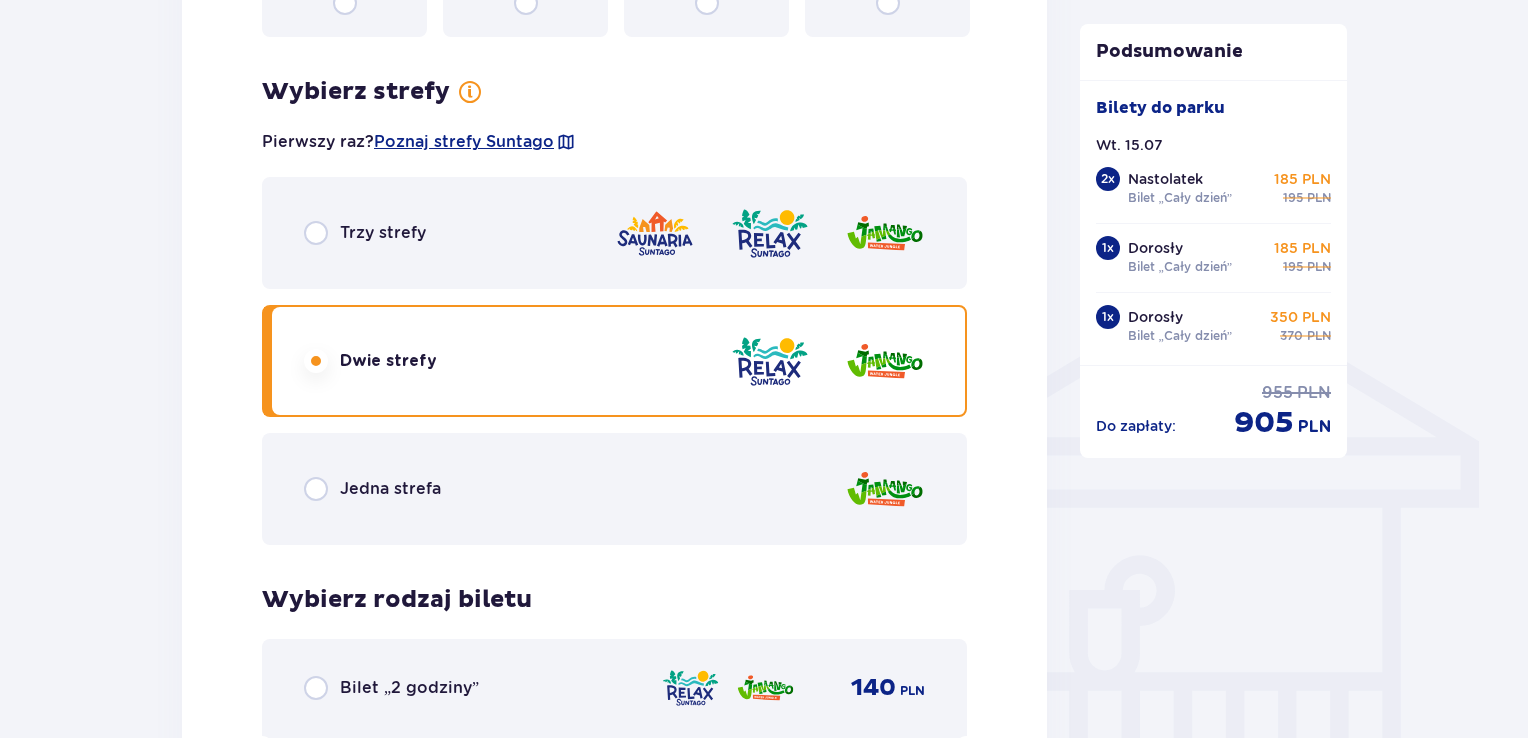 drag, startPoint x: 1522, startPoint y: 170, endPoint x: 1535, endPoint y: 164, distance: 14.3178215 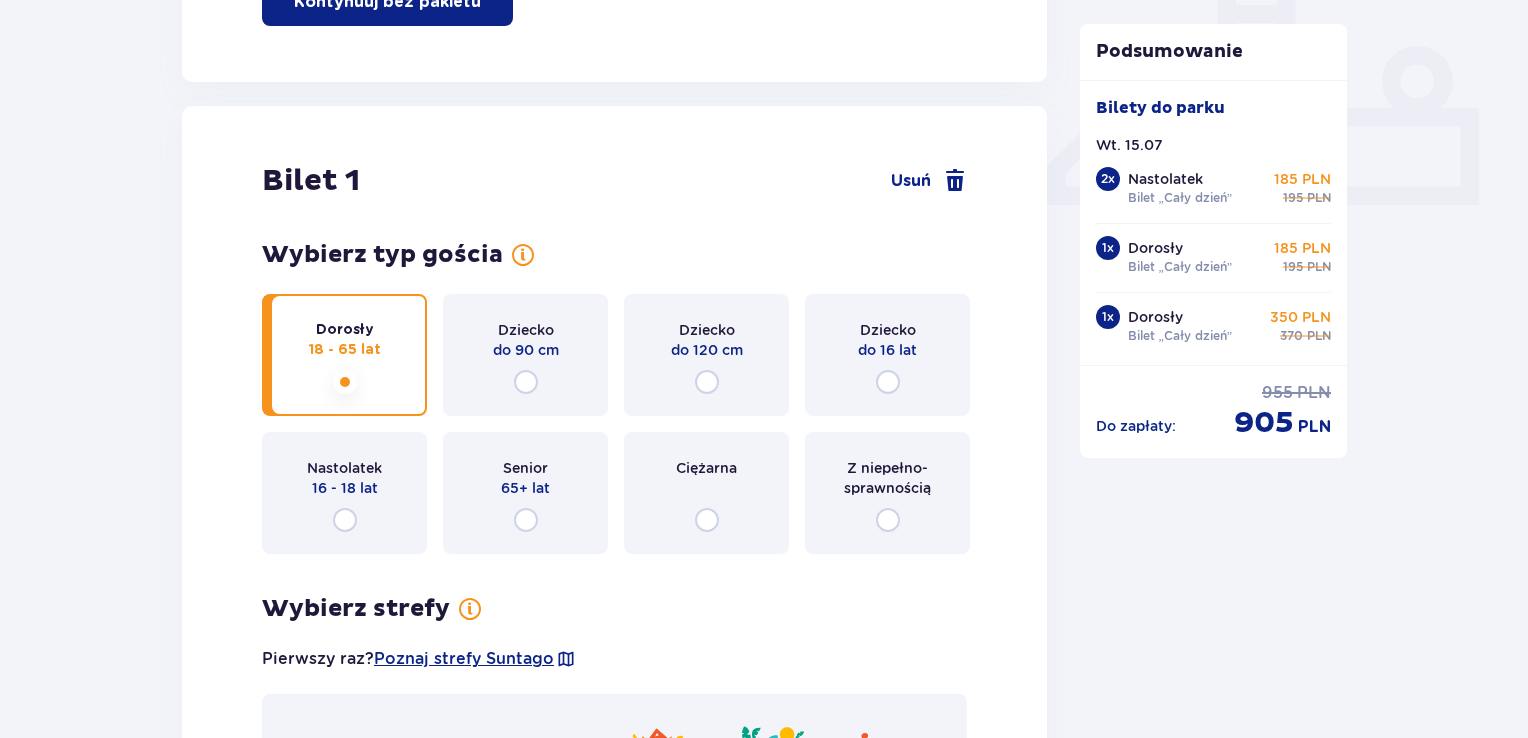 scroll, scrollTop: 796, scrollLeft: 0, axis: vertical 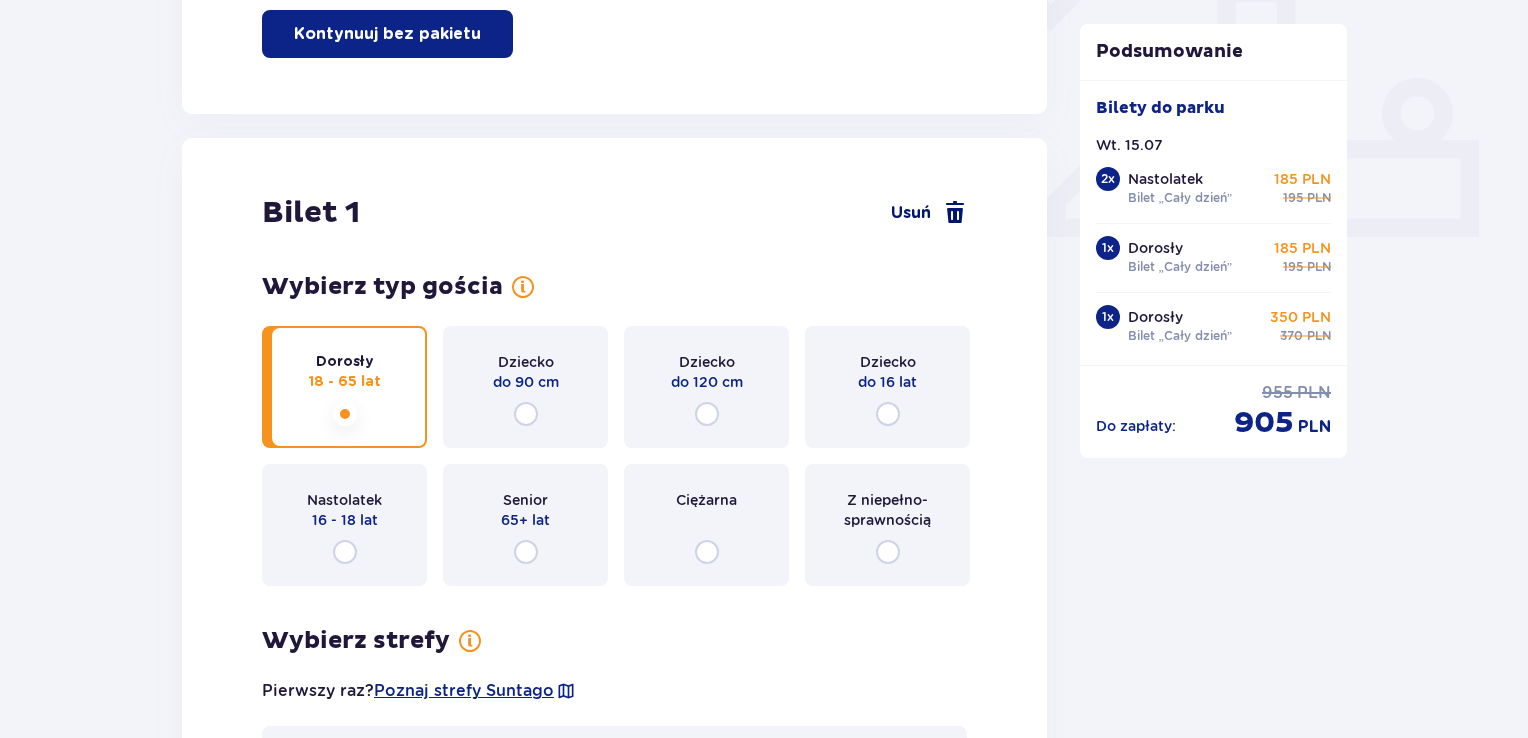 click at bounding box center (955, 213) 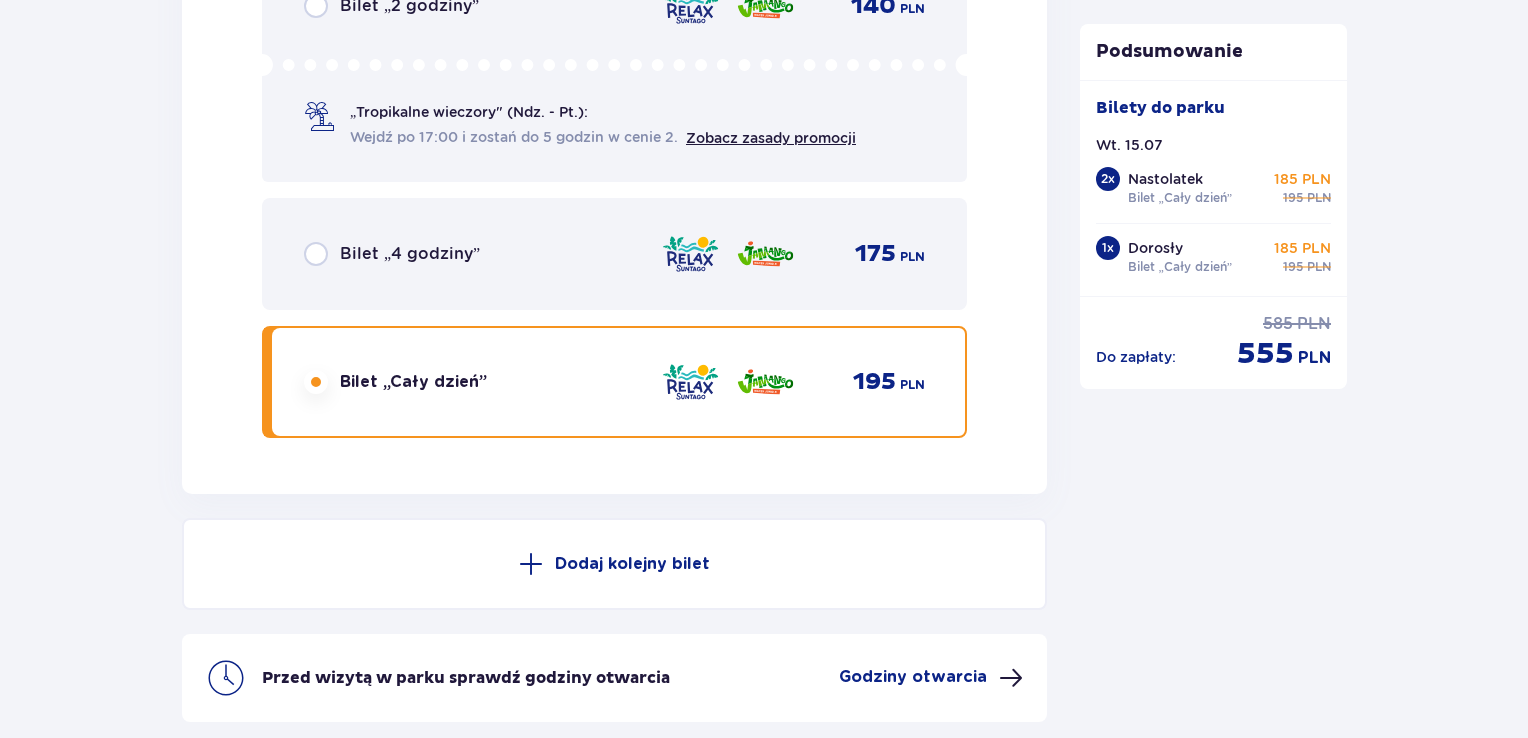 scroll, scrollTop: 5420, scrollLeft: 0, axis: vertical 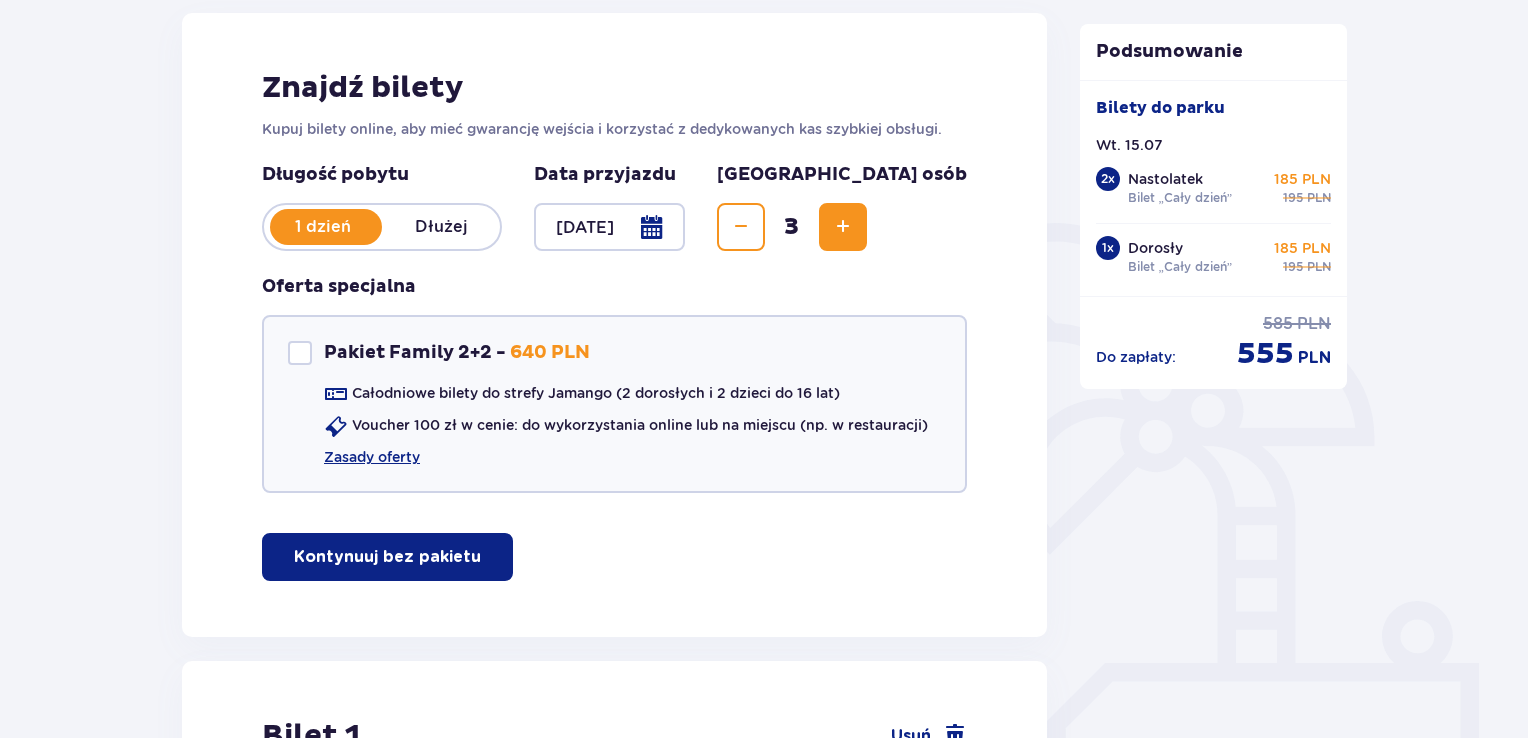click at bounding box center (843, 227) 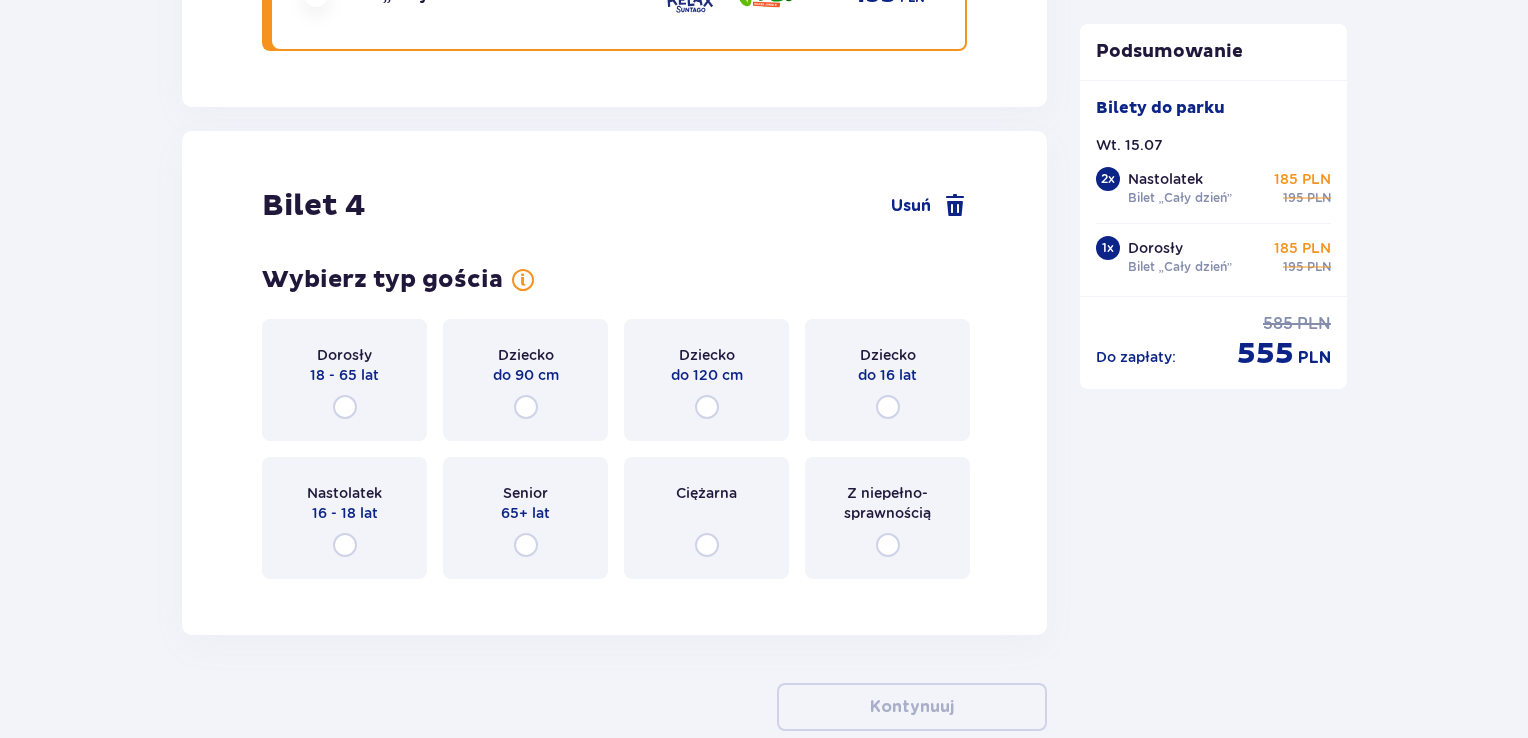 scroll, scrollTop: 5740, scrollLeft: 0, axis: vertical 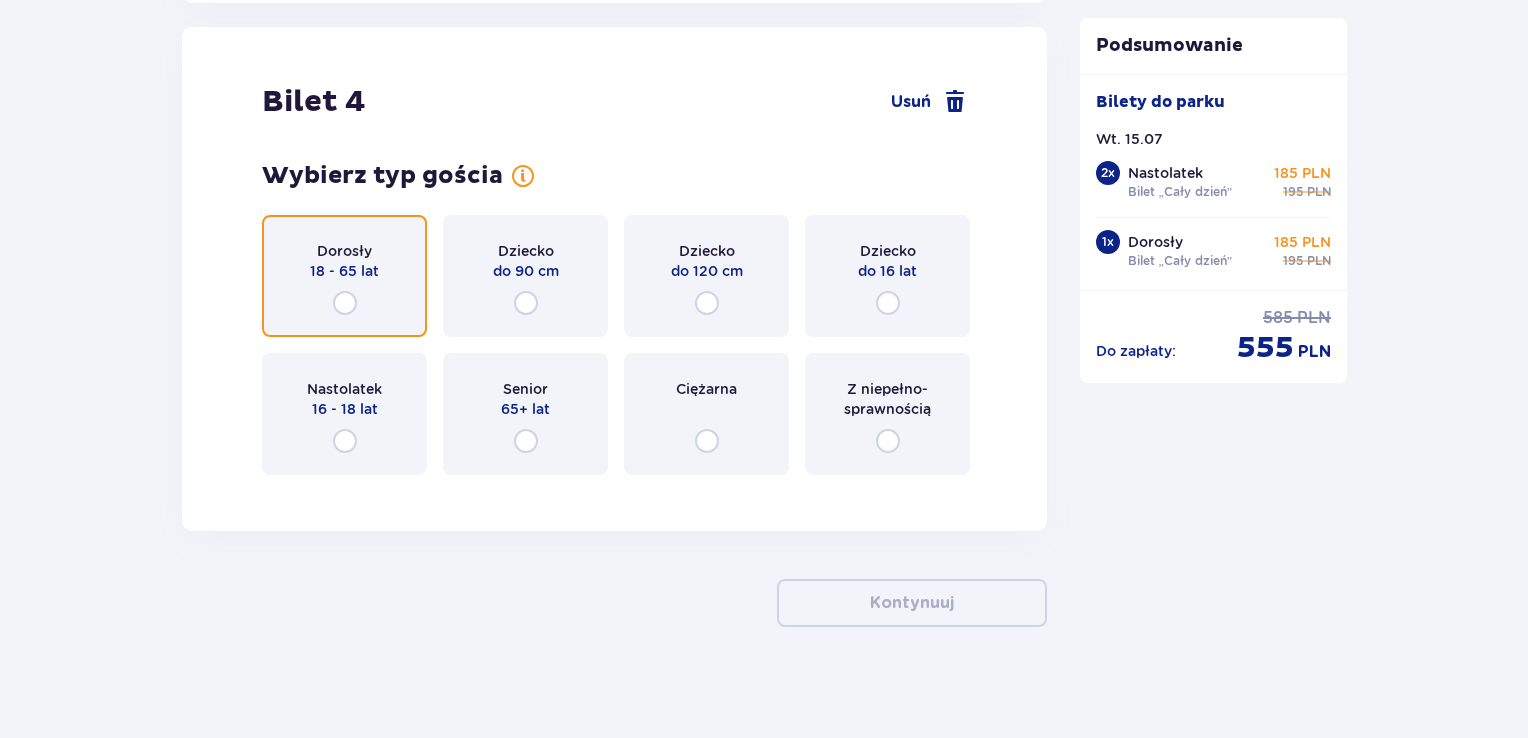 click at bounding box center (345, 303) 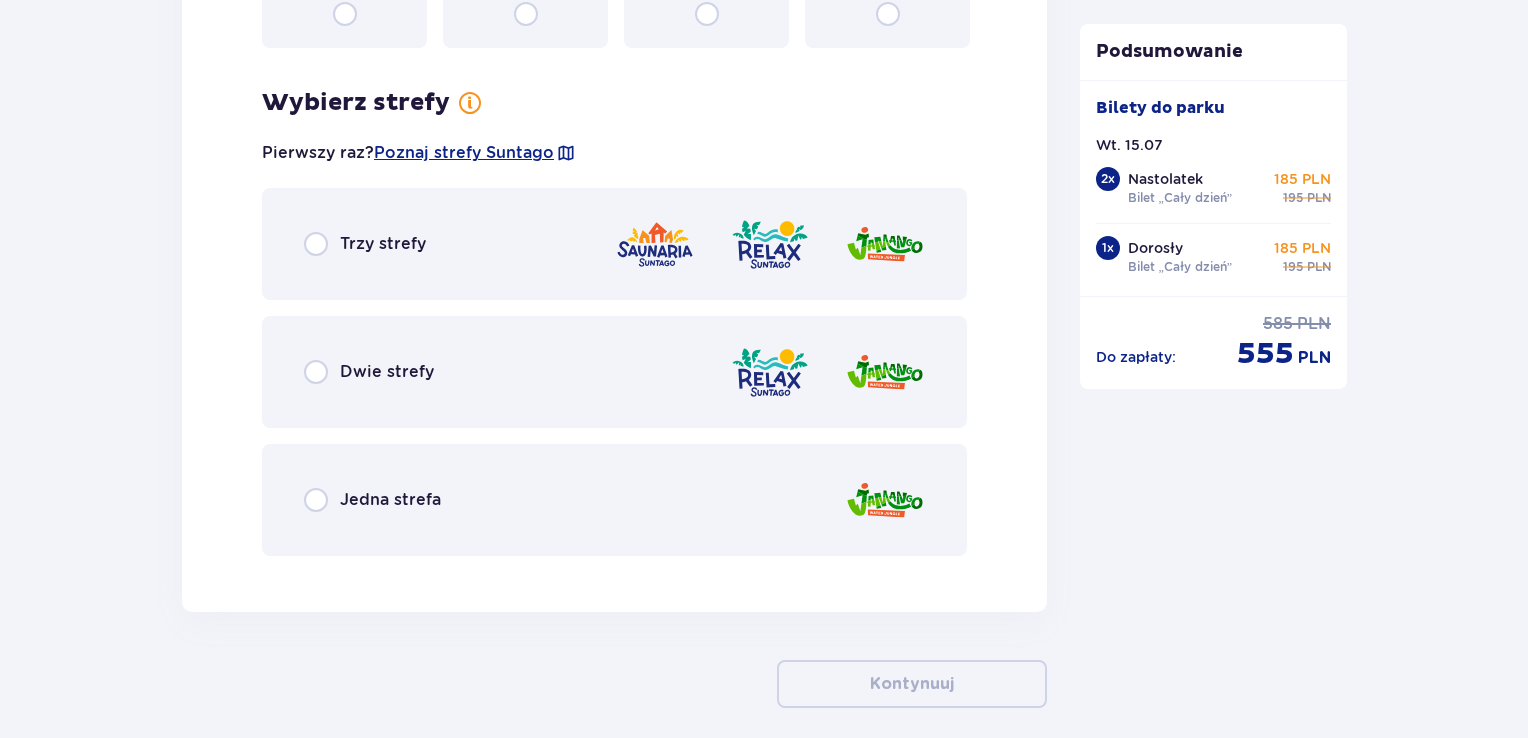 scroll, scrollTop: 6228, scrollLeft: 0, axis: vertical 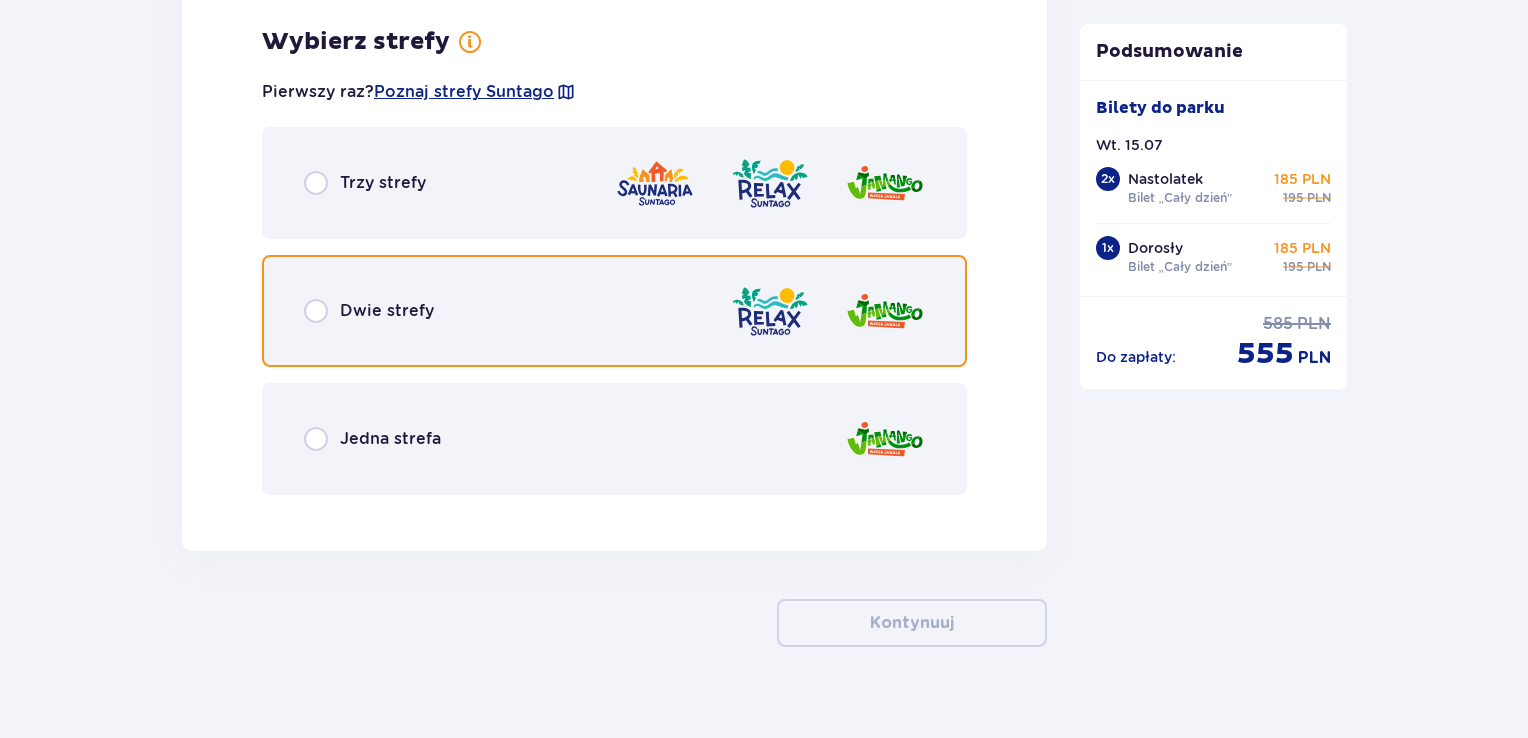 click at bounding box center [316, 311] 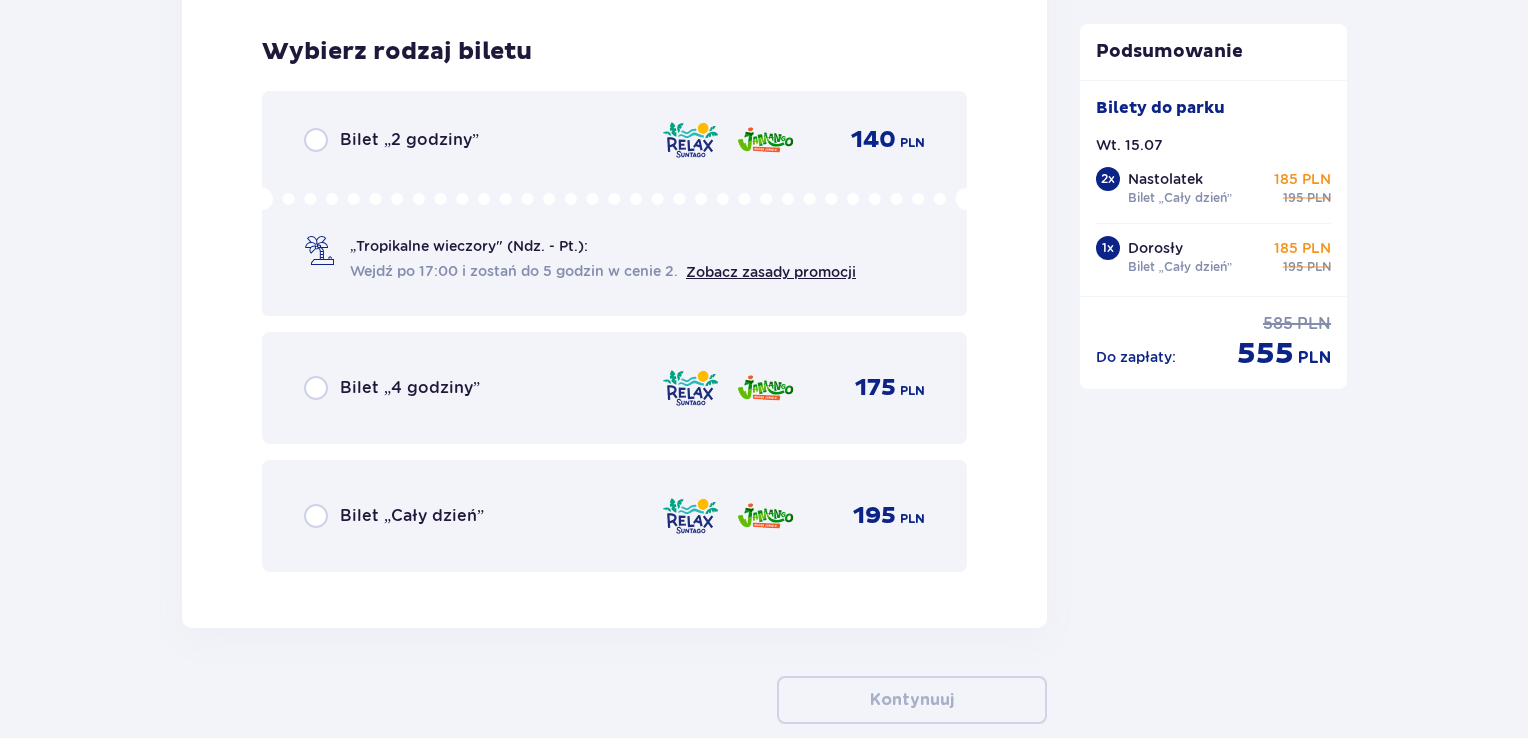 scroll, scrollTop: 6736, scrollLeft: 0, axis: vertical 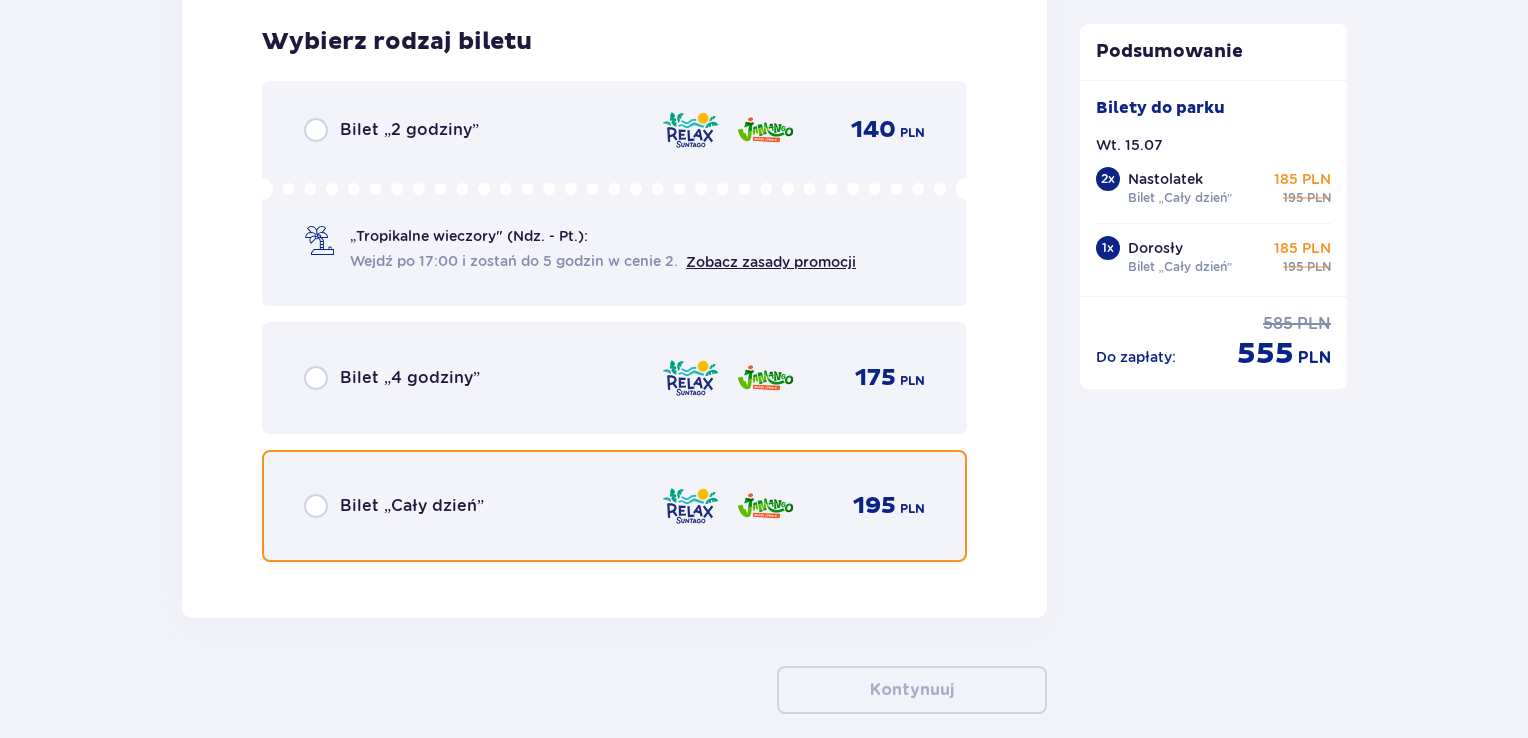 click at bounding box center [316, 506] 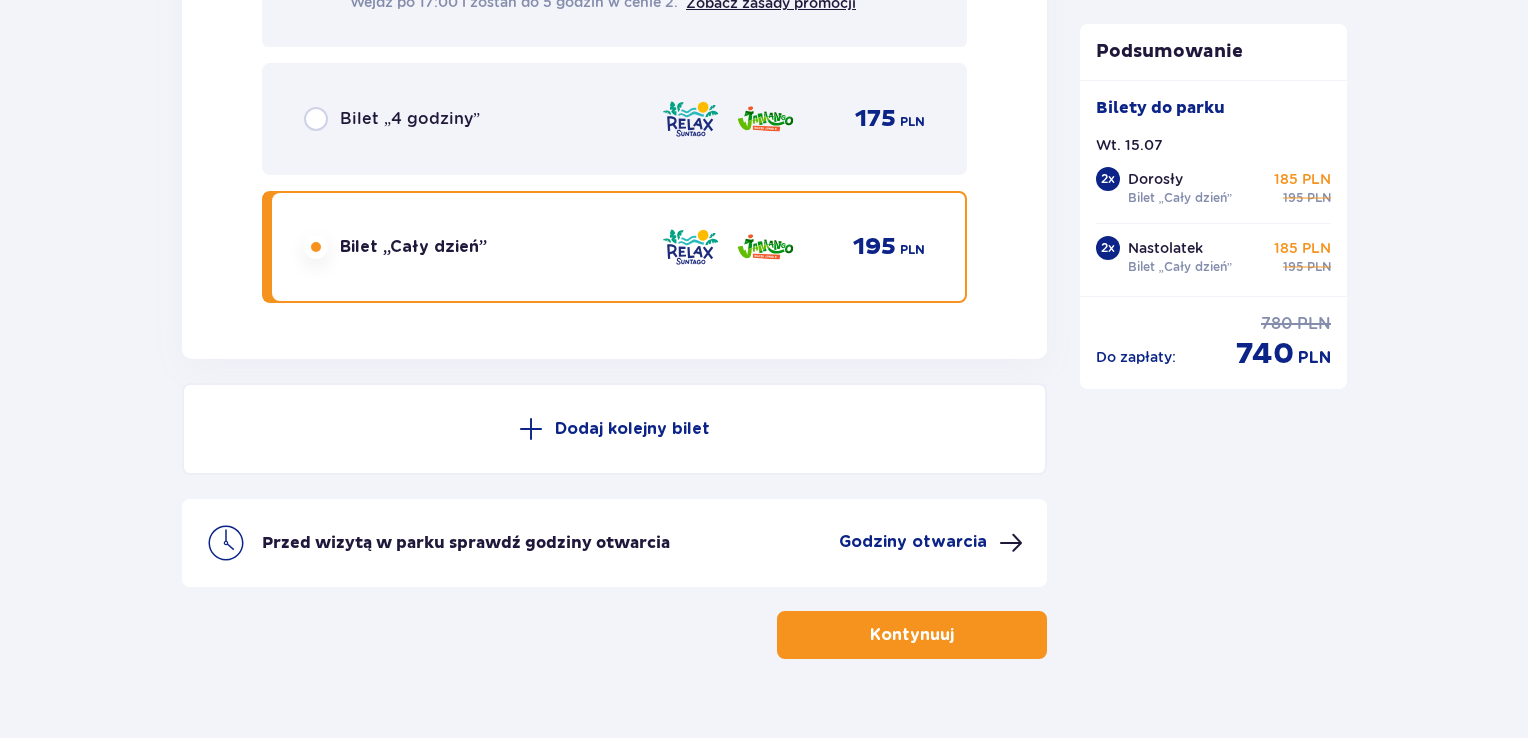 scroll, scrollTop: 7032, scrollLeft: 0, axis: vertical 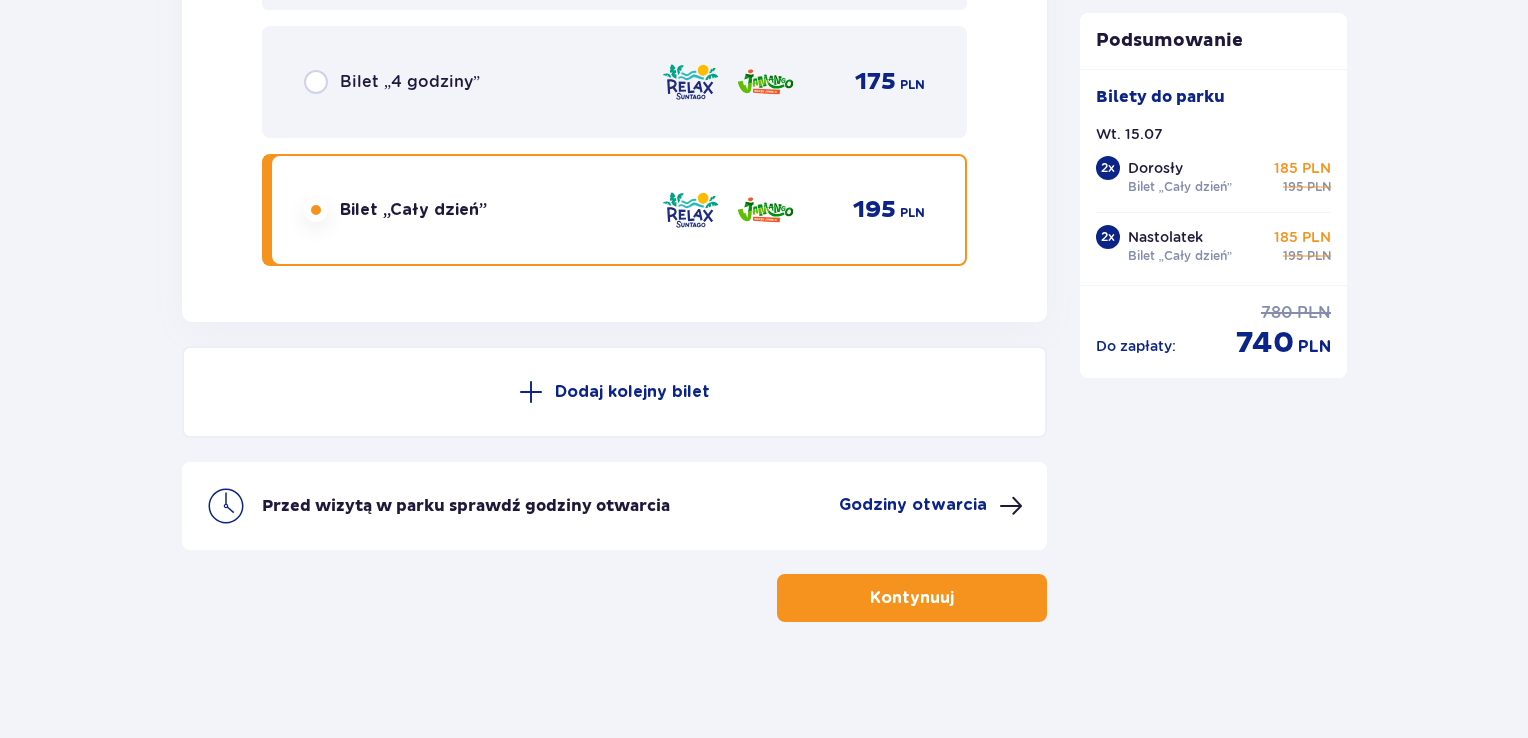click on "Kontynuuj" at bounding box center [912, 598] 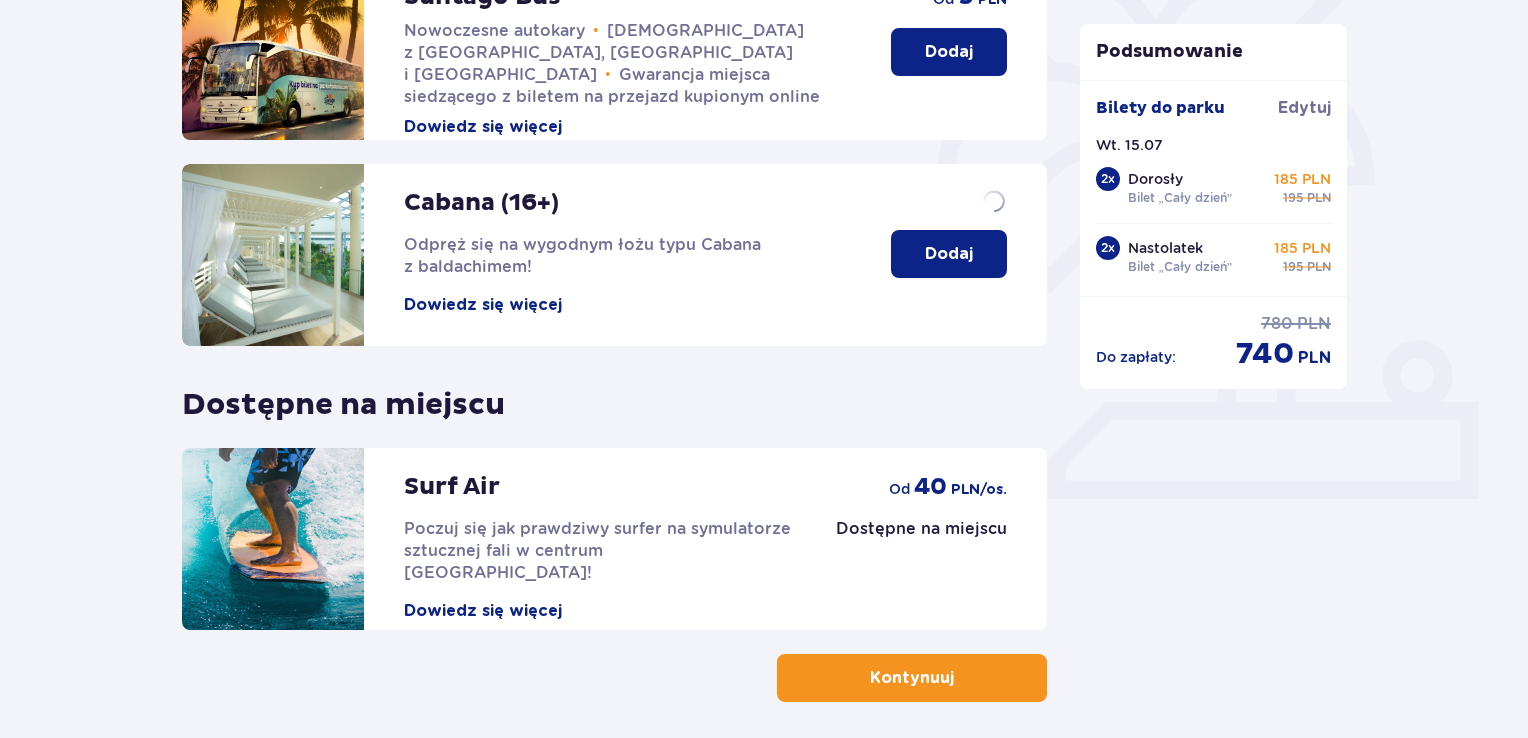 scroll, scrollTop: 0, scrollLeft: 0, axis: both 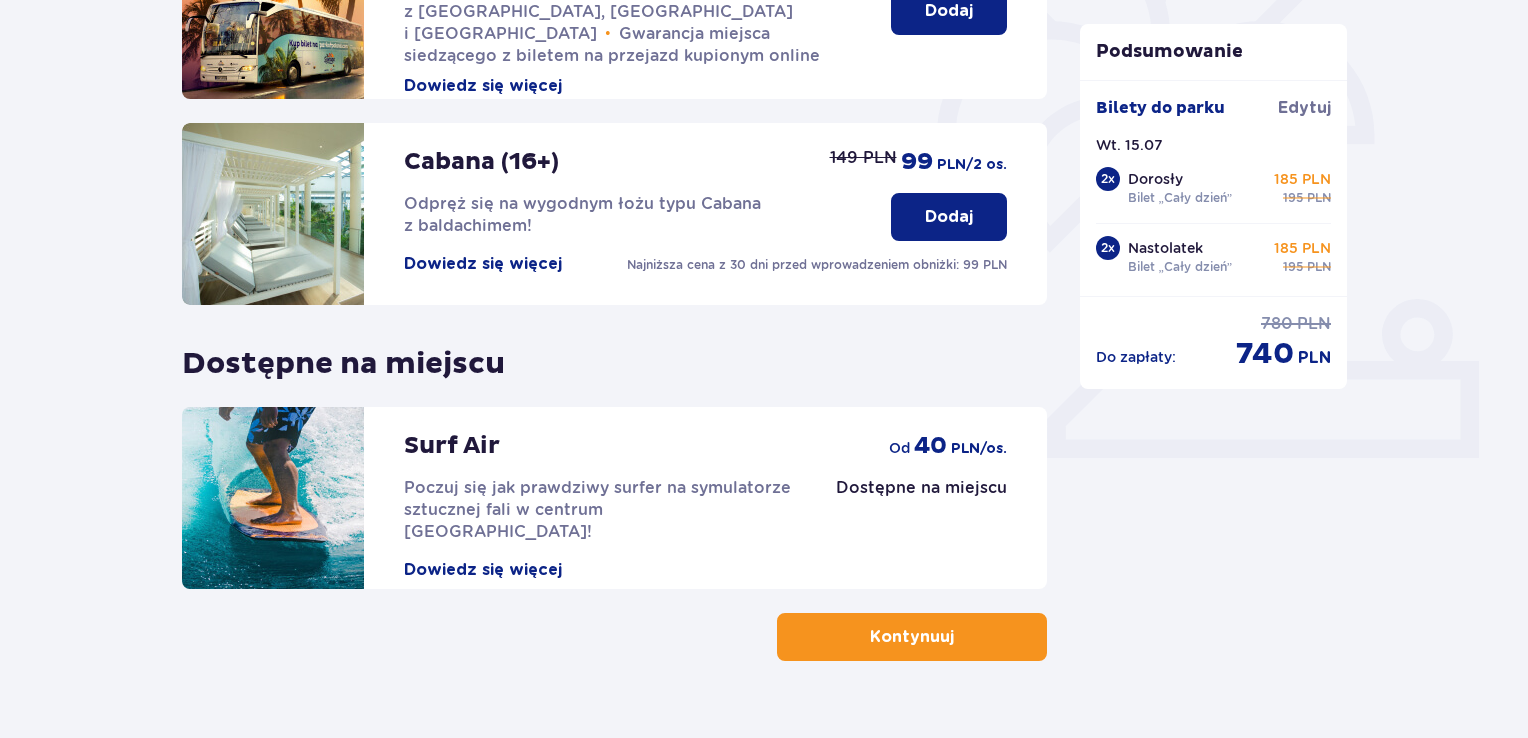 click on "Kontynuuj" at bounding box center (912, 637) 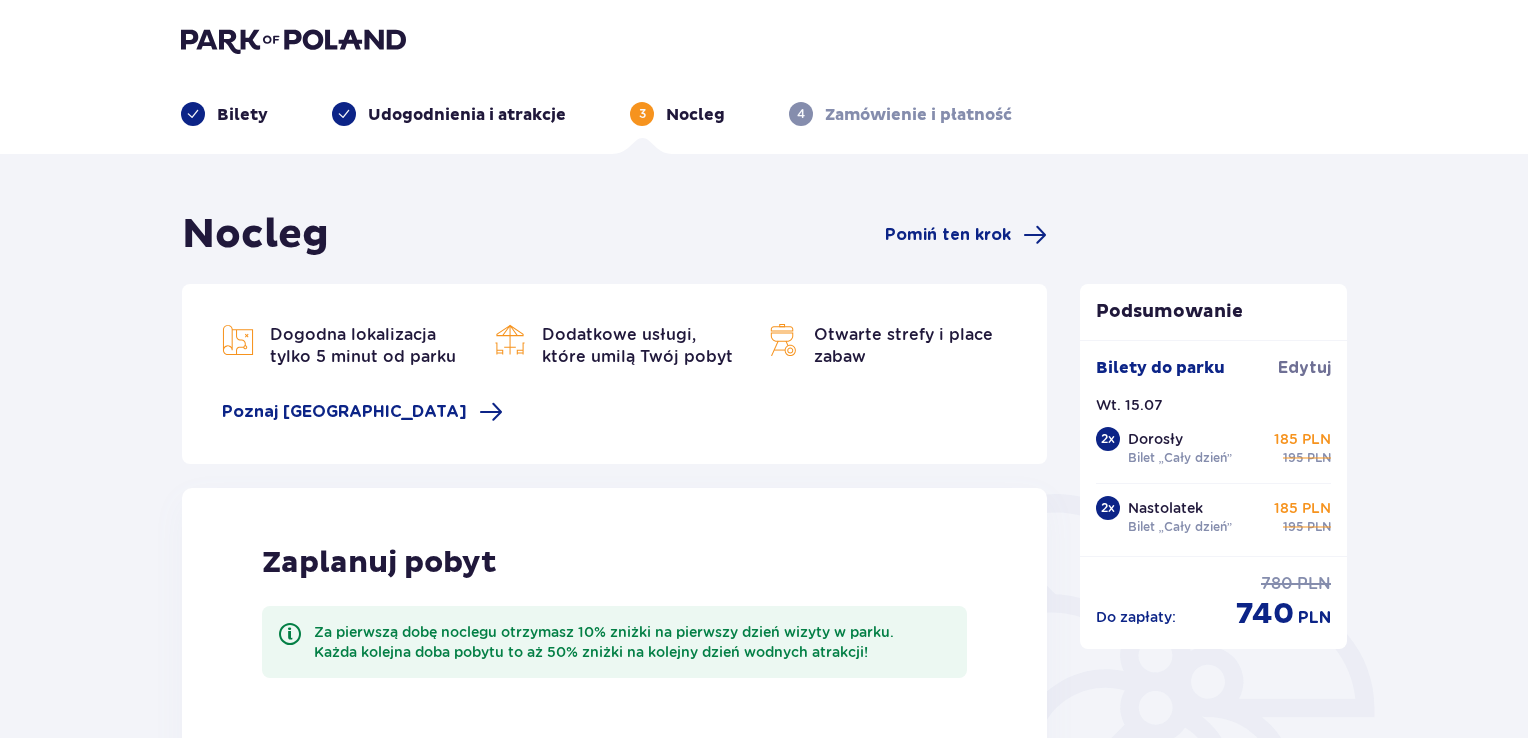 scroll, scrollTop: 0, scrollLeft: 0, axis: both 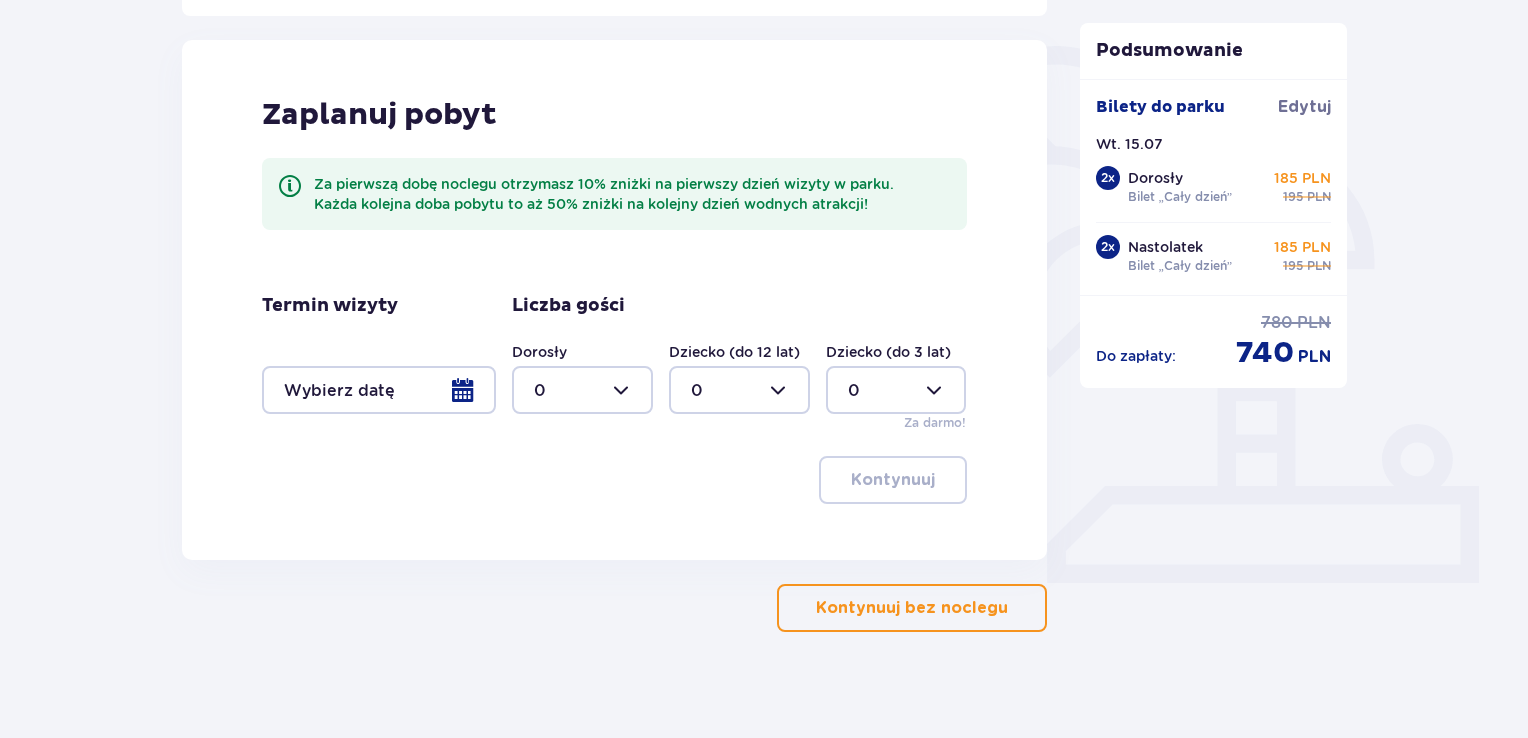click at bounding box center [379, 390] 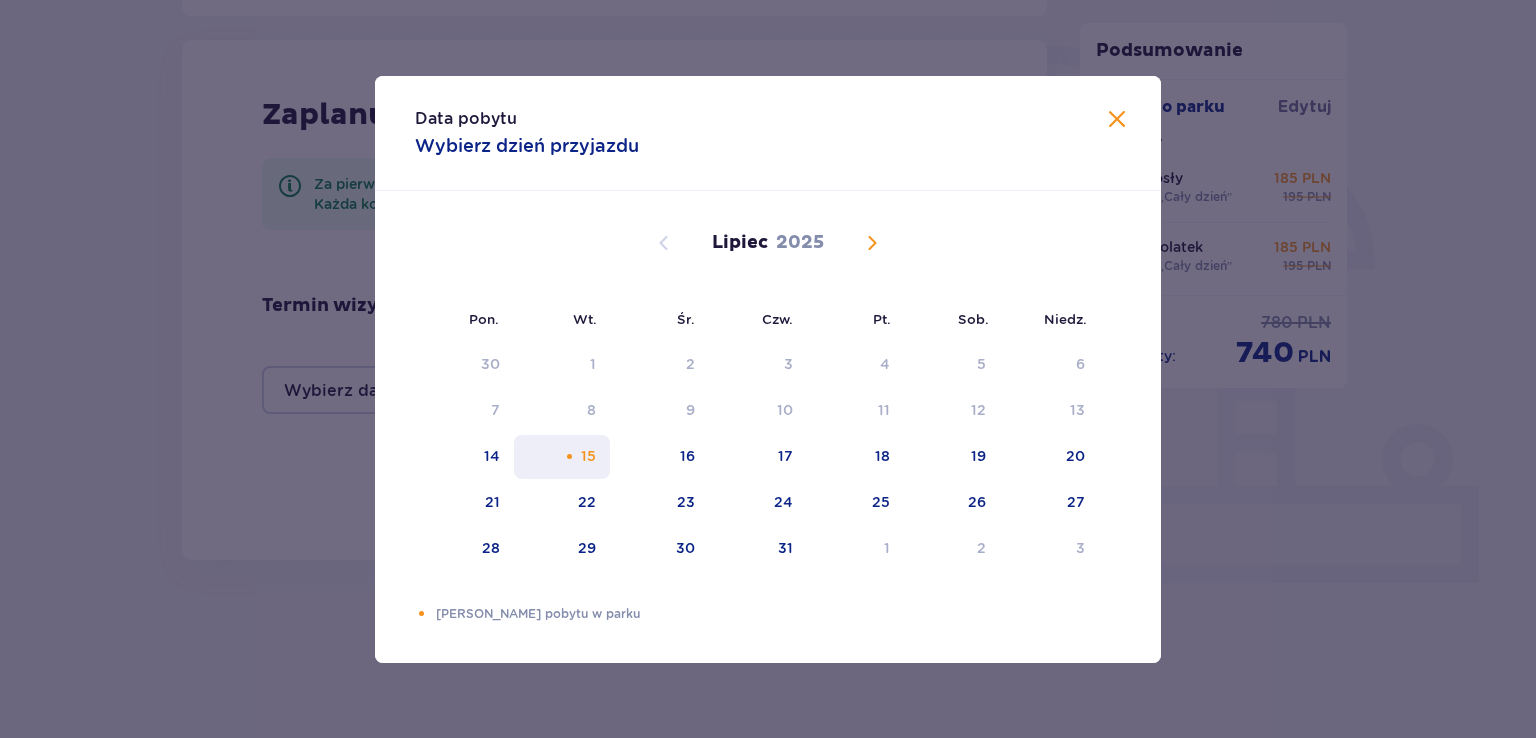 click on "15" at bounding box center (588, 456) 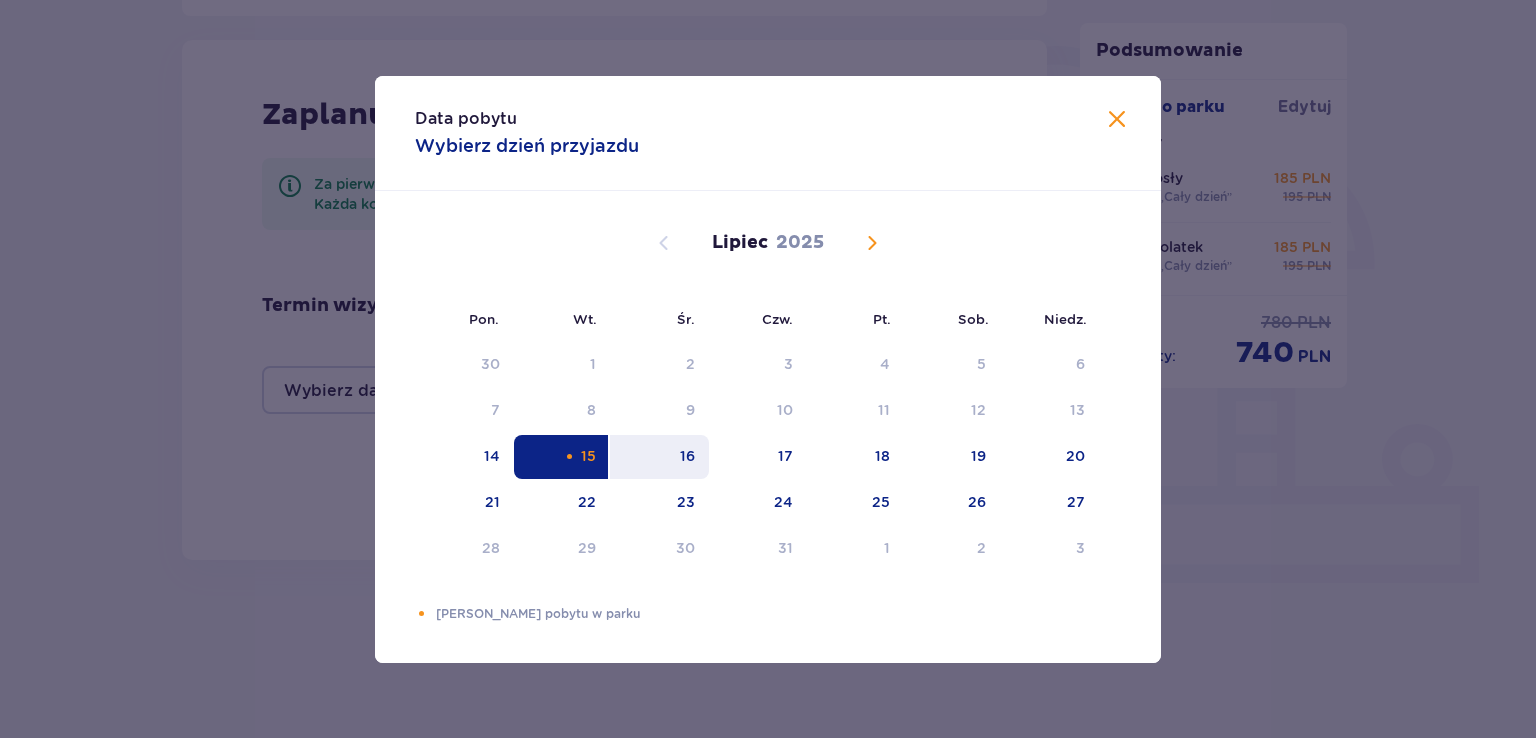 click on "16" at bounding box center [687, 456] 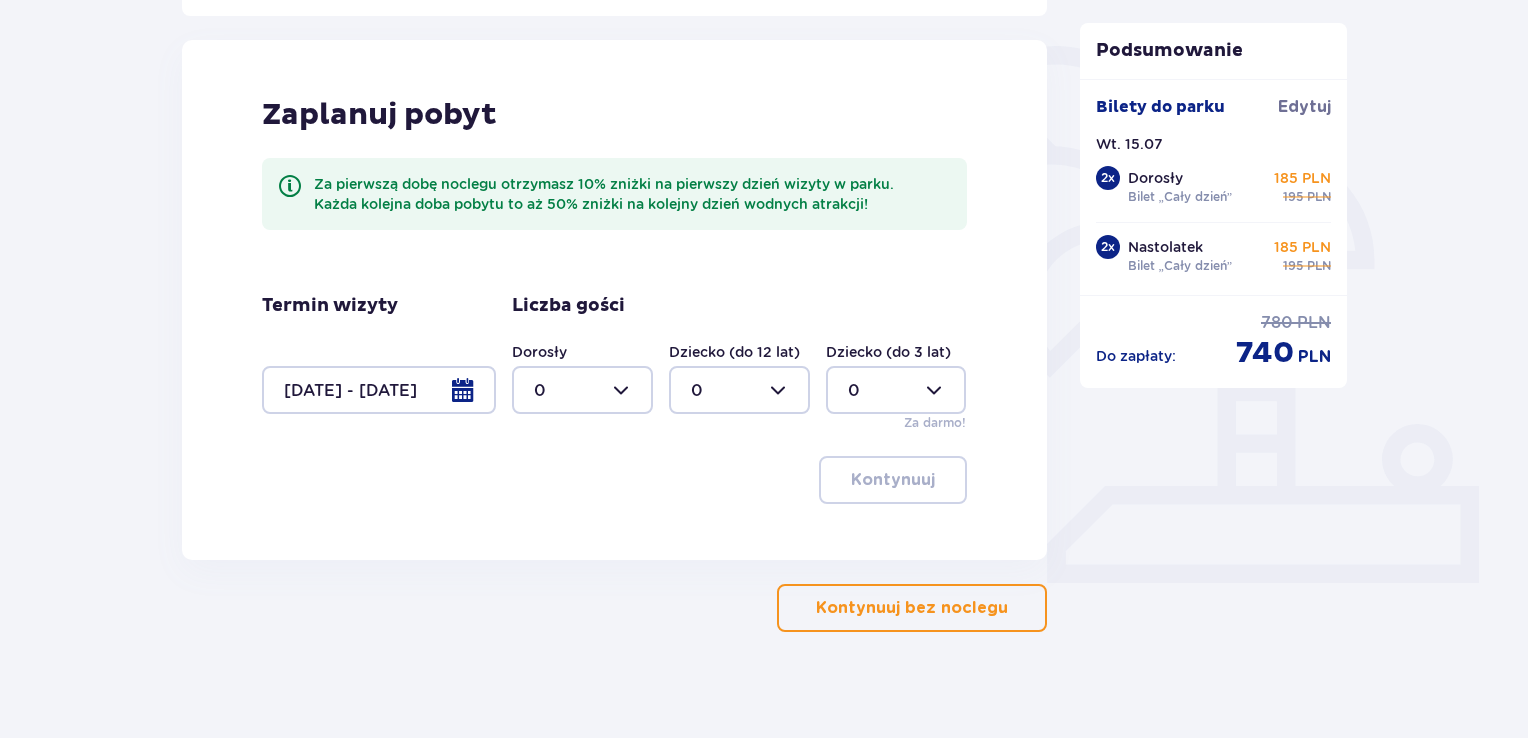click at bounding box center [582, 390] 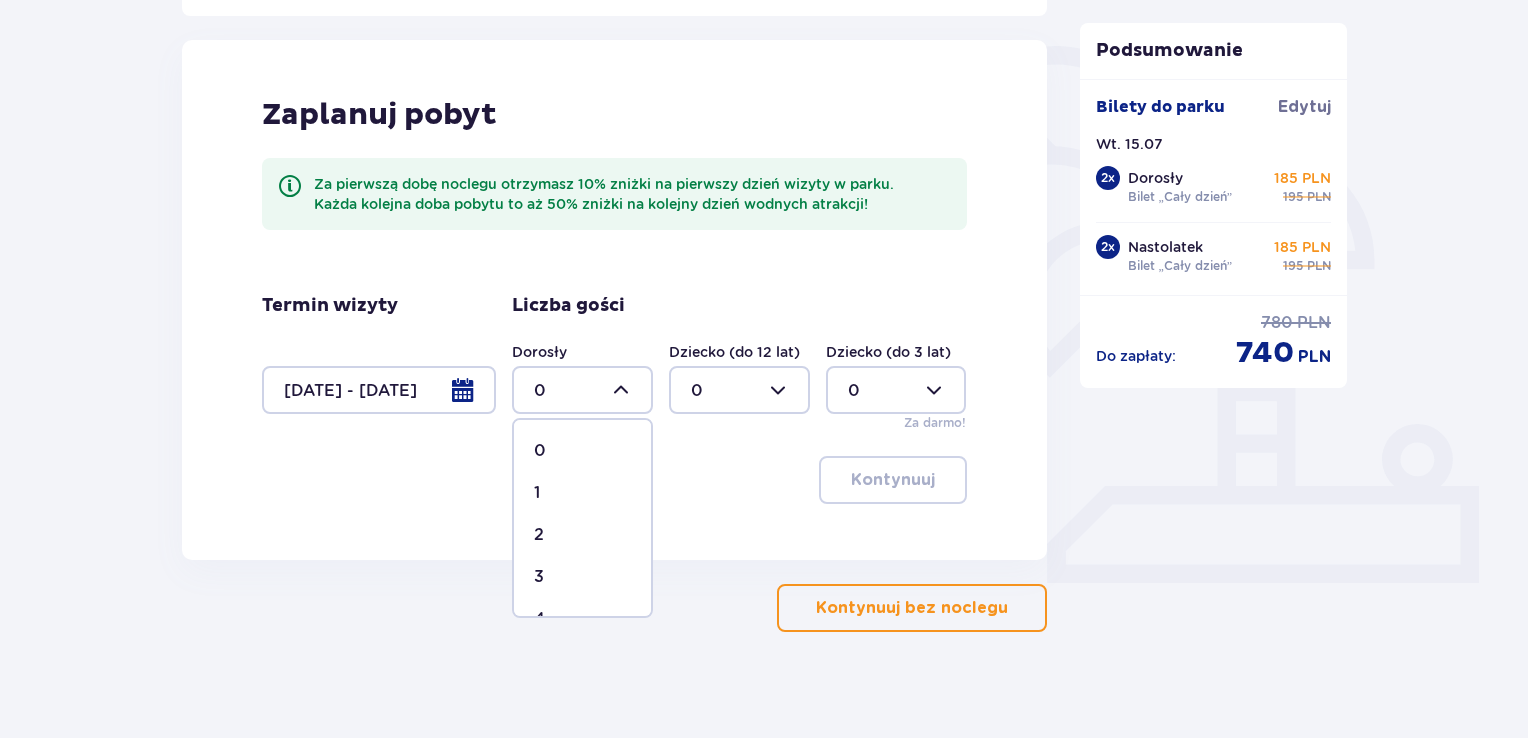 click on "0 1 2 3 4 5 6 7 8 9 10 11 12 13 14 15 16 17 18" at bounding box center [582, 518] 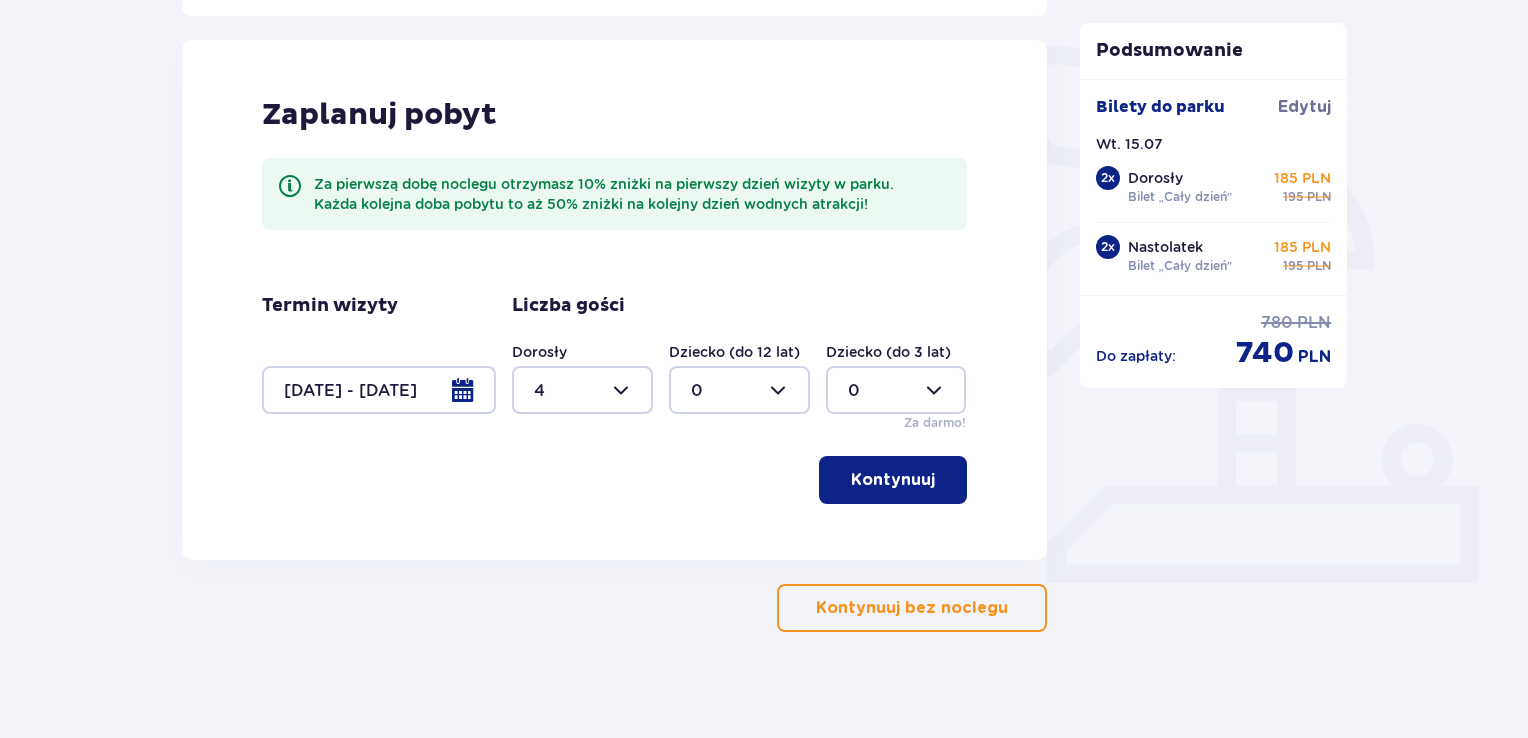 click on "Kontynuuj" at bounding box center (893, 480) 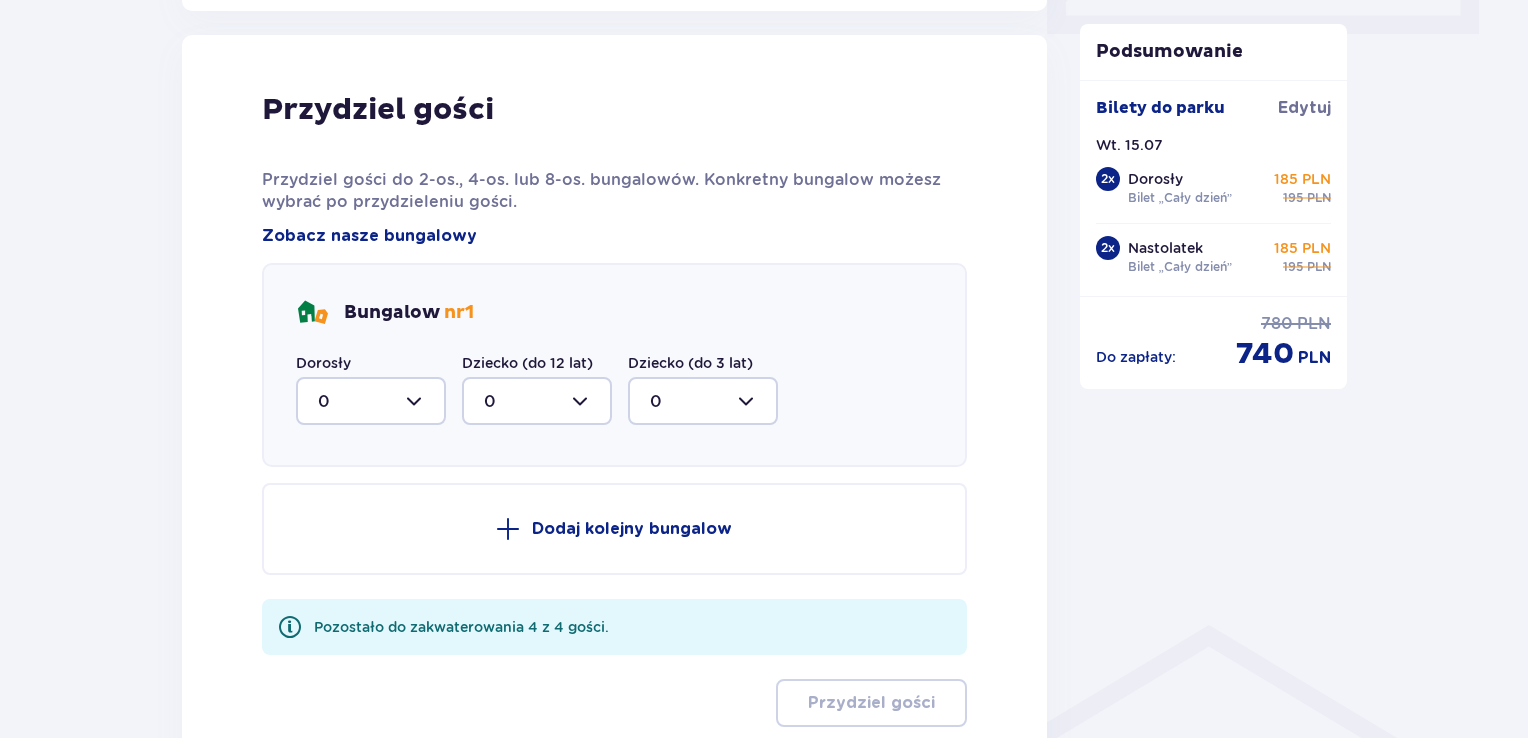 scroll, scrollTop: 1010, scrollLeft: 0, axis: vertical 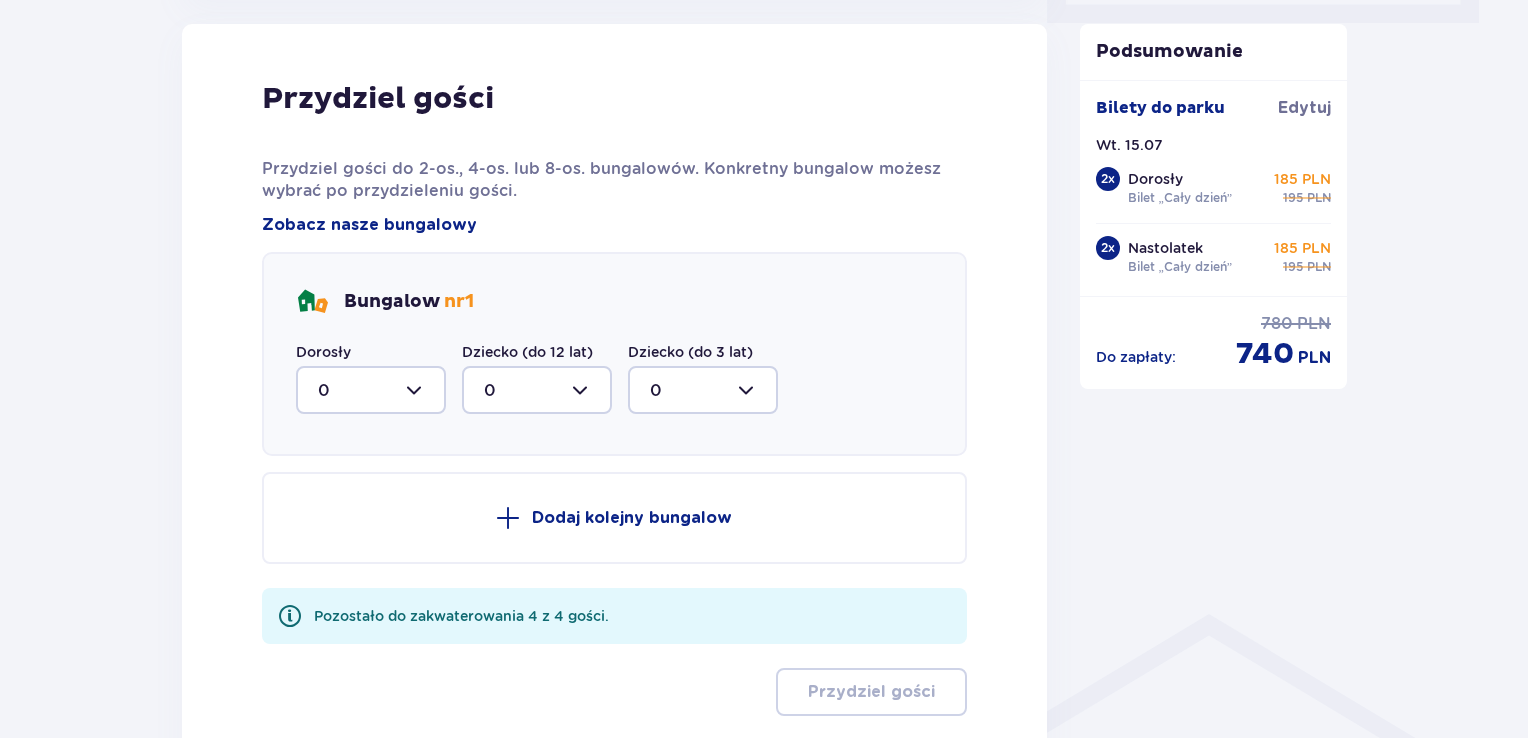 click at bounding box center [371, 390] 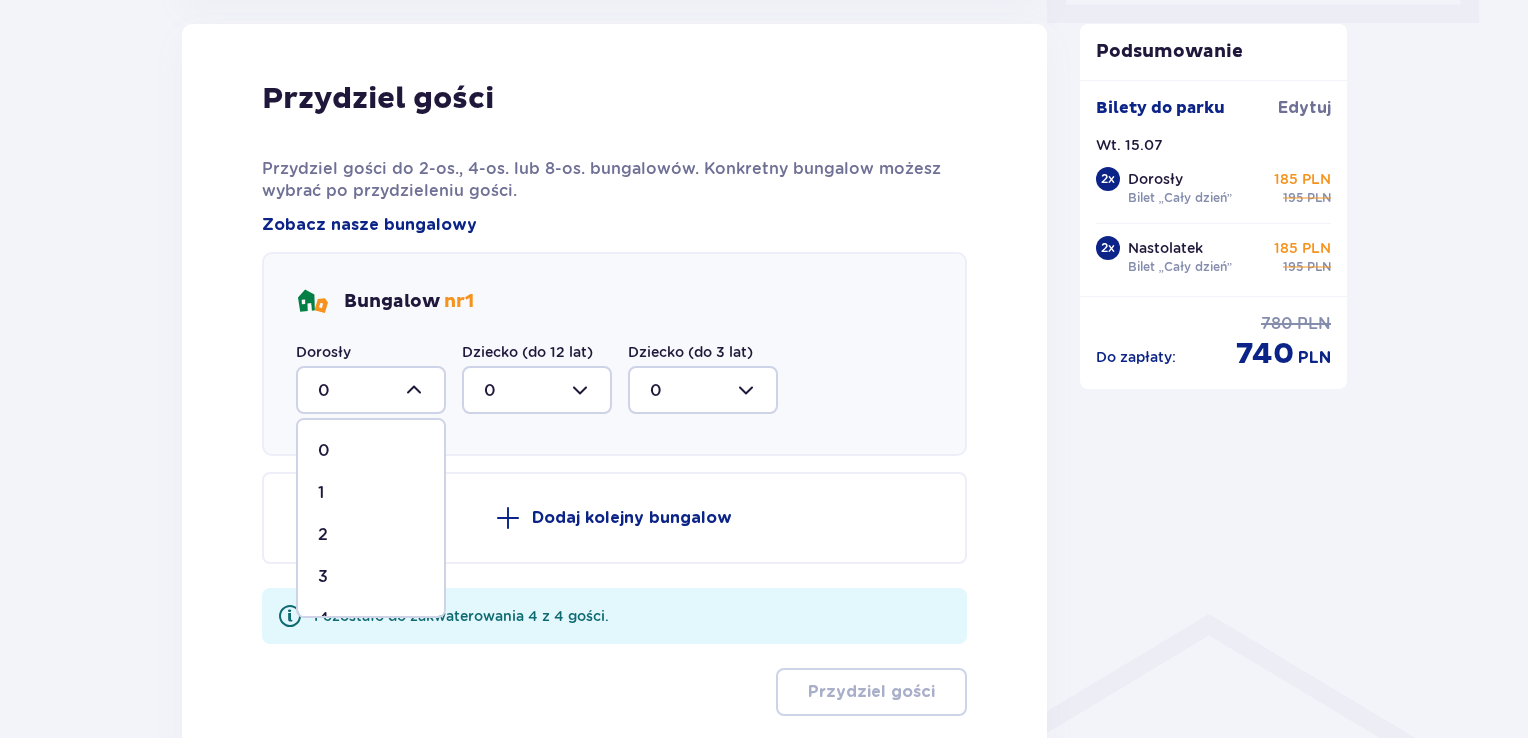 click on "4" at bounding box center [323, 619] 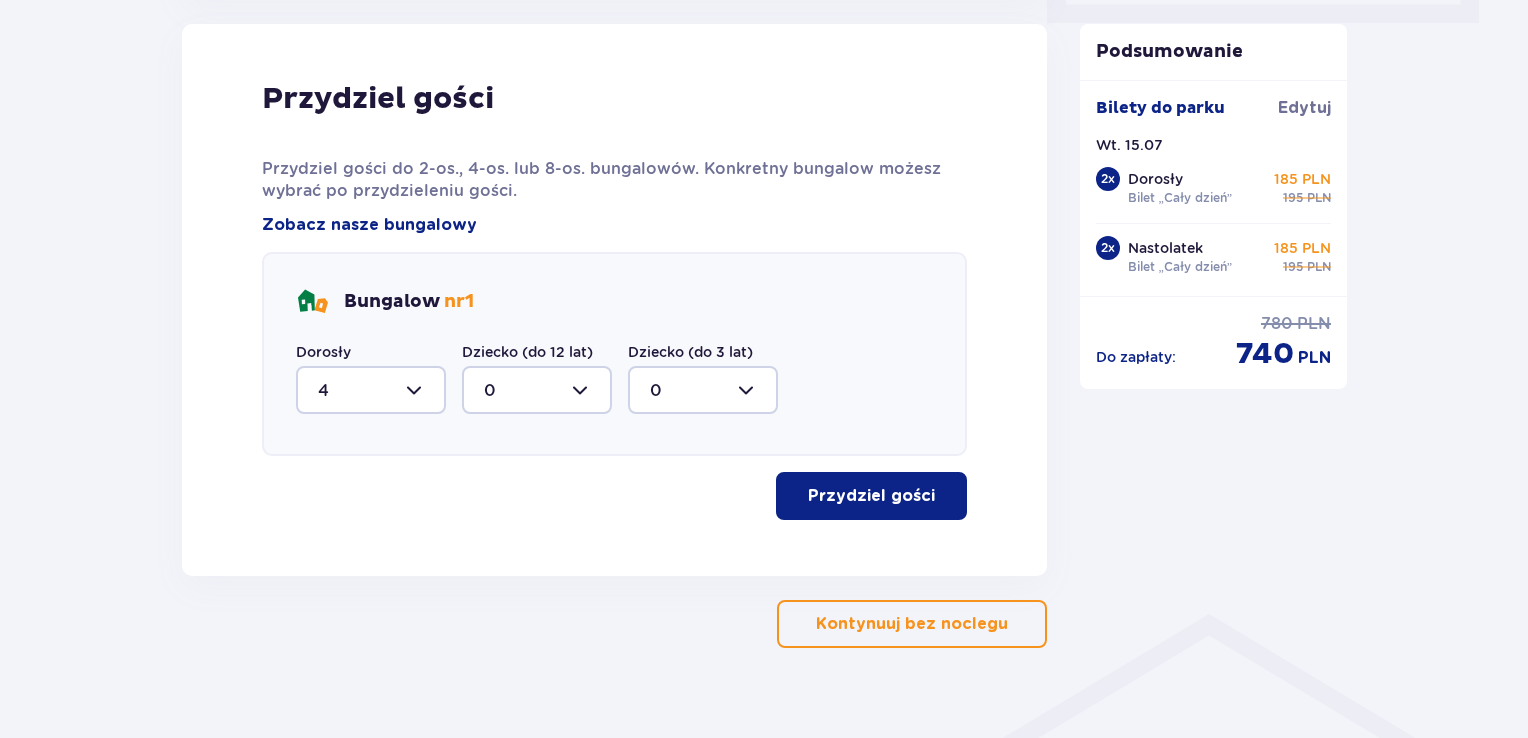 click on "Przydziel gości" at bounding box center (871, 496) 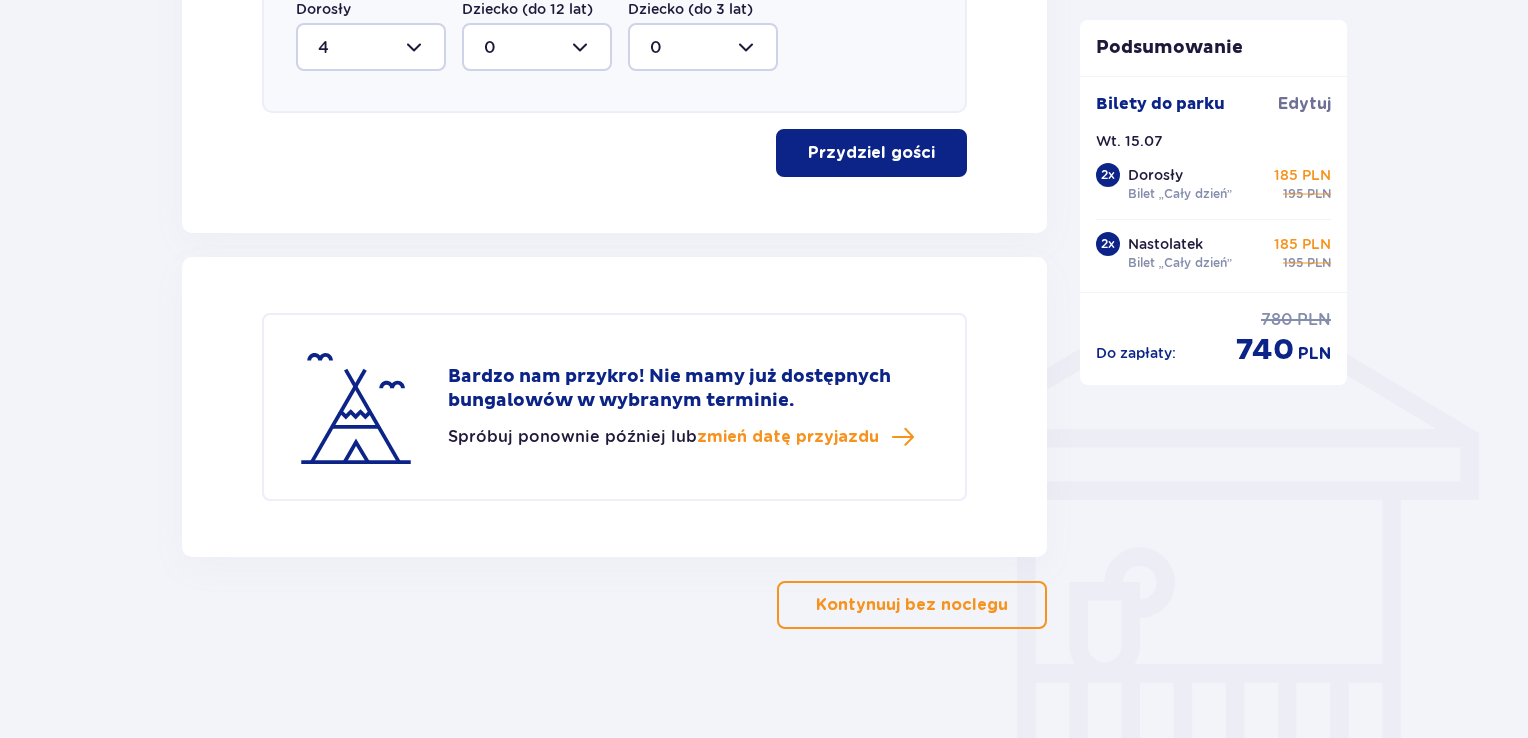 scroll, scrollTop: 1363, scrollLeft: 0, axis: vertical 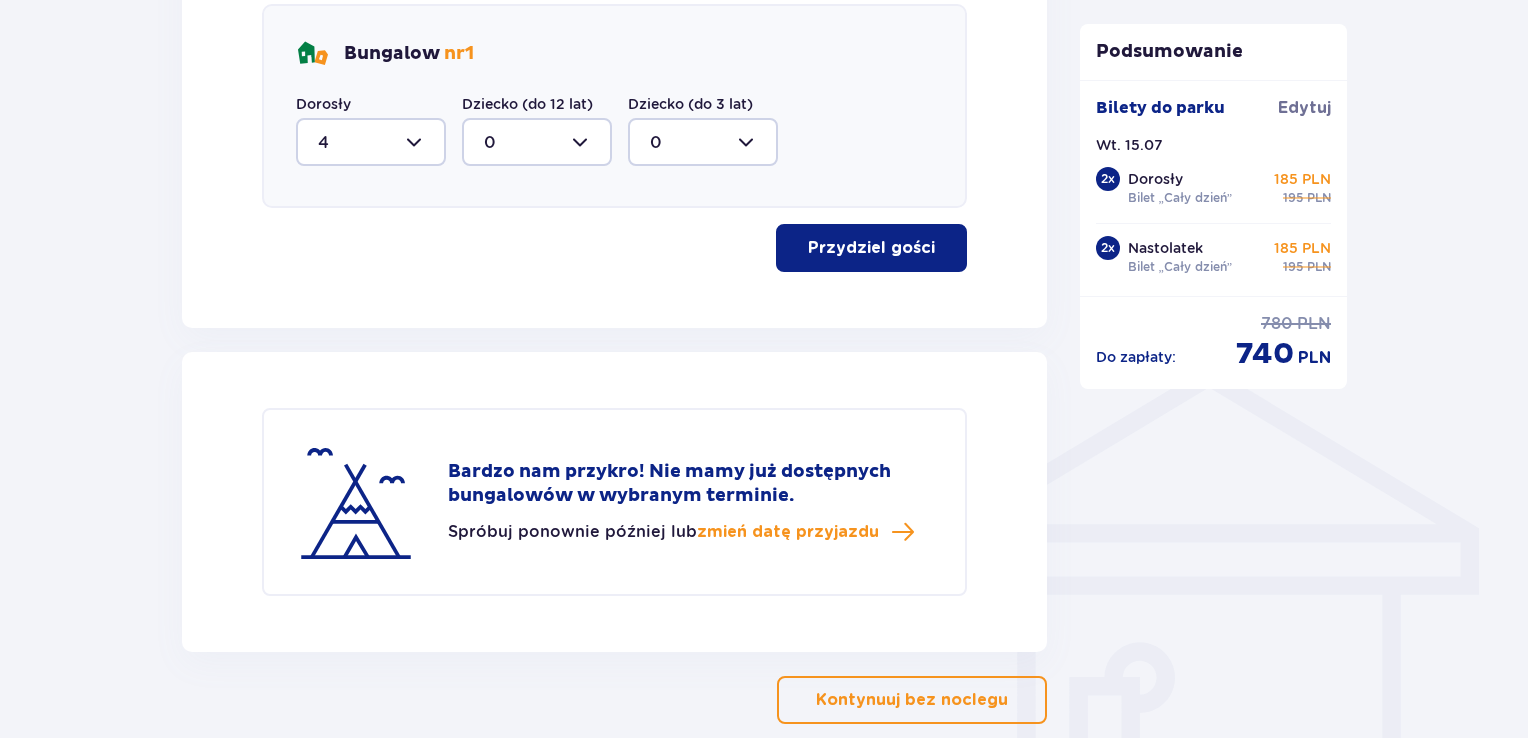 click on "Kontynuuj bez noclegu" at bounding box center [912, 700] 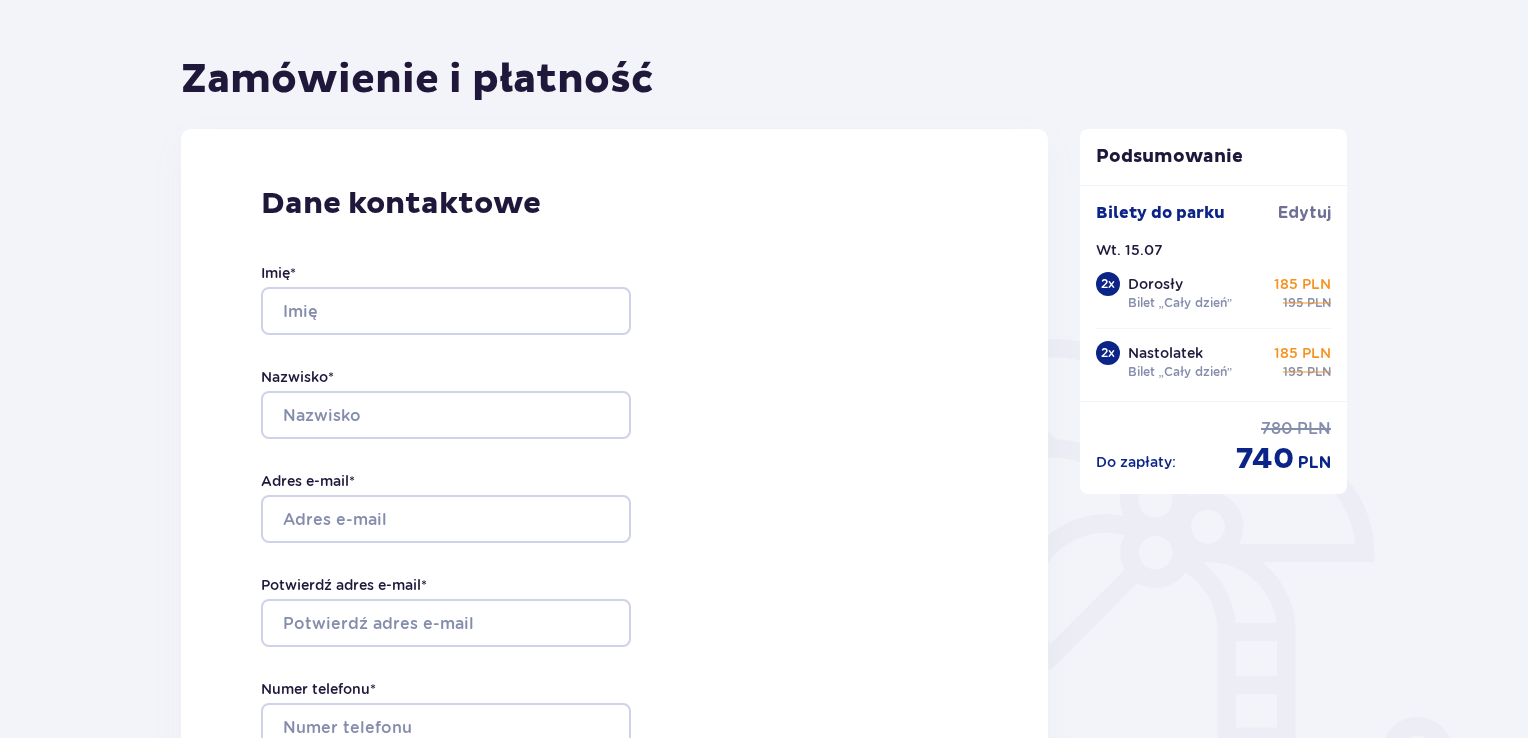scroll, scrollTop: 0, scrollLeft: 0, axis: both 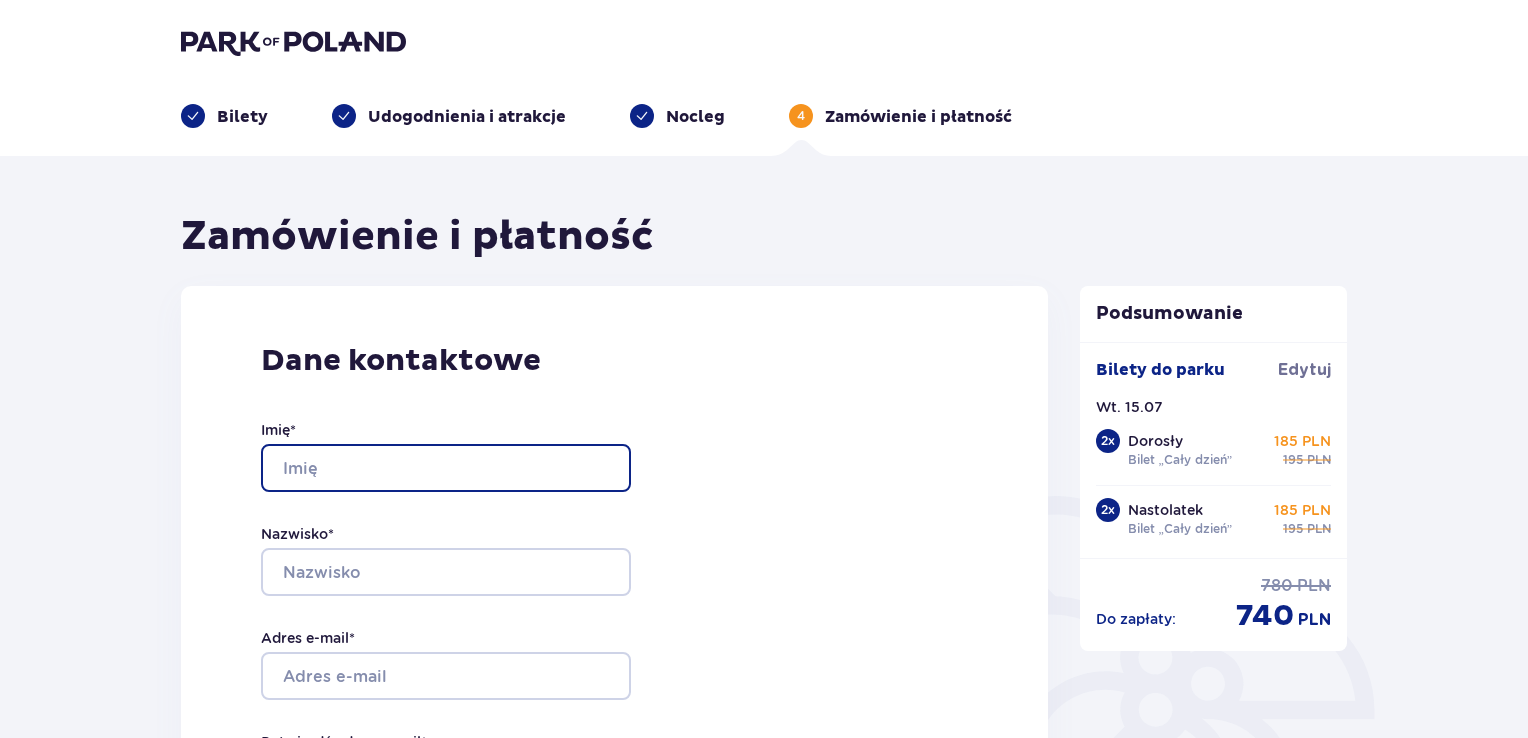 click on "Imię *" at bounding box center [446, 468] 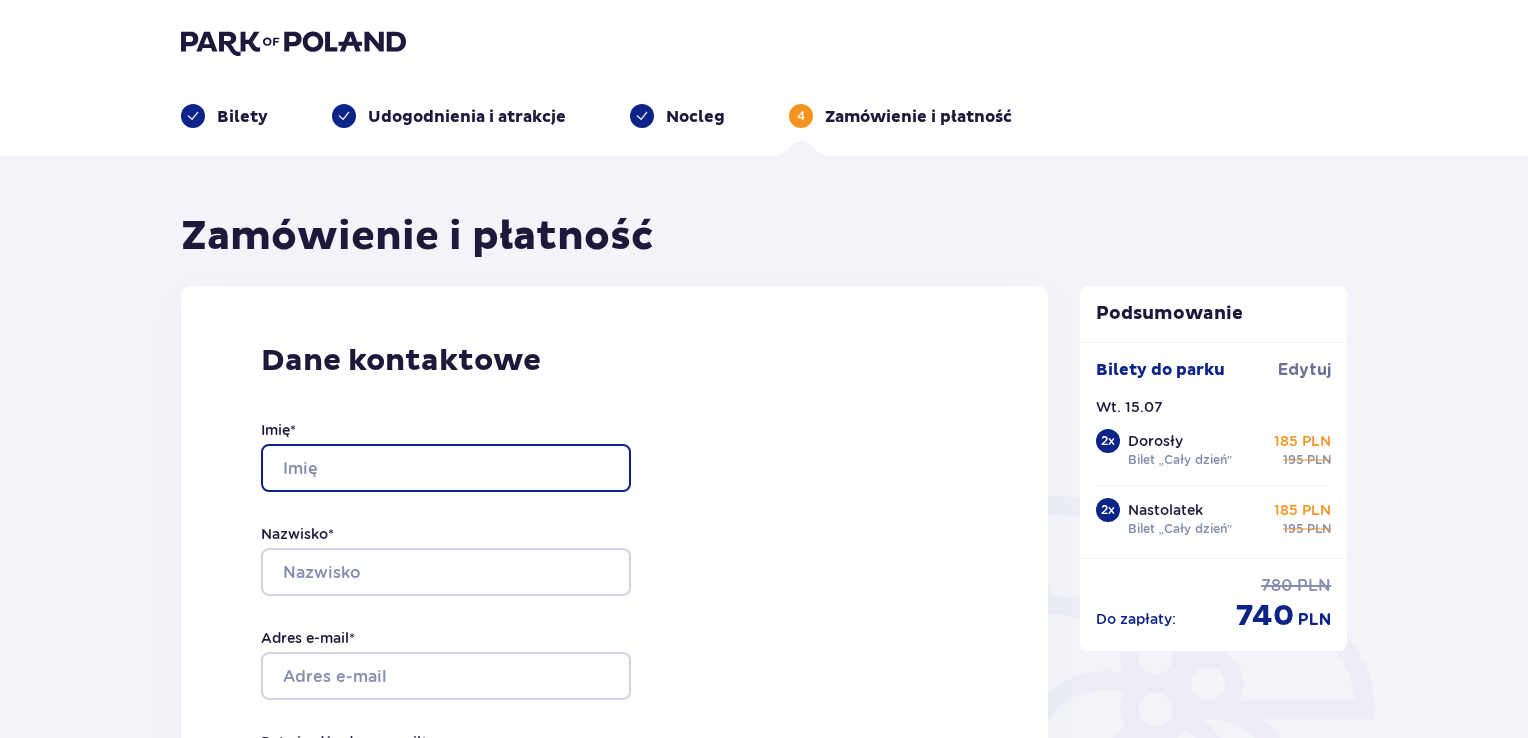 type on "Marta" 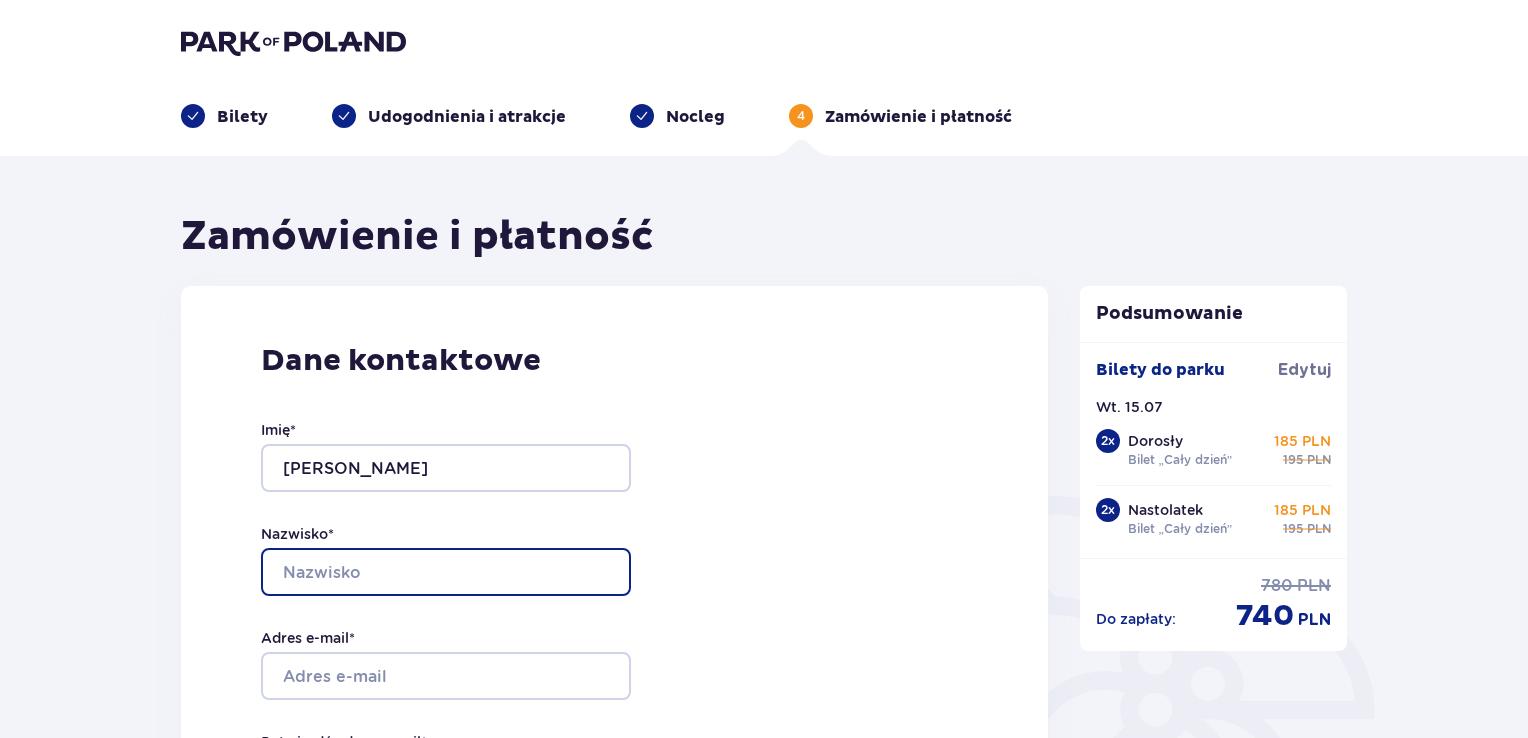 type on "Dziemian" 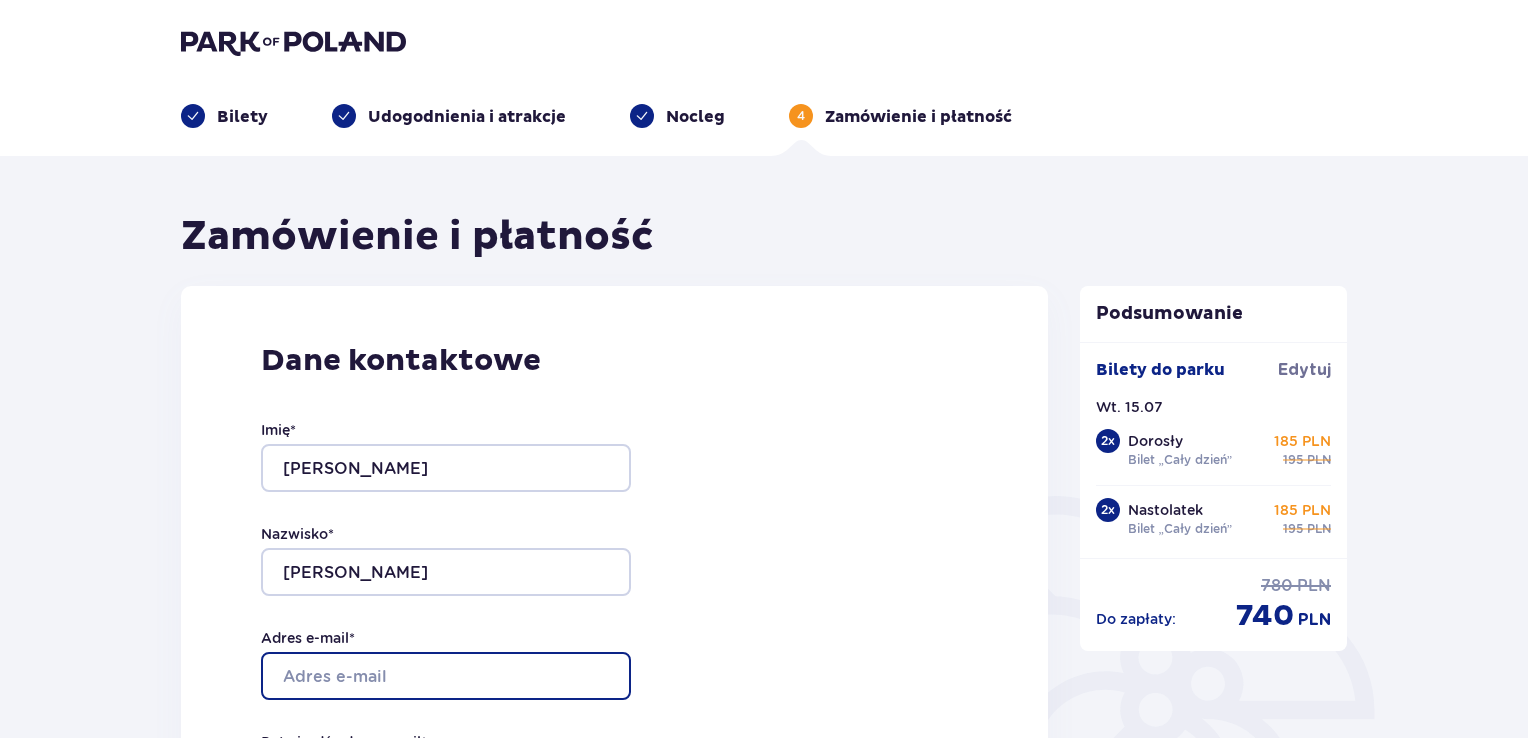 type on "[EMAIL_ADDRESS][DOMAIN_NAME]" 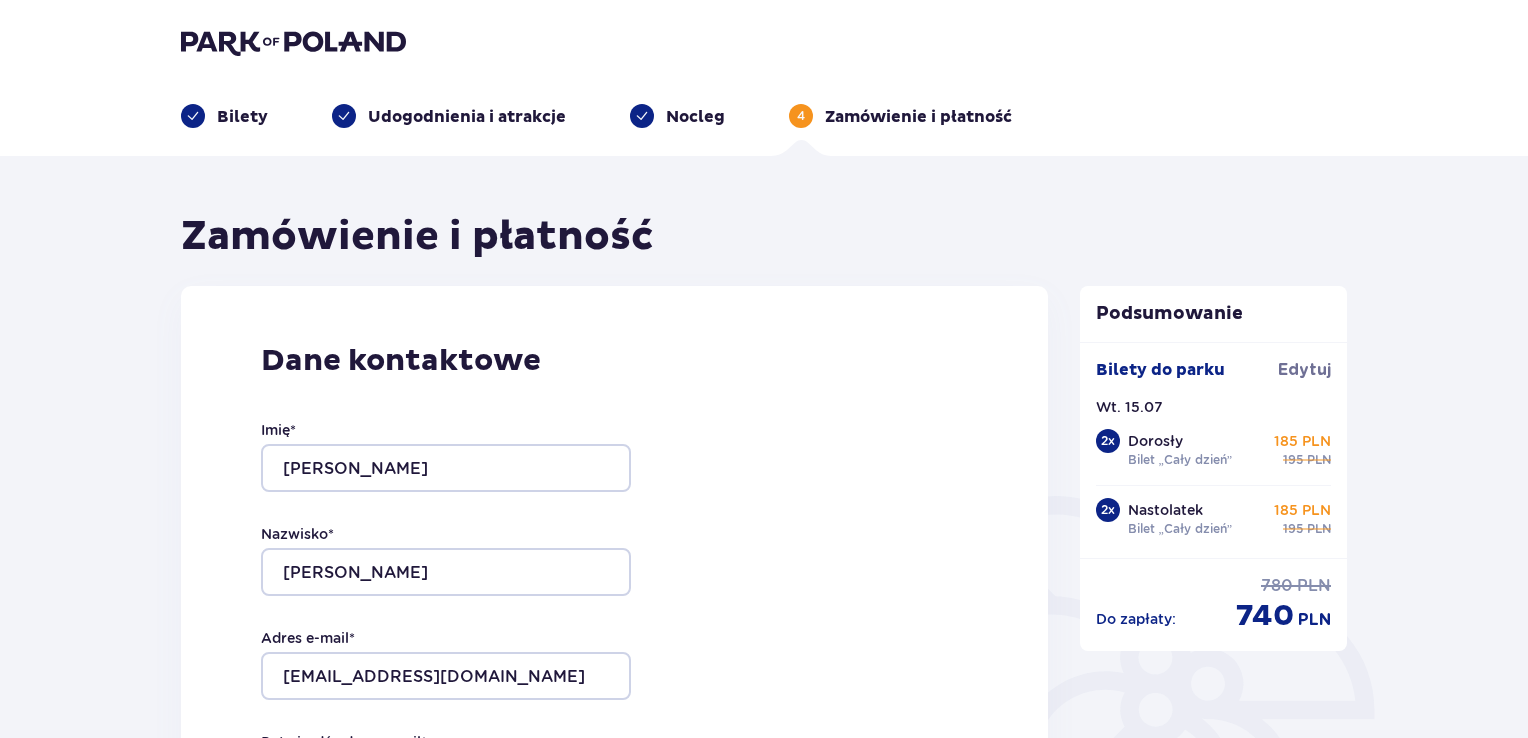 type on "[EMAIL_ADDRESS][DOMAIN_NAME]" 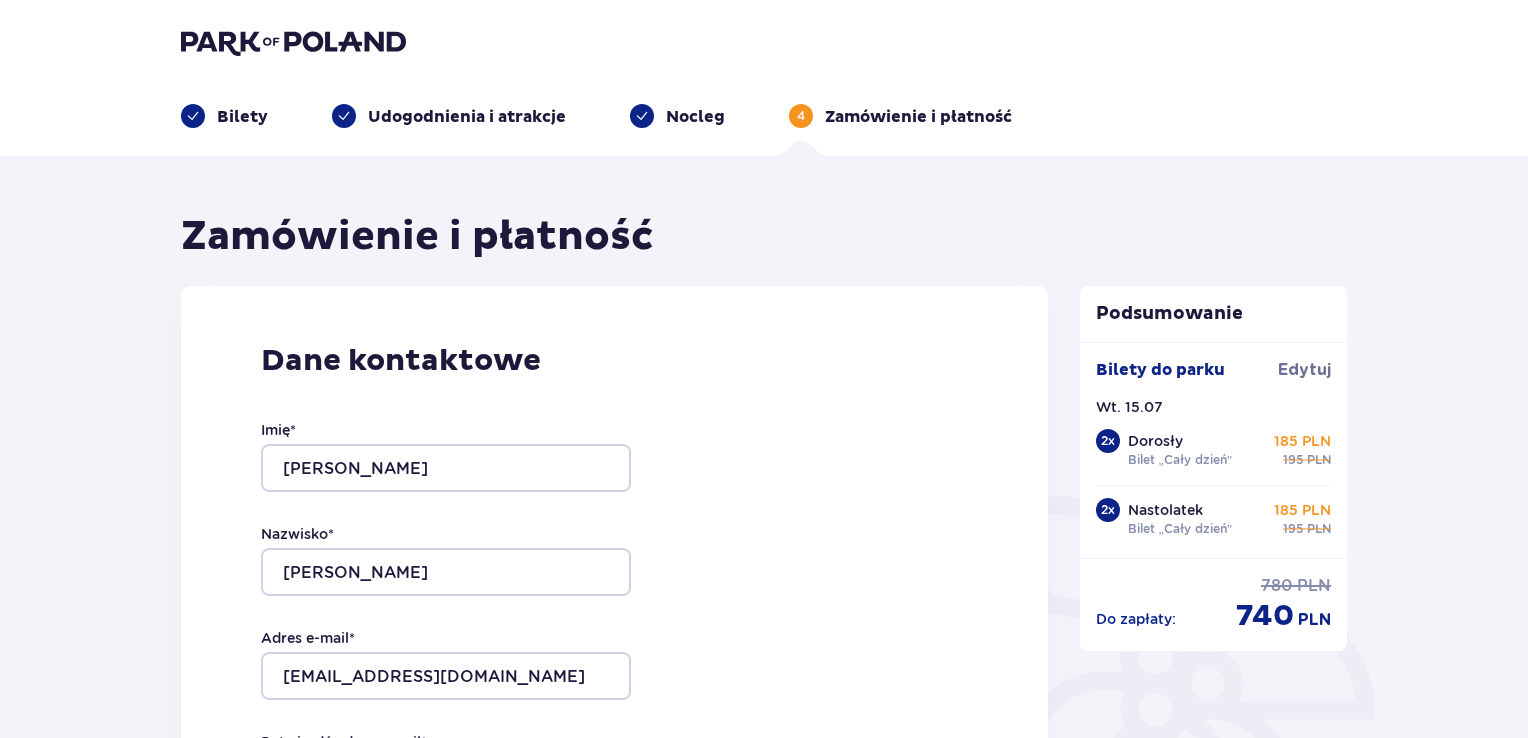 click on "Dane kontaktowe Imię * Marta Nazwisko * Dziemian Adres e-mail * martadz1@o2.pl Potwierdź adres e-mail * martadz1@o2.pl Numer telefonu * 502704817 Numer telefonu, wraz z kodem kraju, np. 48 ​123 ​456 ​789 Chcę fakturę na firmę Jeśli nie prowadzisz działalności gospodarczej lub innej spółki, automatycznie wystawimy Ci fakturę imienną. Dodaj adres do faktury imiennej" at bounding box center [614, 706] 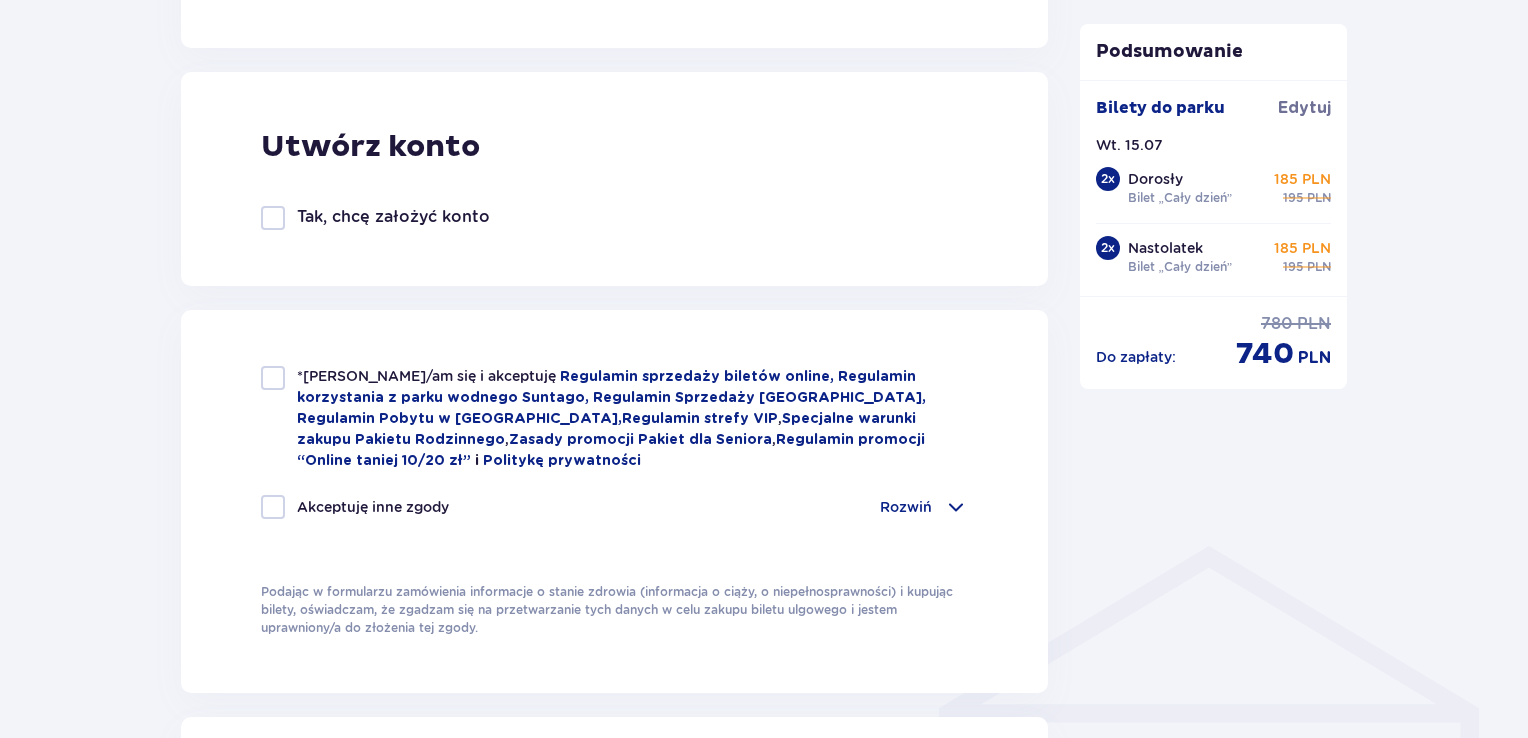 scroll, scrollTop: 1080, scrollLeft: 0, axis: vertical 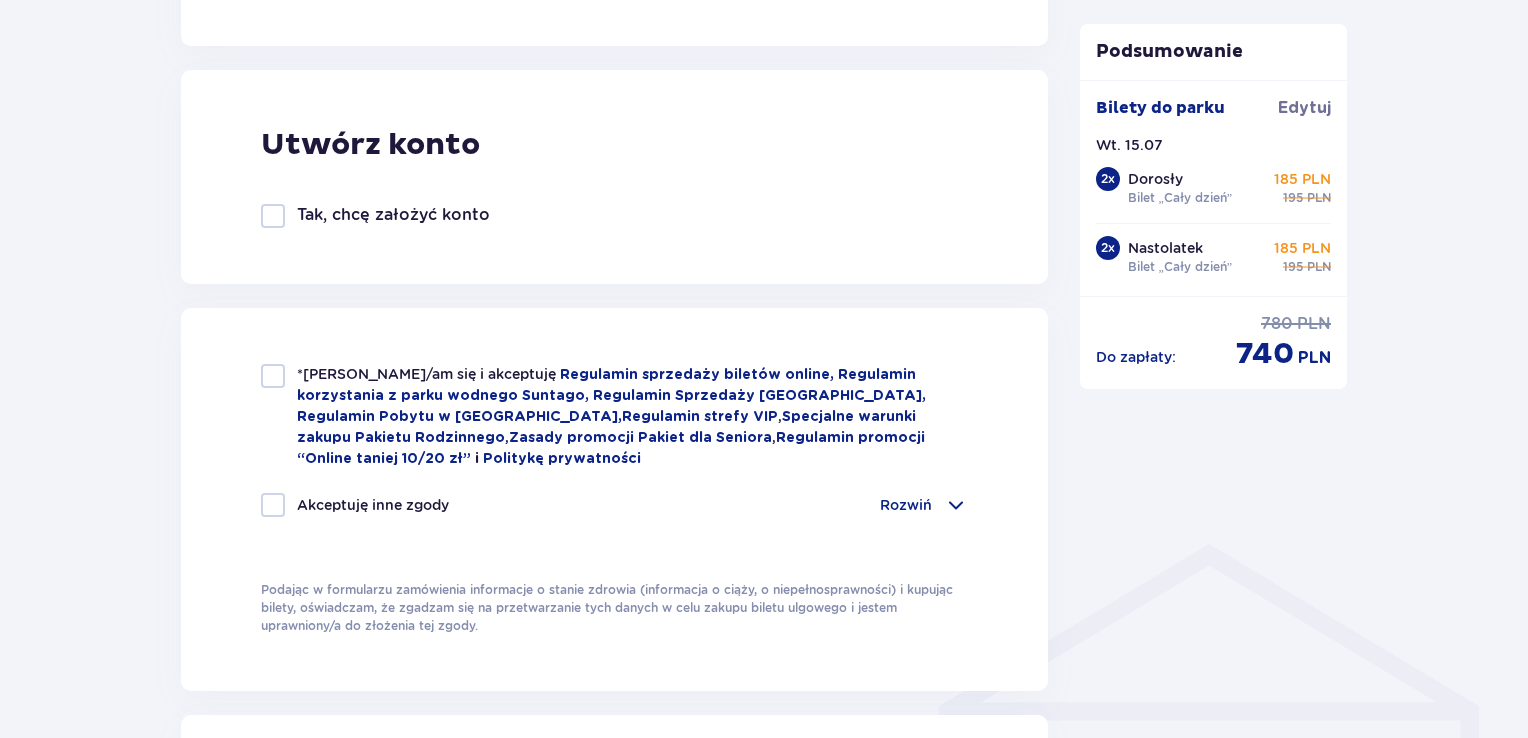 click on "*Zapoznałem/am się i akceptuję   Regulamin sprzedaży biletów online,   Regulamin korzystania z parku wodnego Suntago,   Regulamin Sprzedaży Suntago Village,   Regulamin Pobytu w Suntago Village ,  Regulamin strefy VIP ,  Specjalne warunki zakupu Pakietu Rodzinnego ,  Zasady promocji Pakiet dla Seniora ,  Regulamin promocji “Online taniej 10/20 zł”   i   Politykę prywatności Akceptuję inne zgody Rozwiń Chcę otrzymywać od Global Parks Poland Sp. z o.o. z siedzibą przy ul. Fosa 41/11, 02-768 Warszawa, informacje o ofertach tej Spółki drogą elektroniczną, dlatego w tym celu zgadzam się na przetwarzanie przez tę Spółkę moich danych osobowych Chcę otrzymywać od Global Parks Poland Sp. z o.o., informacje o ofertach tej Spółki drogą telefoniczną, dlatego w tym celu zgadzam się na przetwarzanie przez tę Spółkę moich danych osobowych" at bounding box center (614, 499) 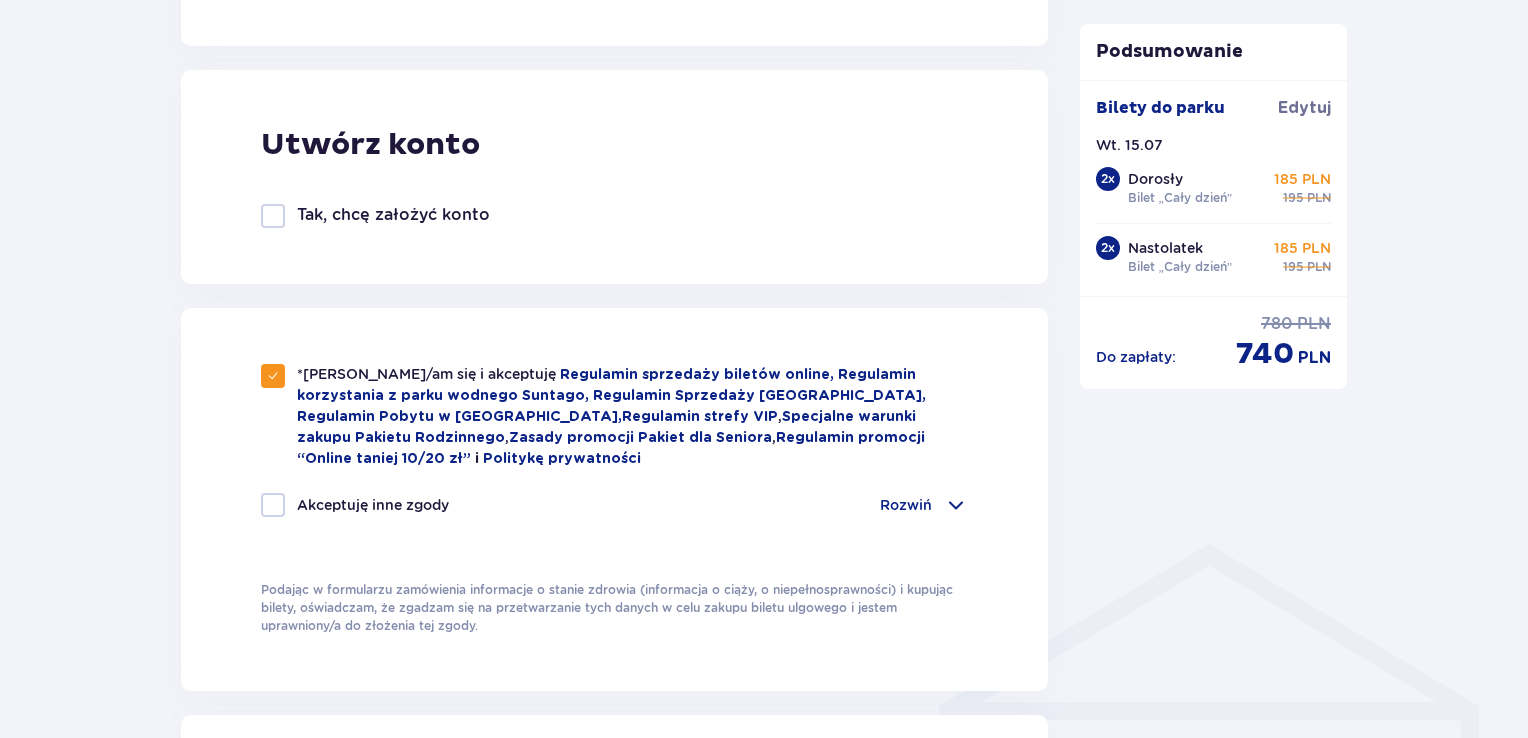 click on "Rozwiń" at bounding box center (924, 505) 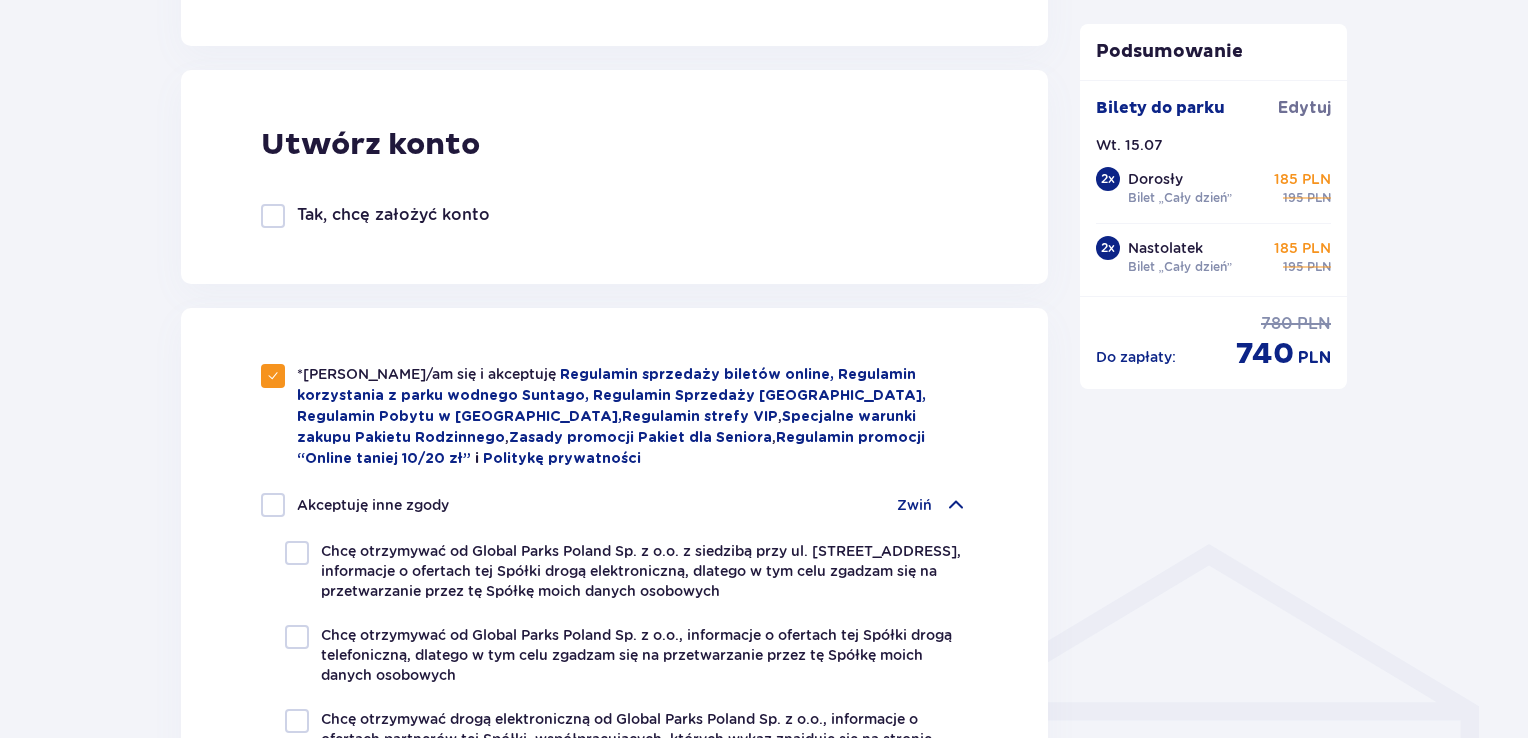 click on "Podsumowanie Bilety do parku Edytuj Wt. 15.07   2 x Dorosły Bilet „Cały dzień” 185 PLN 195 PLN 2 x Nastolatek Bilet „Cały dzień” 185 PLN 195 PLN Do zapłaty : 780 PLN 740 PLN" at bounding box center (1214, 606) 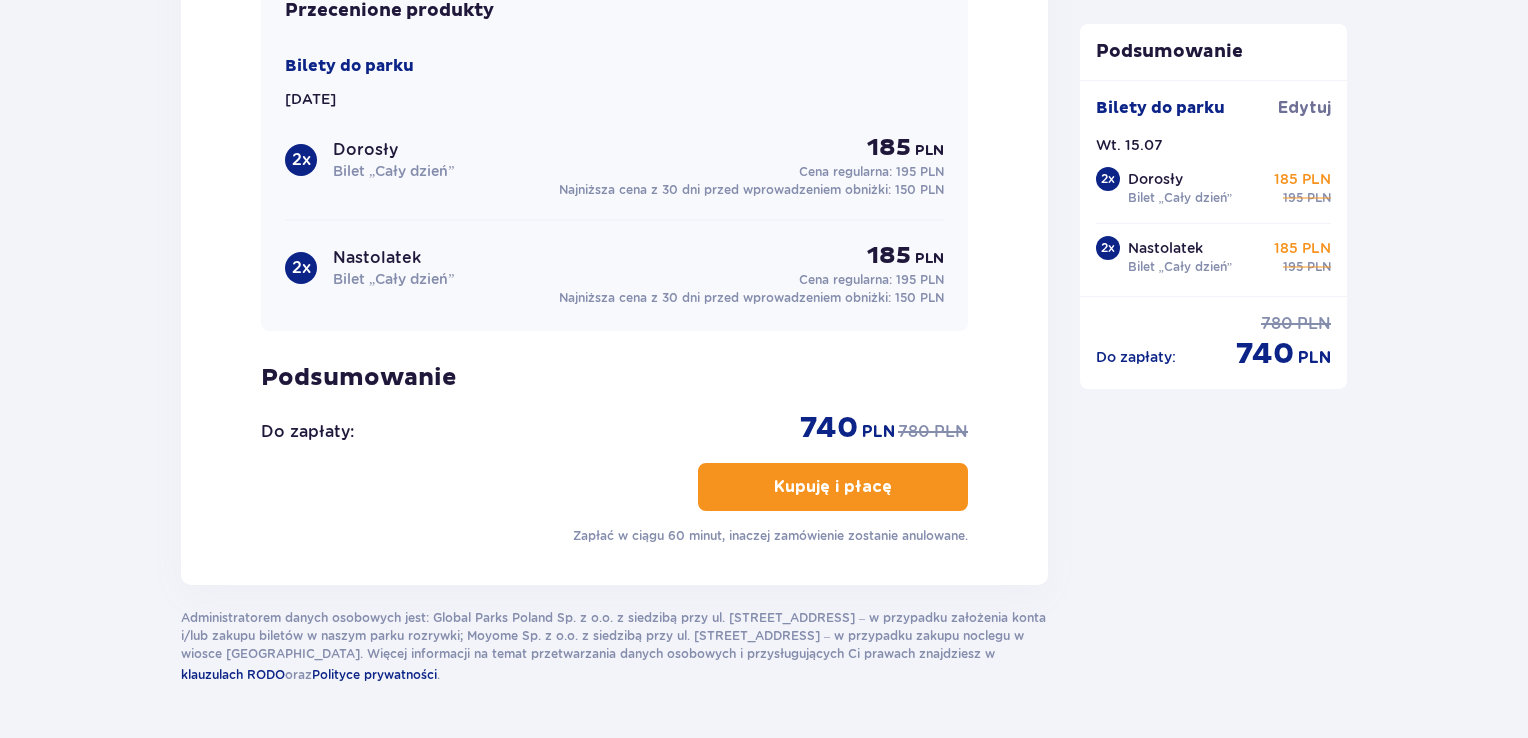 scroll, scrollTop: 2480, scrollLeft: 0, axis: vertical 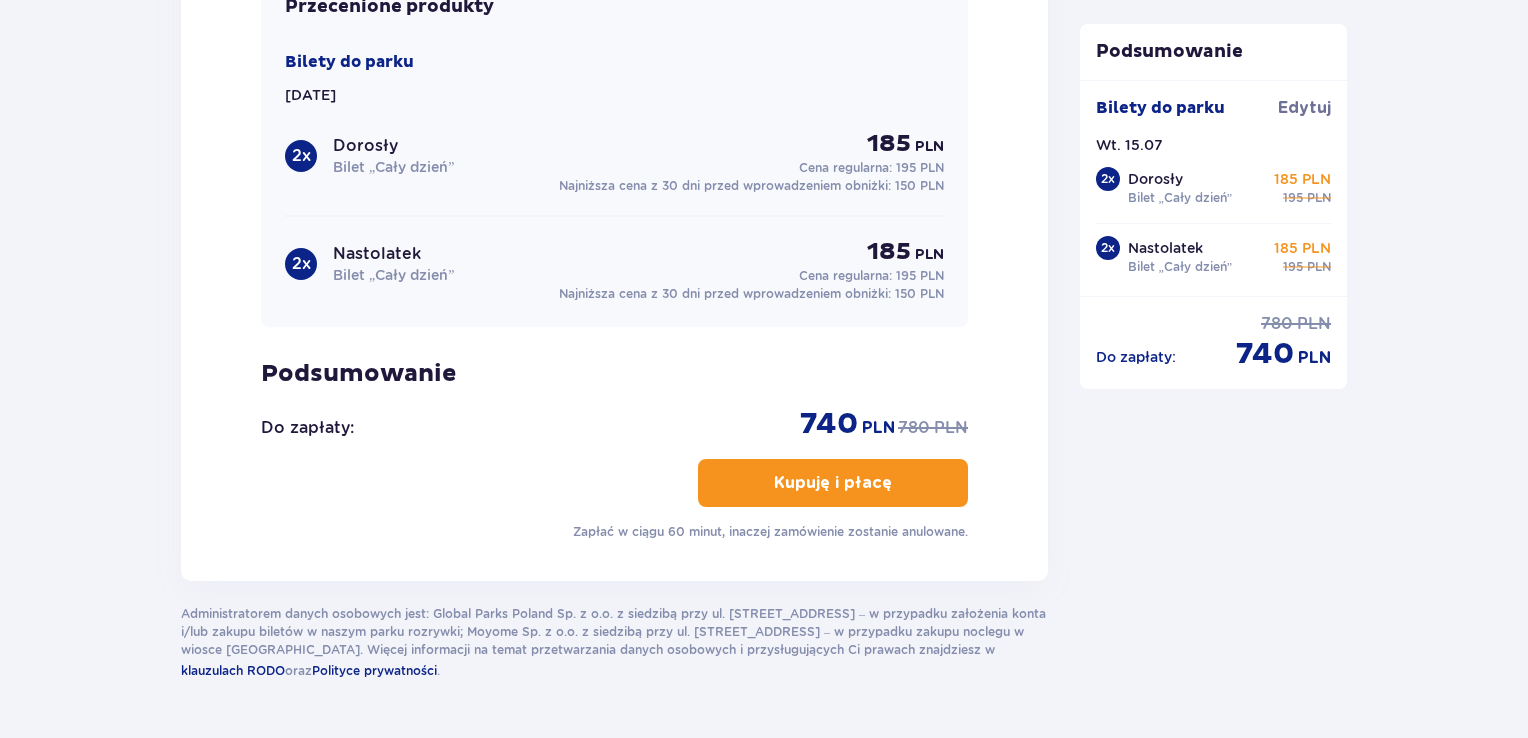 click on "Kupuję i płacę" at bounding box center [833, 483] 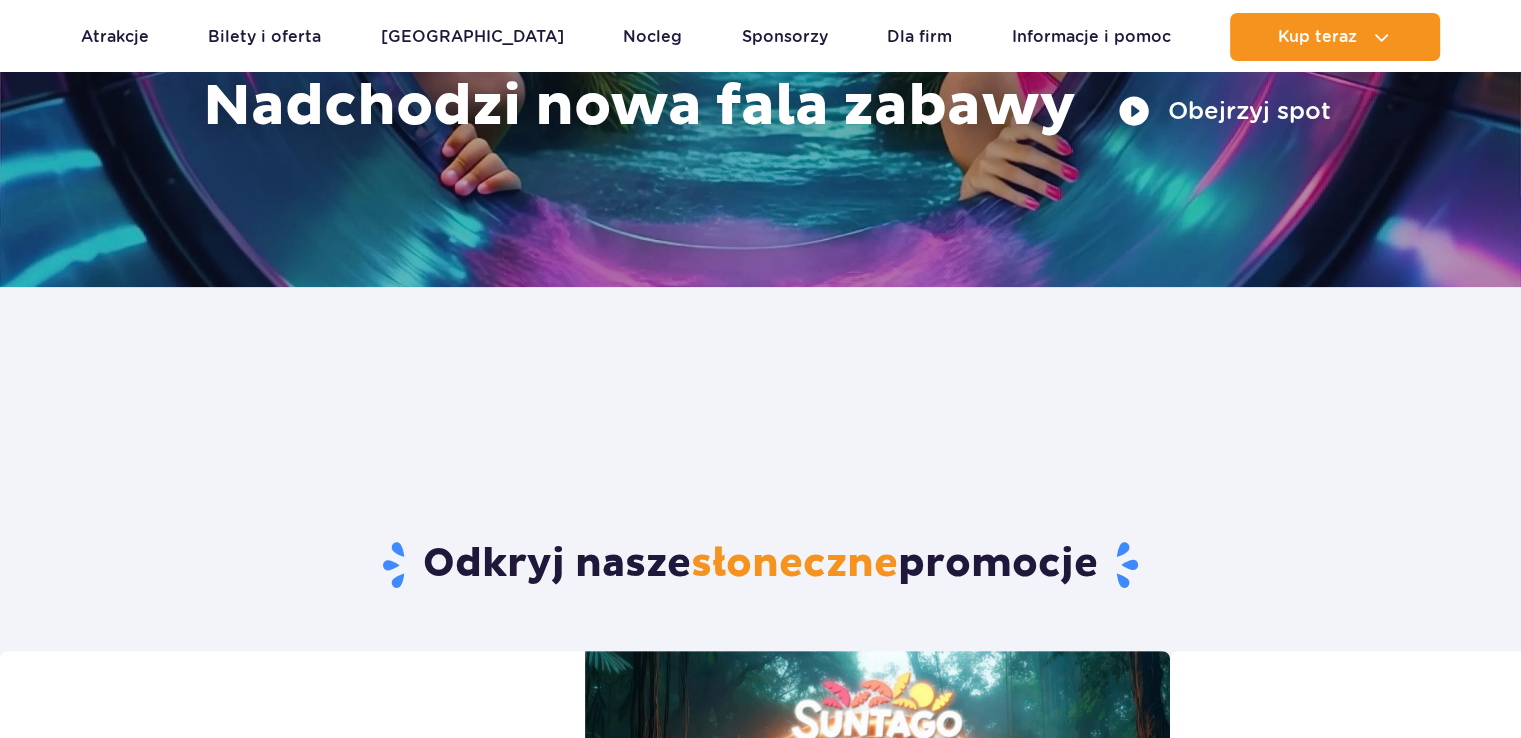 scroll, scrollTop: 0, scrollLeft: 0, axis: both 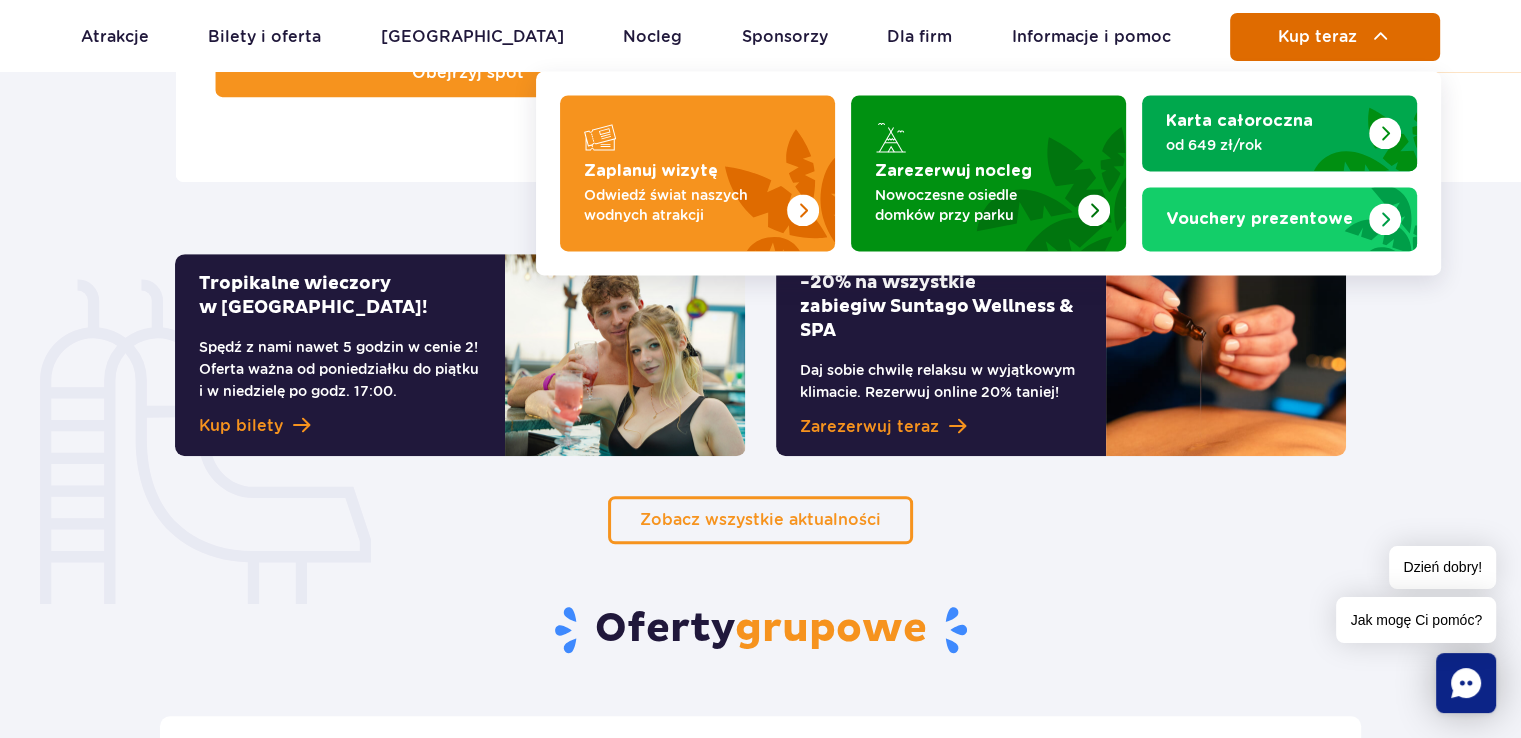 click on "Kup teraz" at bounding box center [1317, 37] 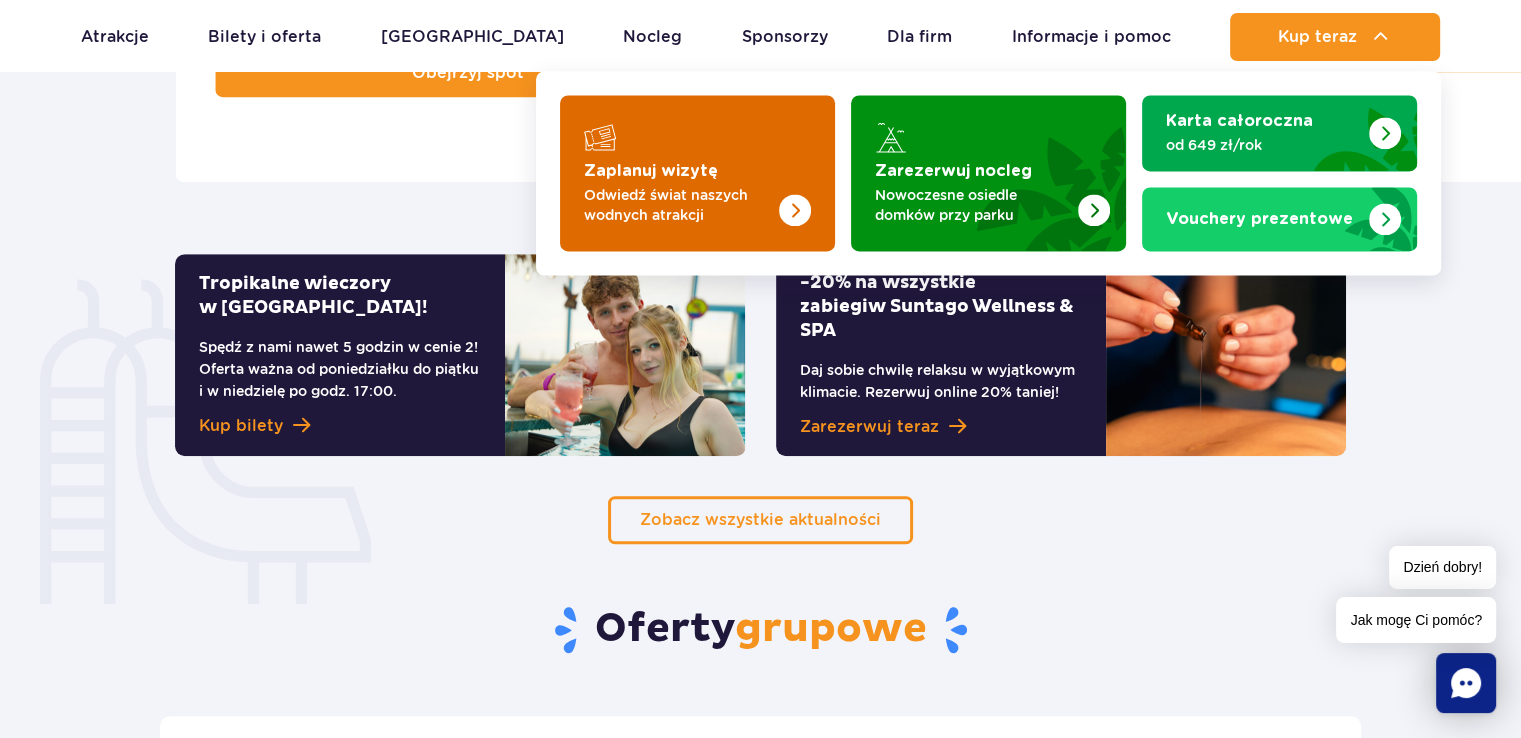 click at bounding box center (697, 173) 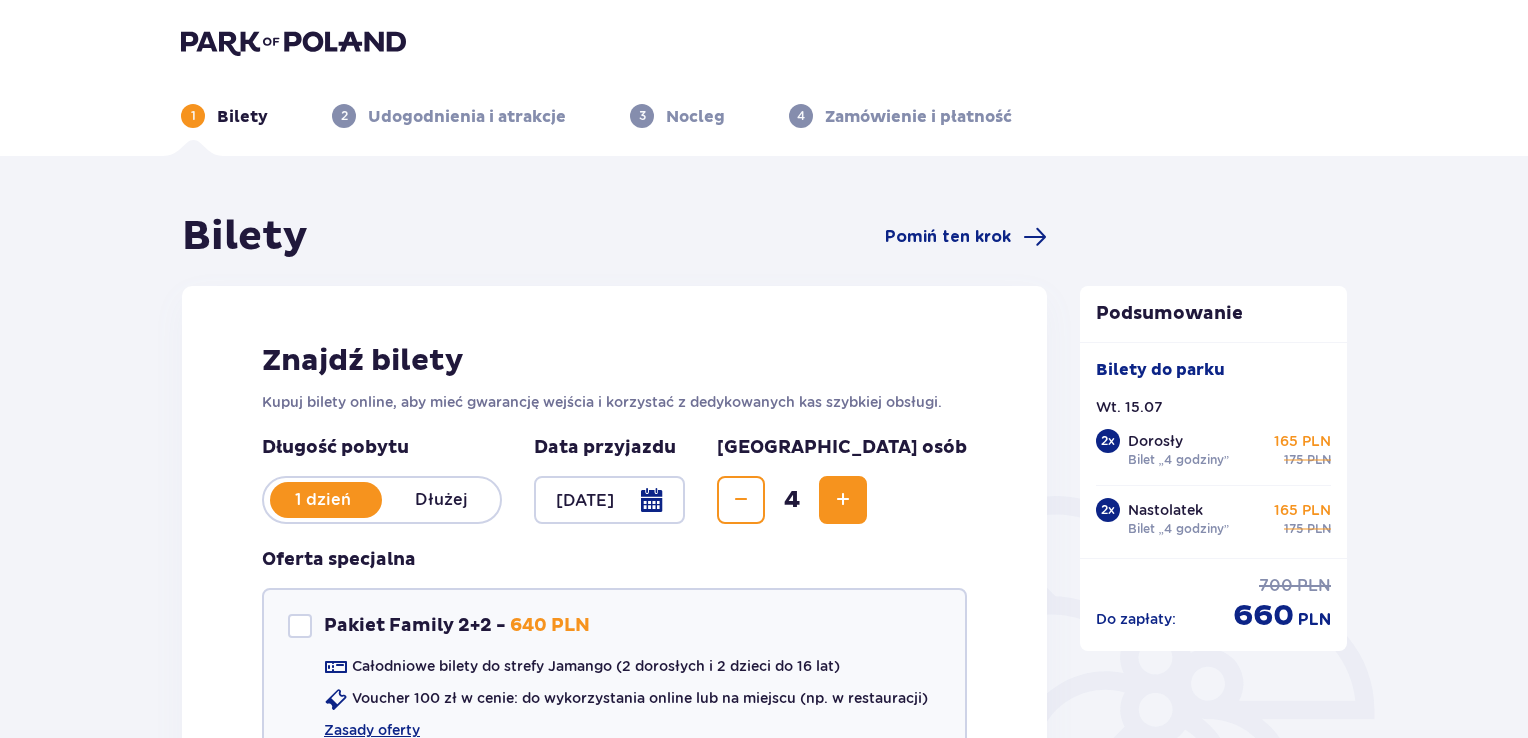 scroll, scrollTop: 0, scrollLeft: 0, axis: both 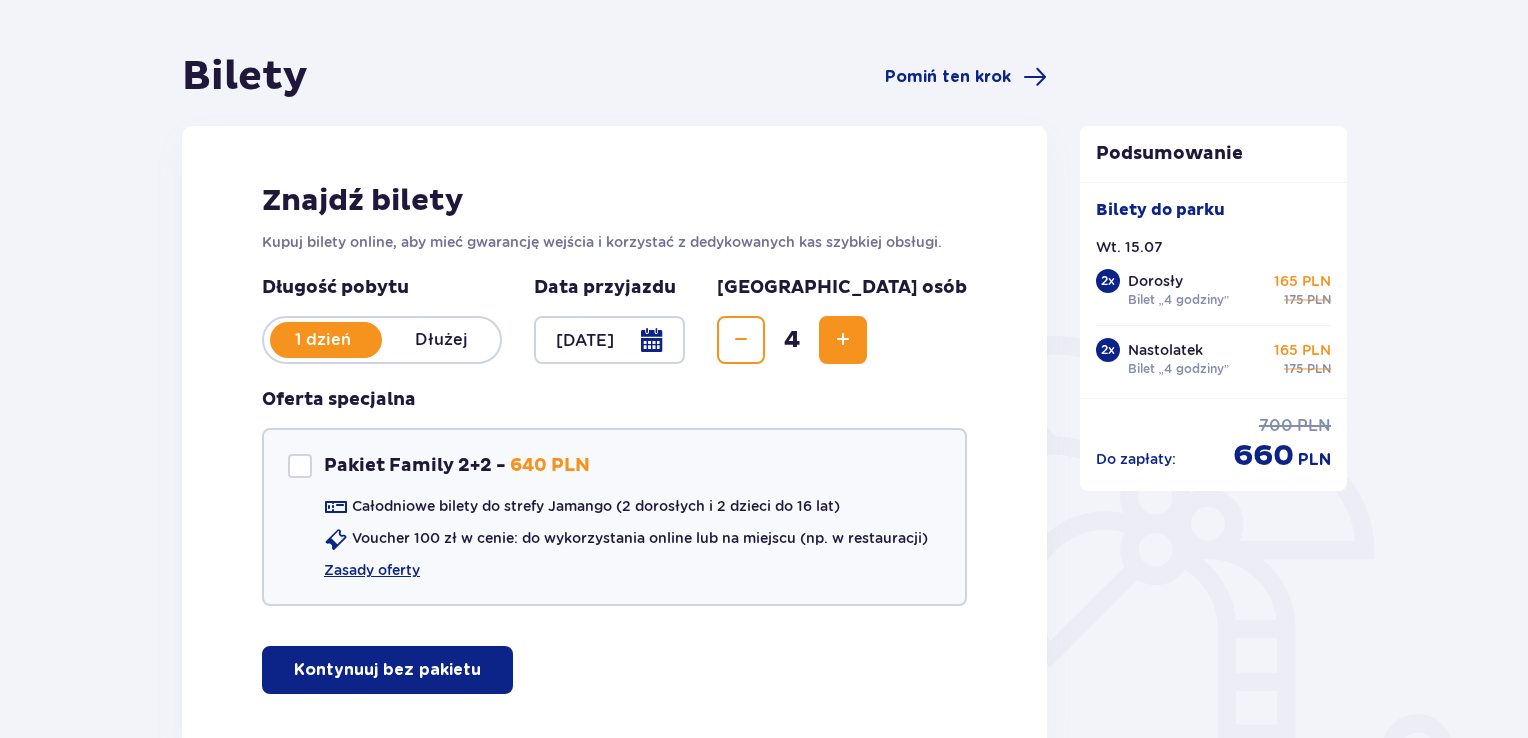 drag, startPoint x: 1535, startPoint y: 51, endPoint x: 1535, endPoint y: 120, distance: 69 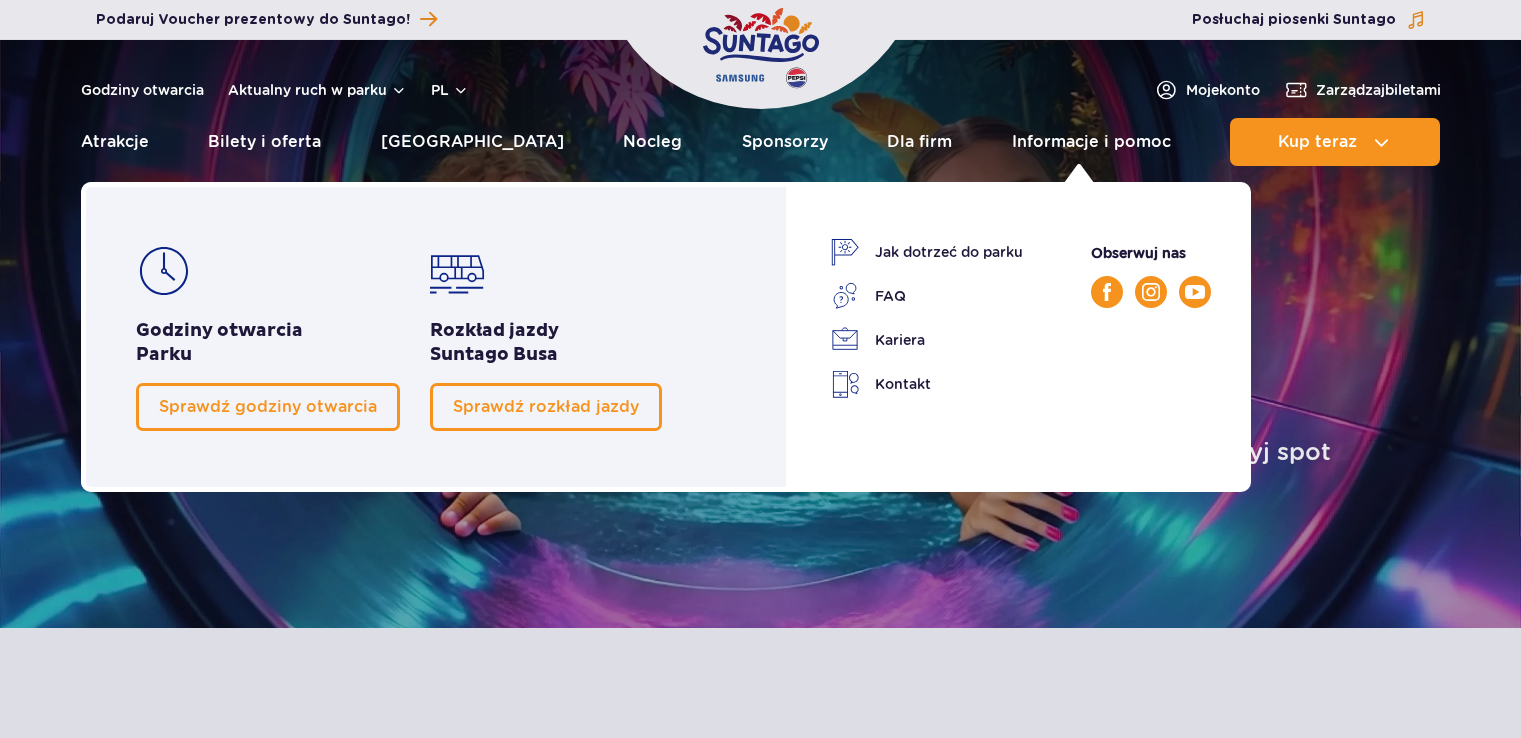 scroll, scrollTop: 0, scrollLeft: 0, axis: both 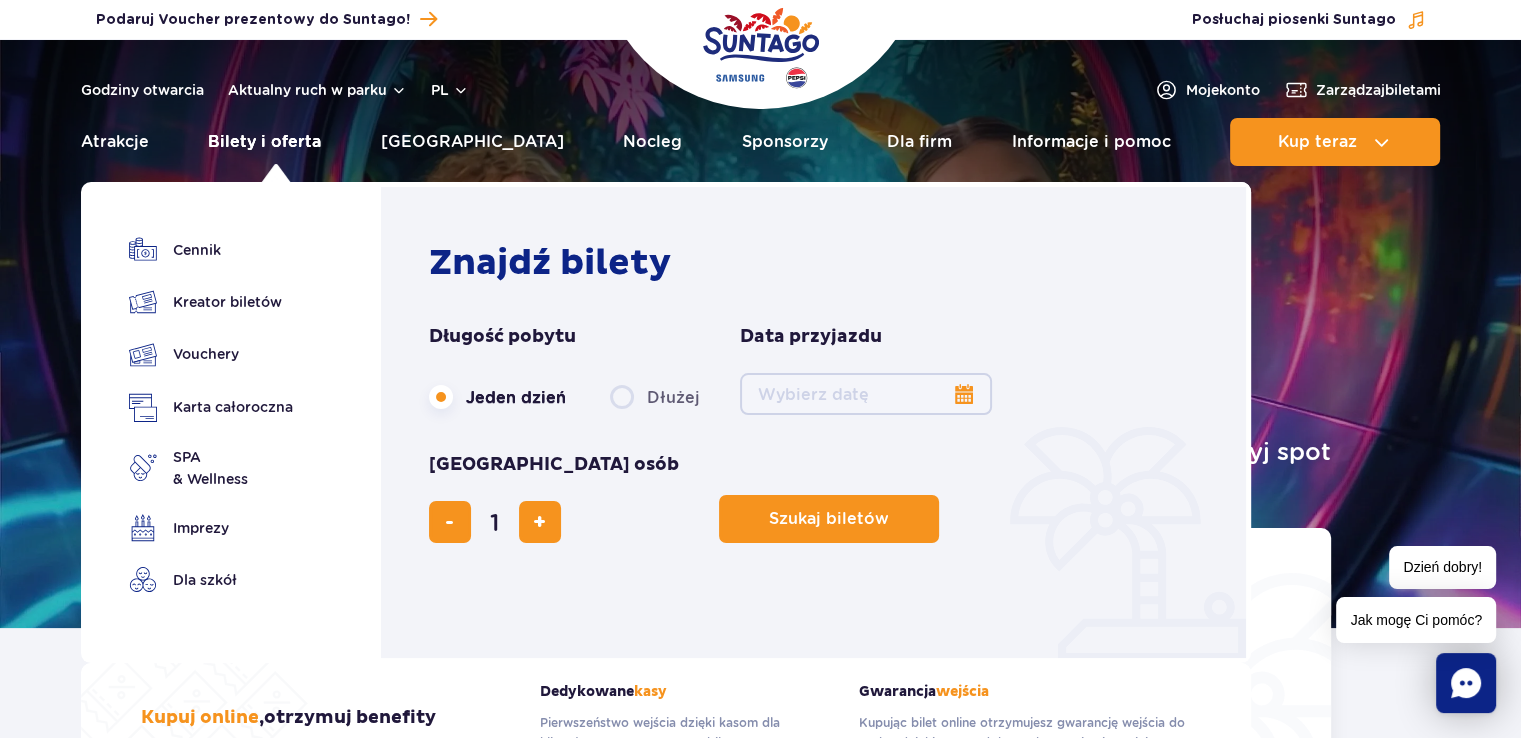 click on "Bilety i oferta" at bounding box center (264, 142) 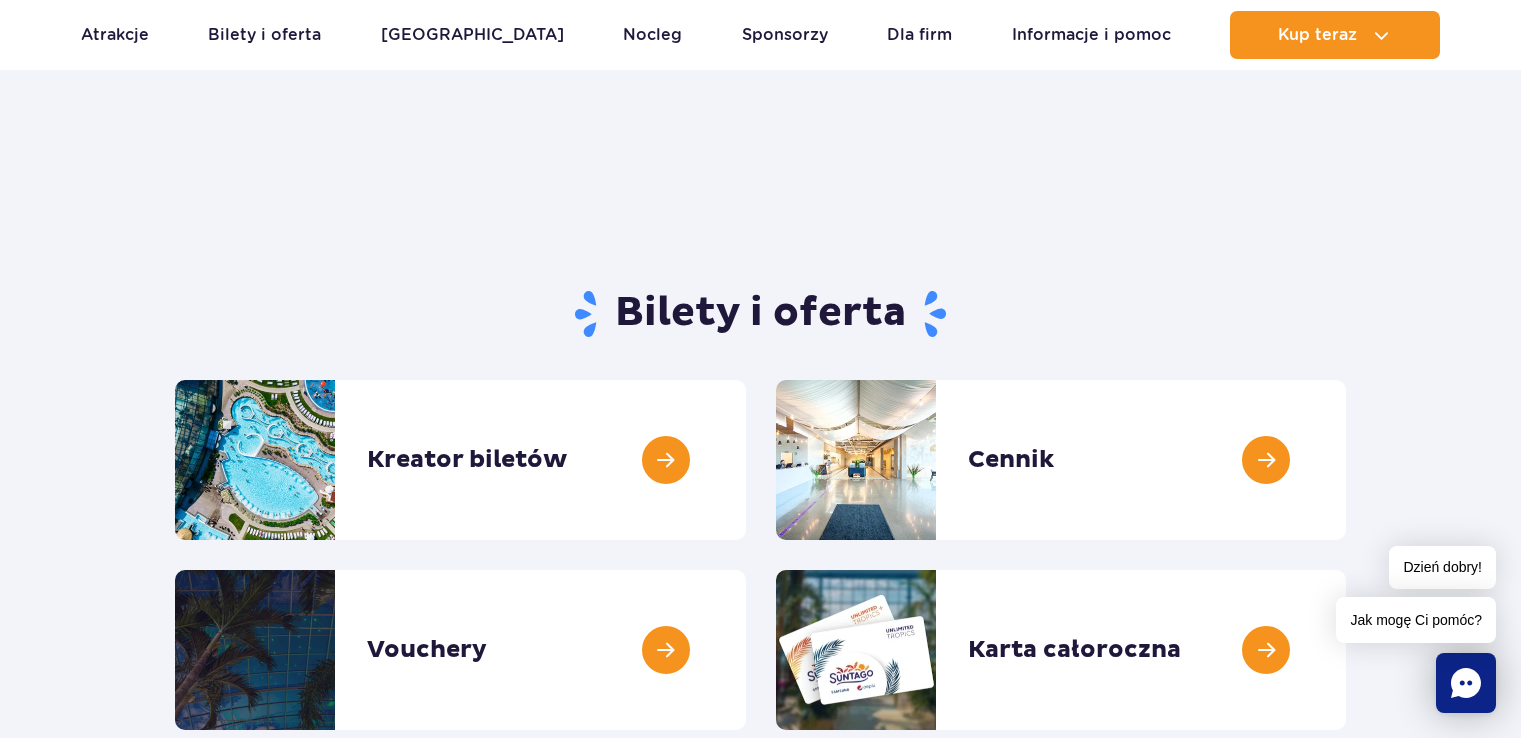 scroll, scrollTop: 50, scrollLeft: 0, axis: vertical 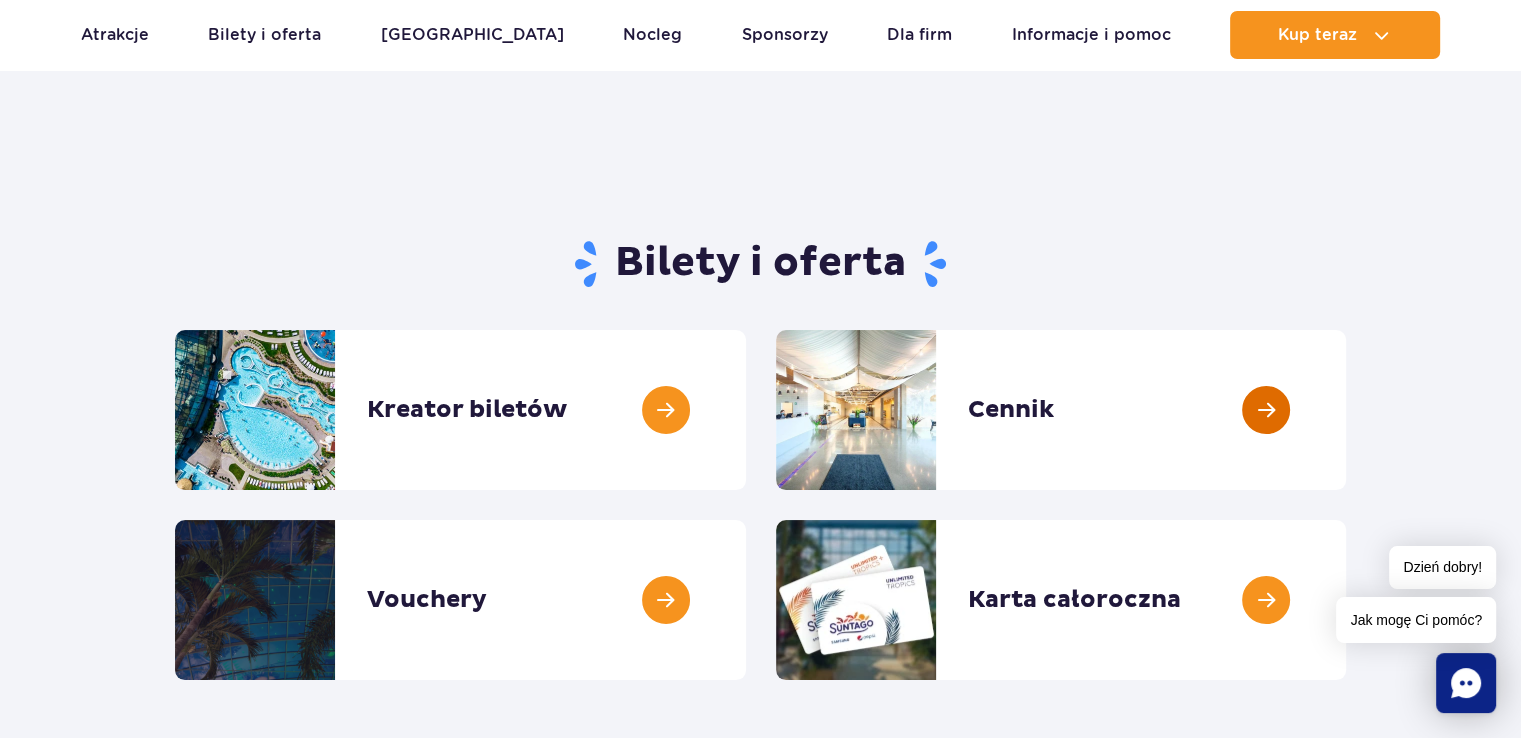 click at bounding box center (1346, 410) 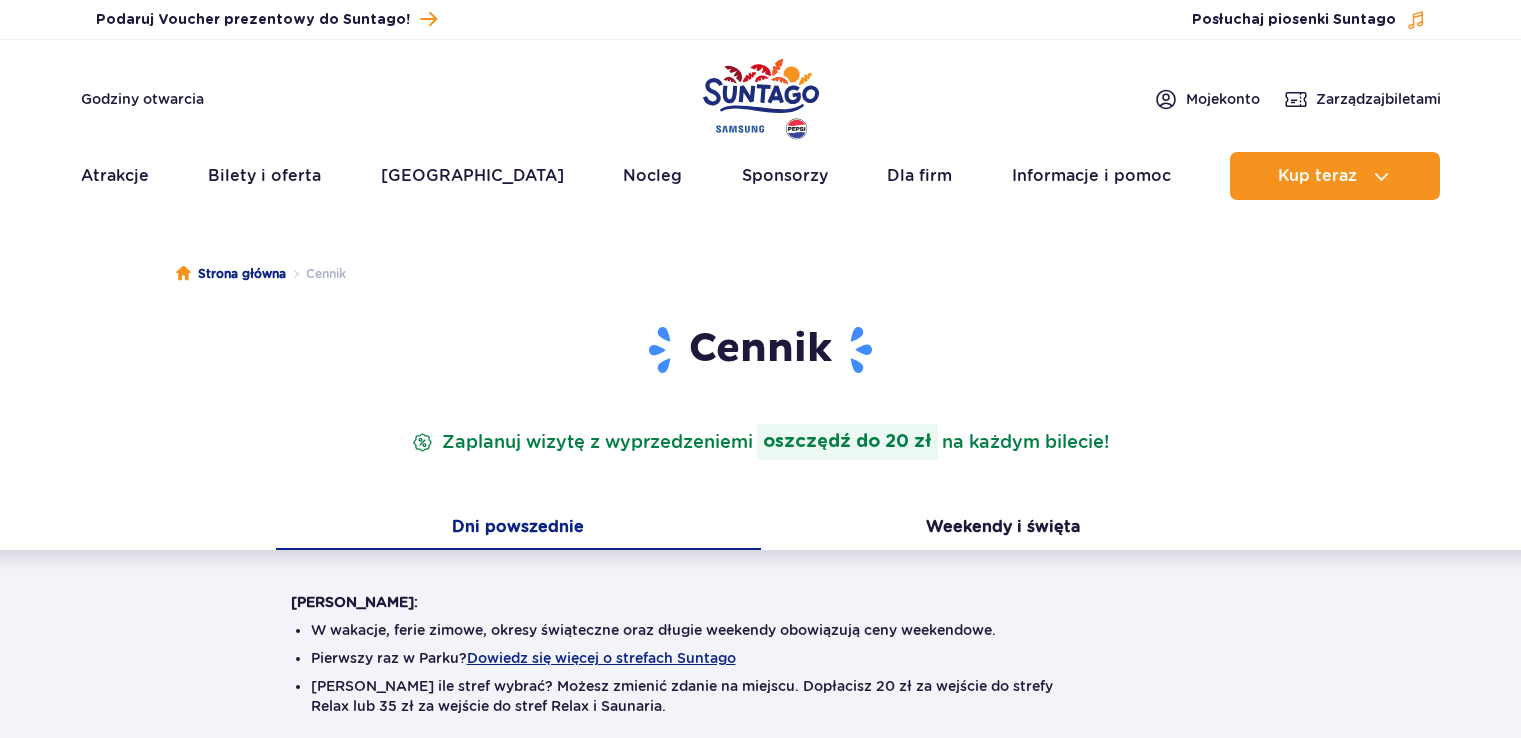 scroll, scrollTop: 0, scrollLeft: 0, axis: both 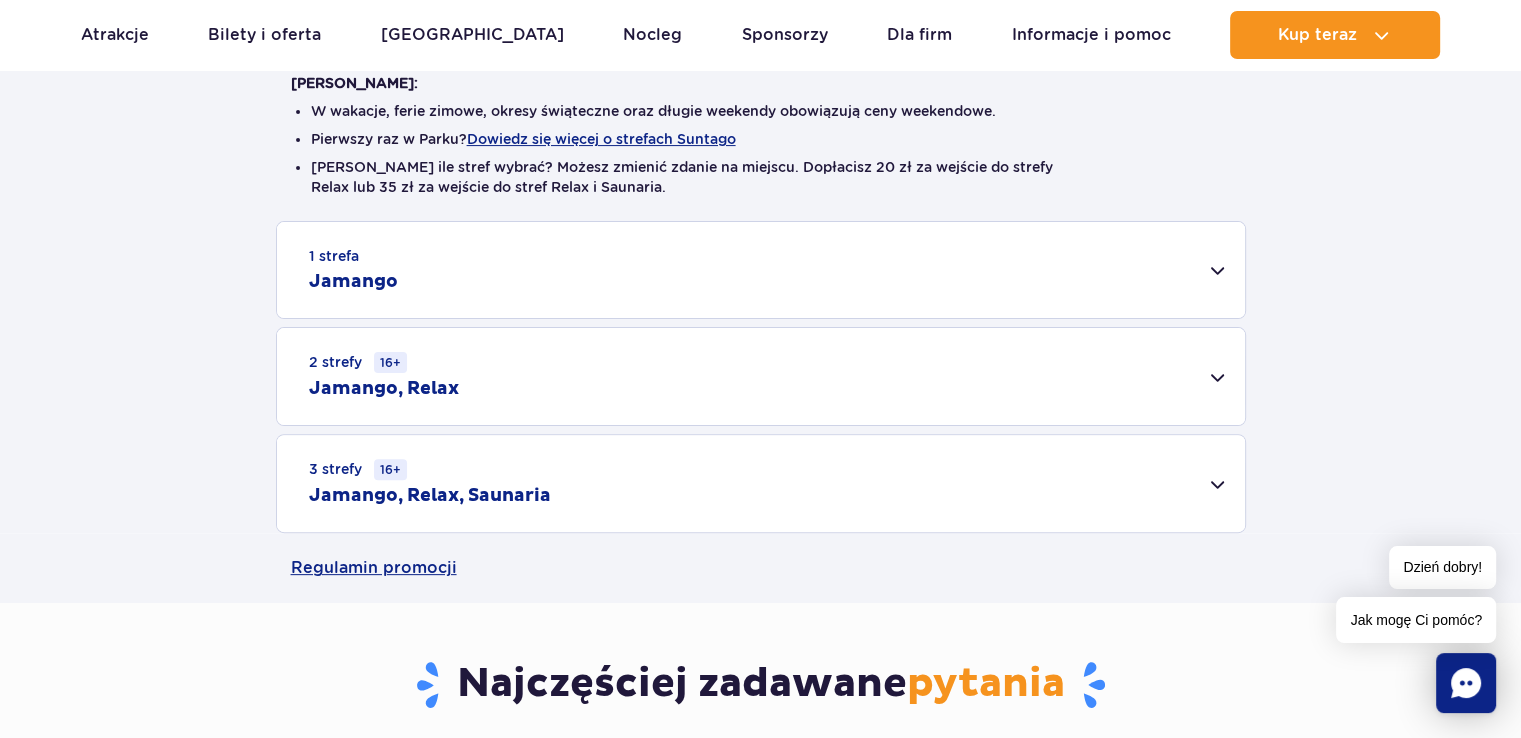 drag, startPoint x: 1531, startPoint y: 114, endPoint x: 1535, endPoint y: 205, distance: 91.08787 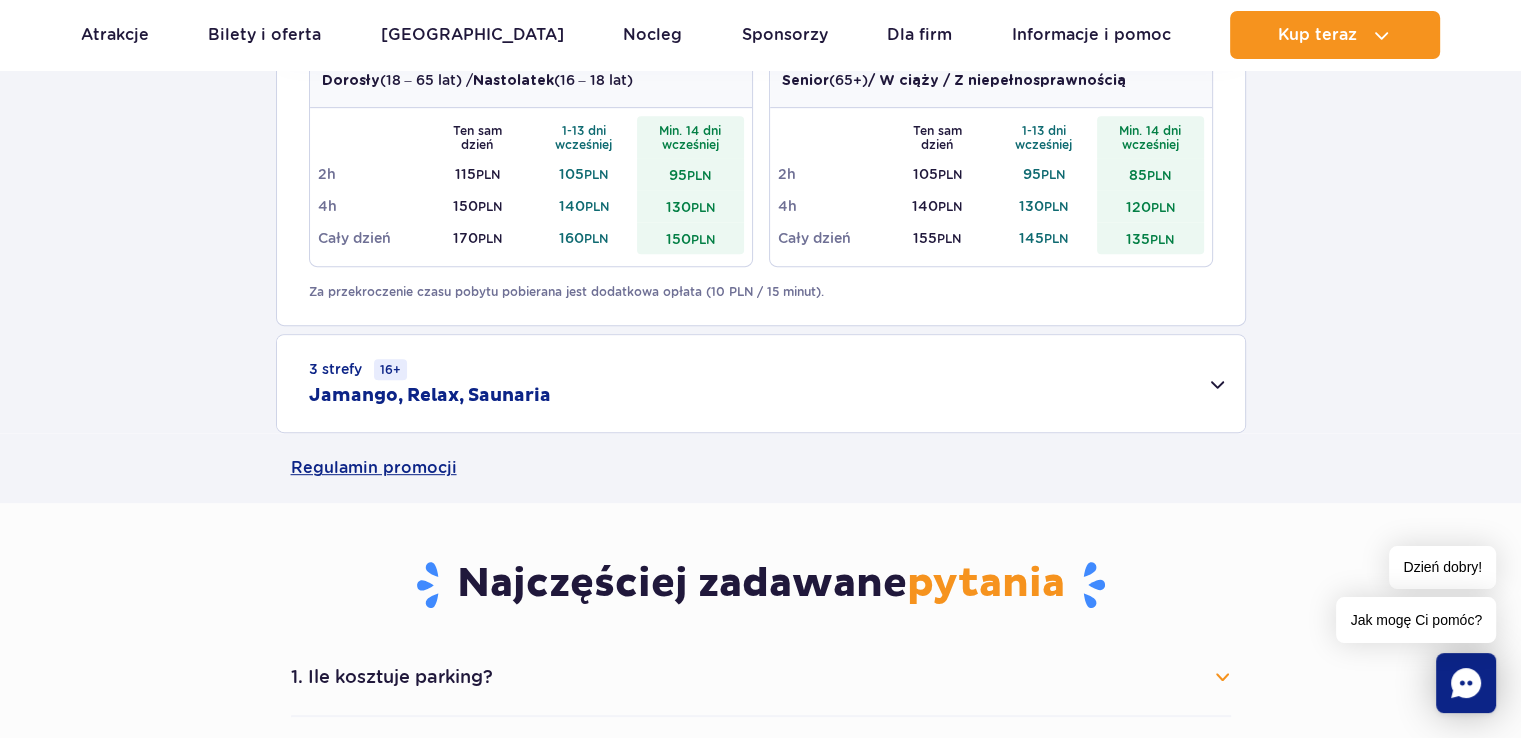 scroll, scrollTop: 919, scrollLeft: 0, axis: vertical 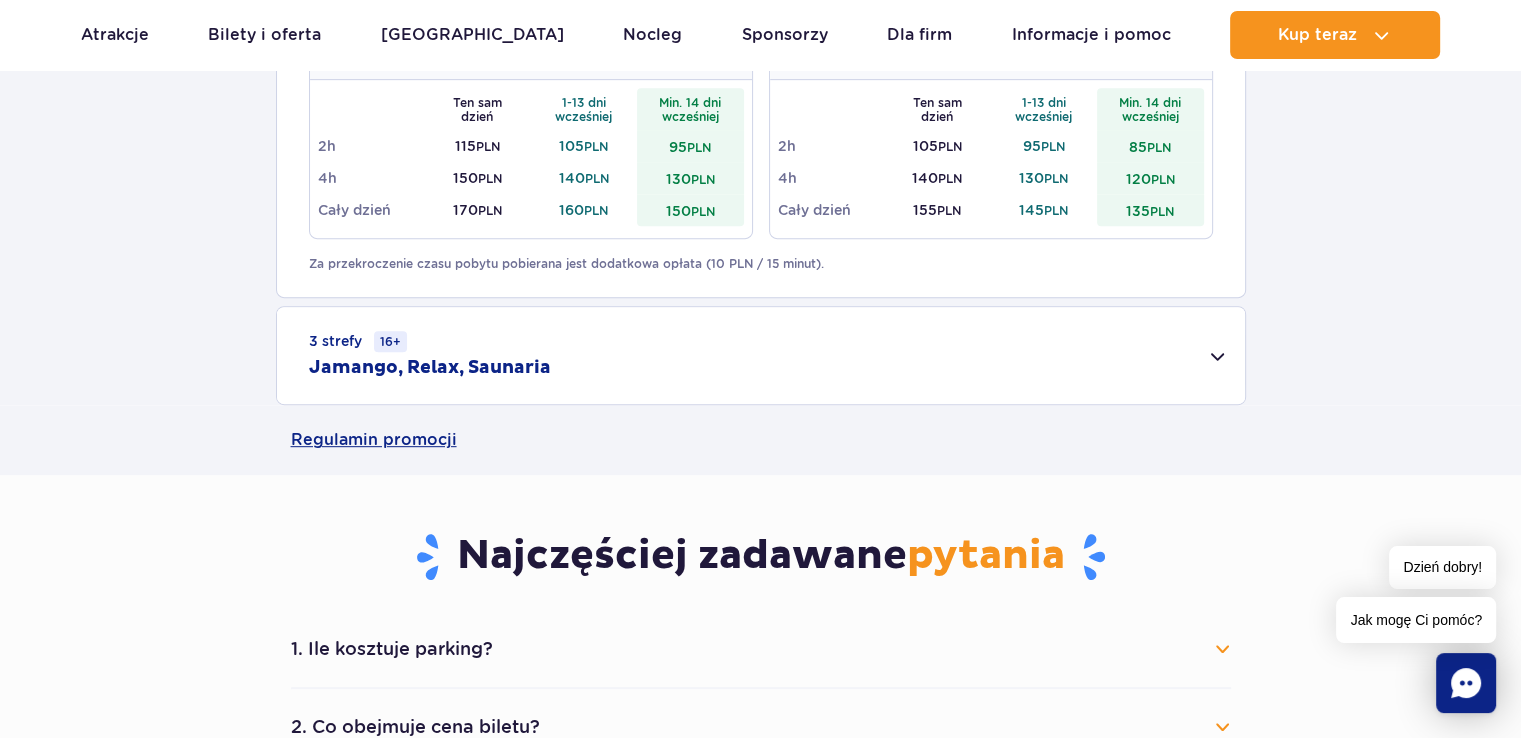 click on "3 strefy  16+
Jamango, Relax, Saunaria" at bounding box center (761, 355) 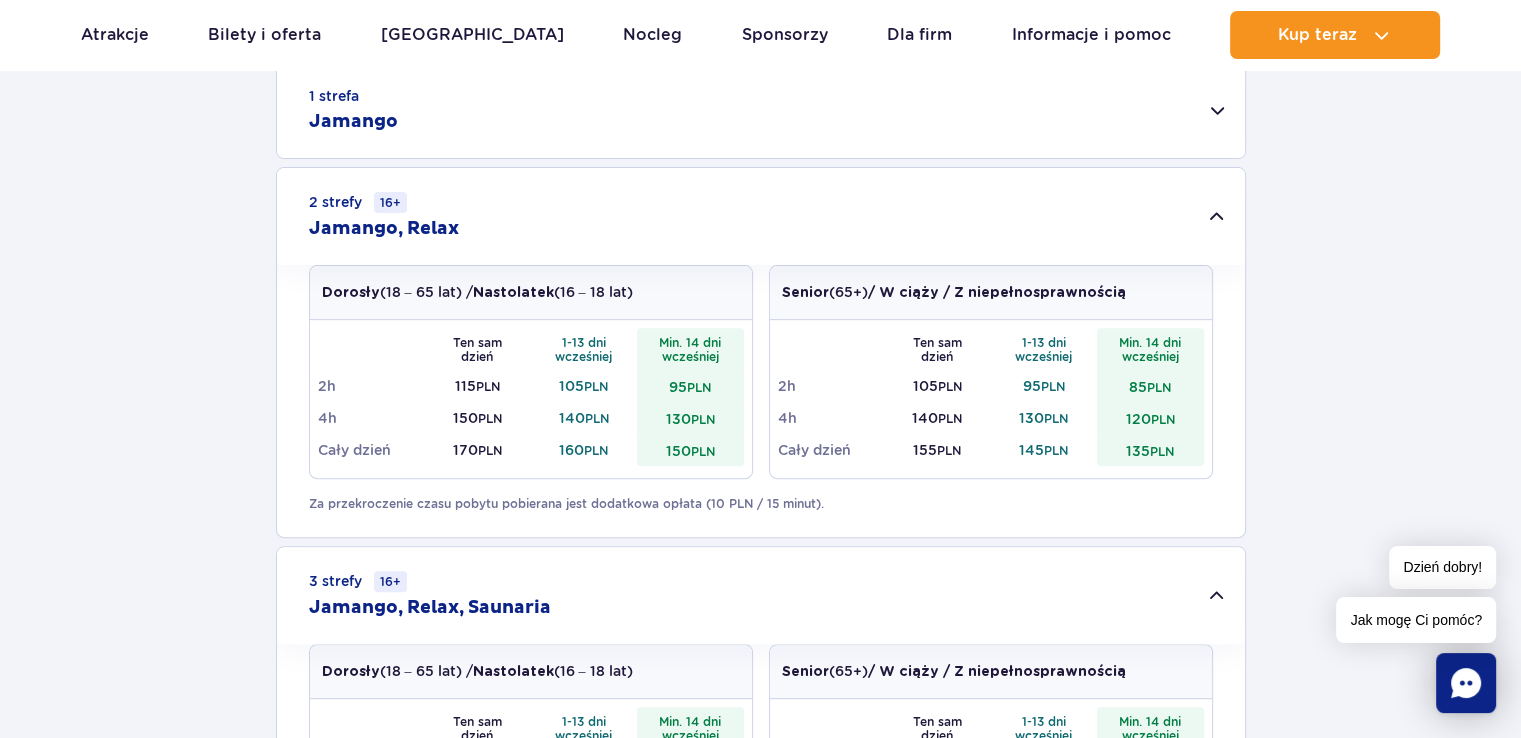 scroll, scrollTop: 639, scrollLeft: 0, axis: vertical 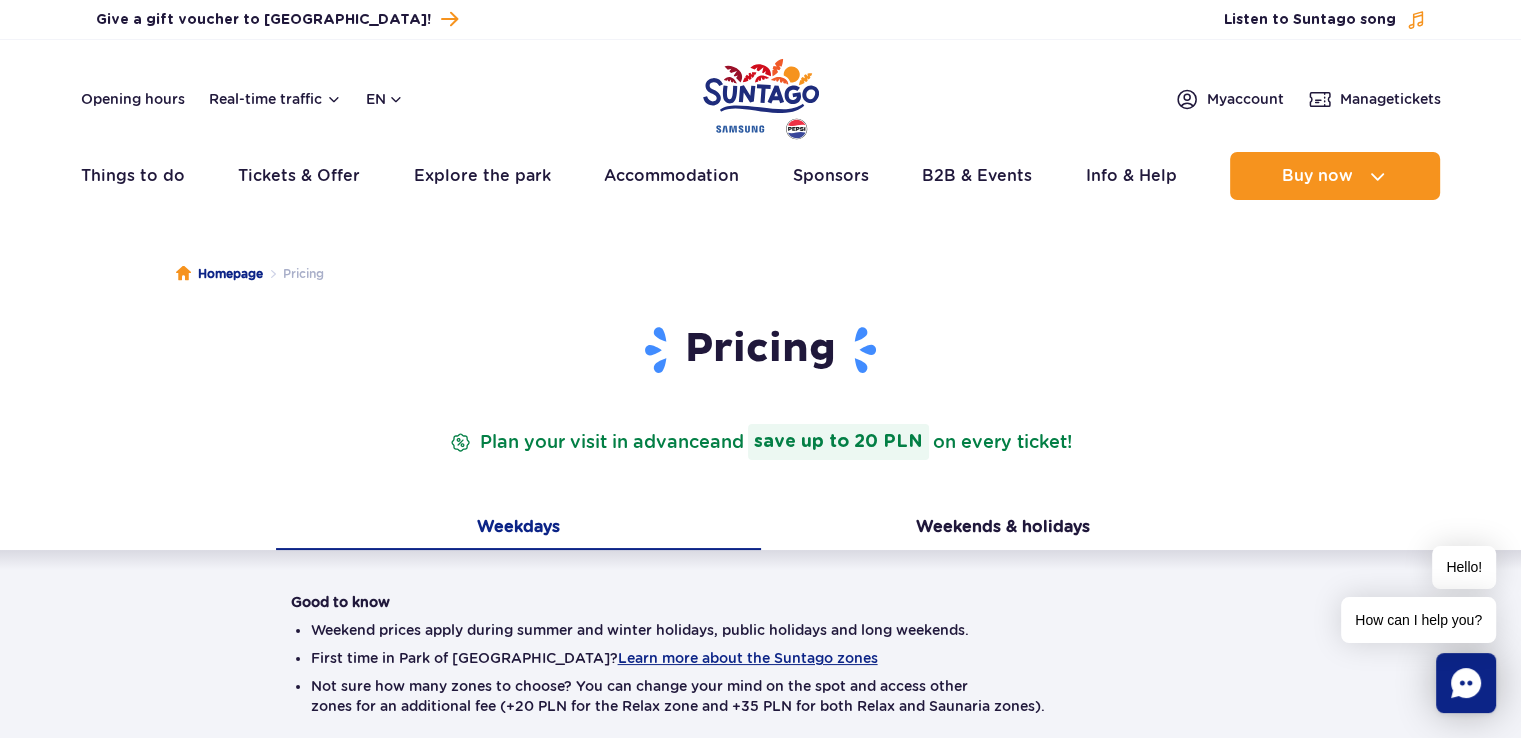 click on "Opening hours
Real-time traffic
EN EN UA EN PL
My  account
Manage  tickets" at bounding box center (761, 99) 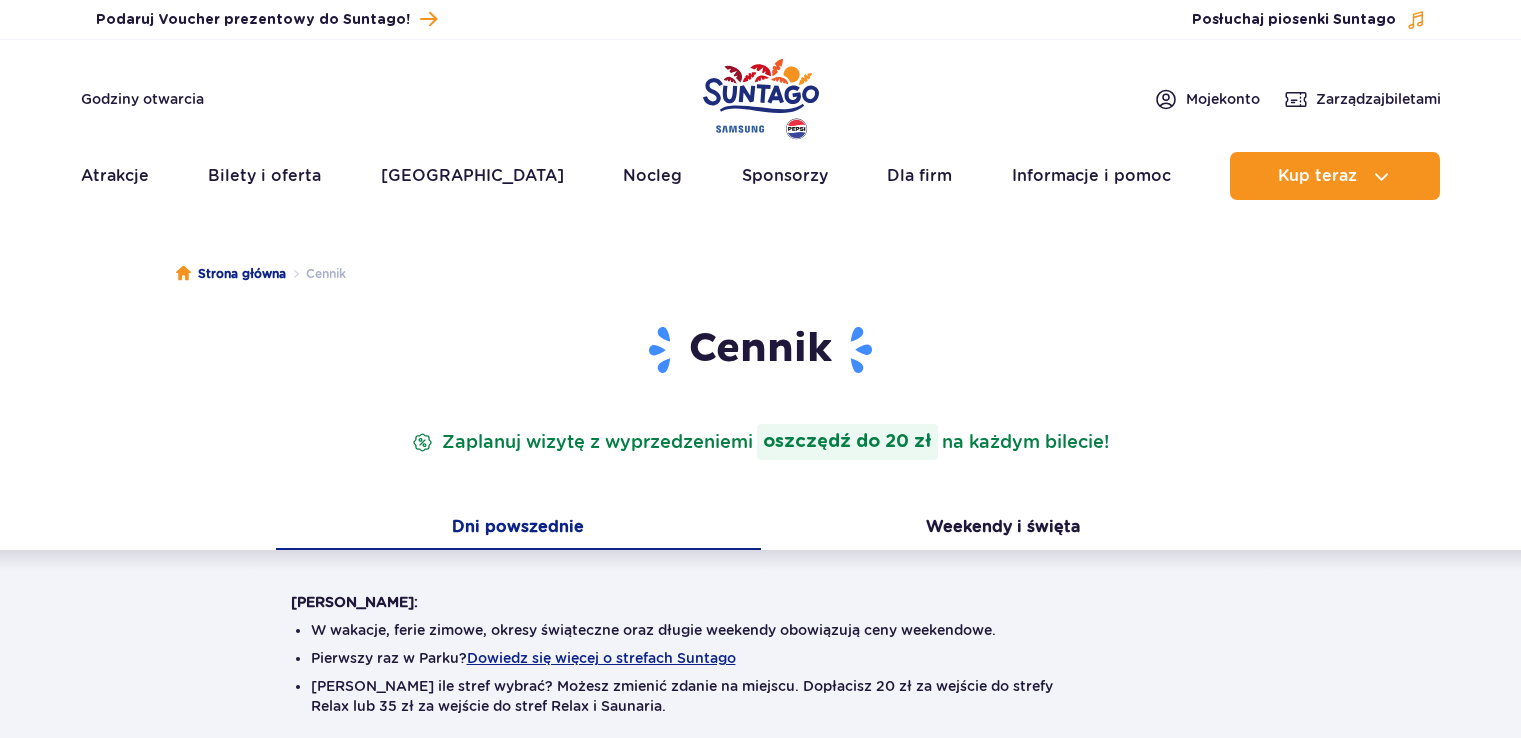 scroll, scrollTop: 0, scrollLeft: 0, axis: both 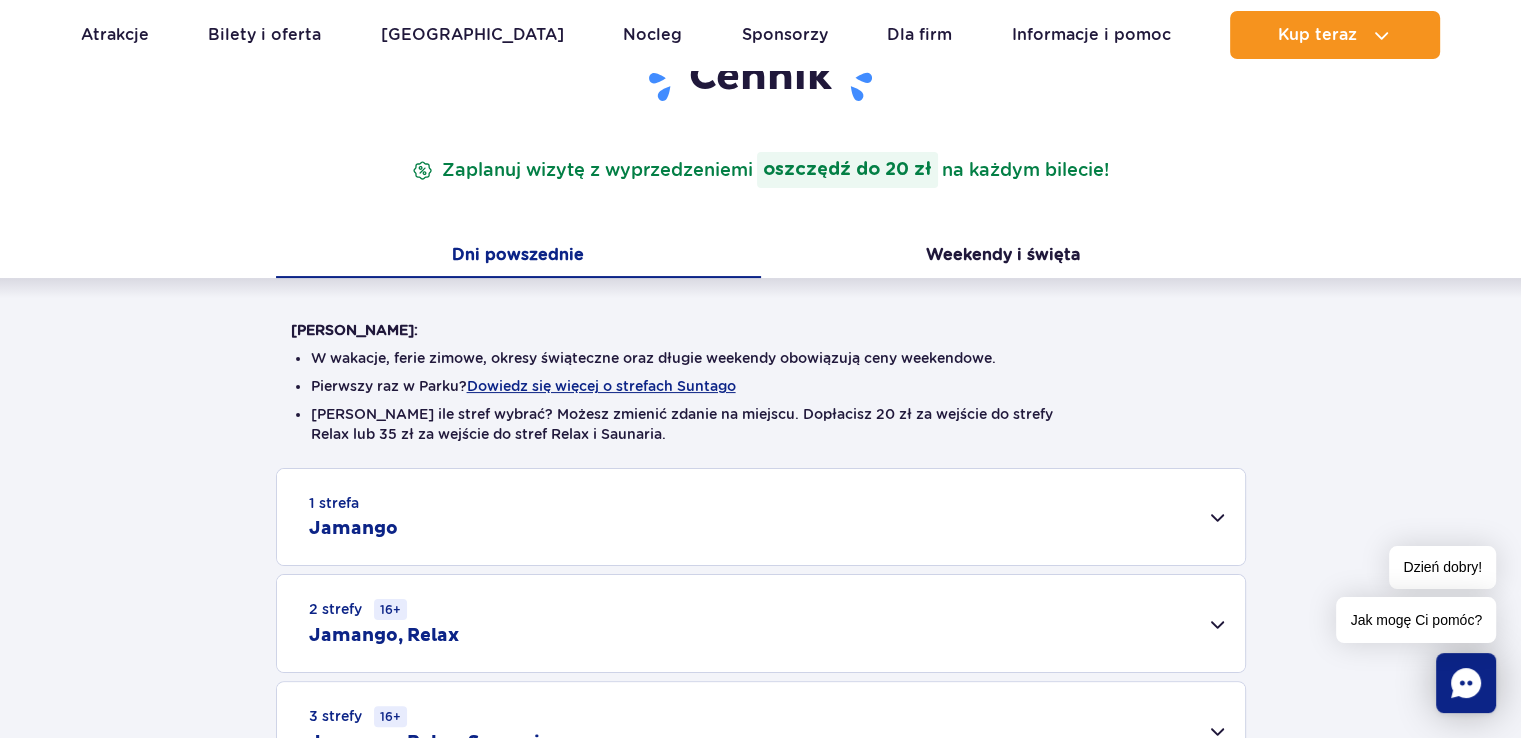 click on "Przejdź do menu
Przejdź do treści
Przejdź do stopki
Mapa serwisu
Dzień dobry! Jak mogę Ci pomóc?
Podaruj voucher
Podaruj Voucher prezentowy do Suntago!" at bounding box center [760, 1726] 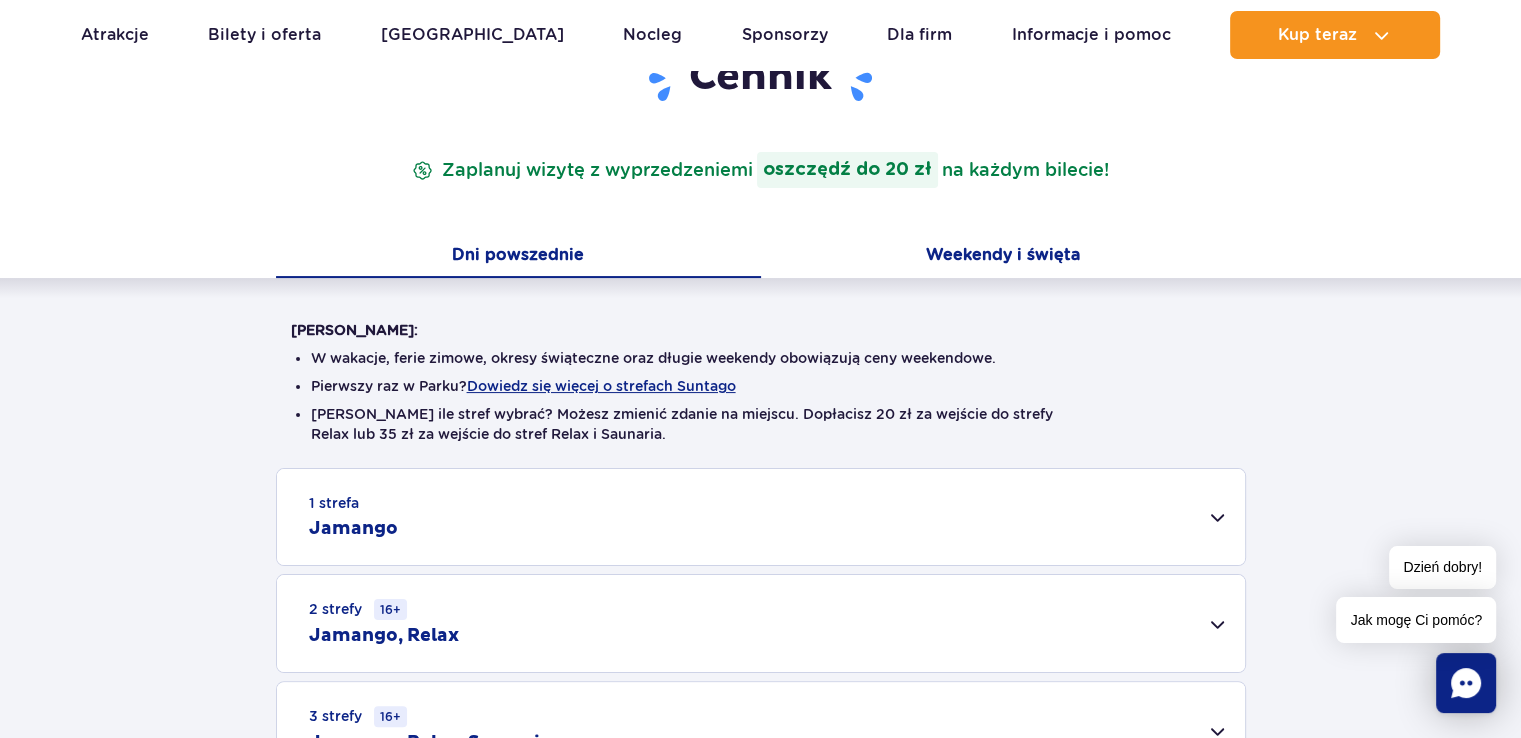 click on "Weekendy i święta" at bounding box center [1003, 257] 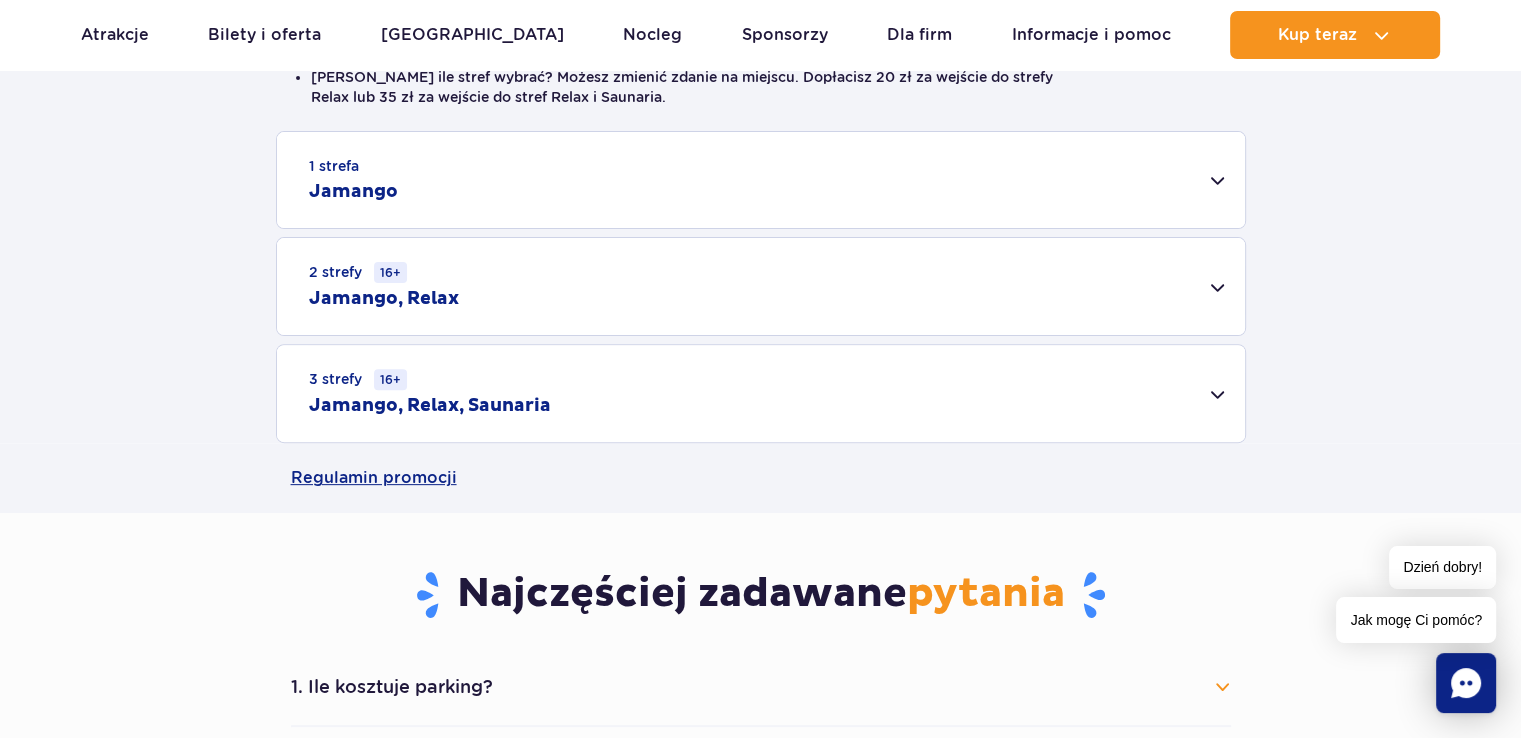scroll, scrollTop: 272, scrollLeft: 0, axis: vertical 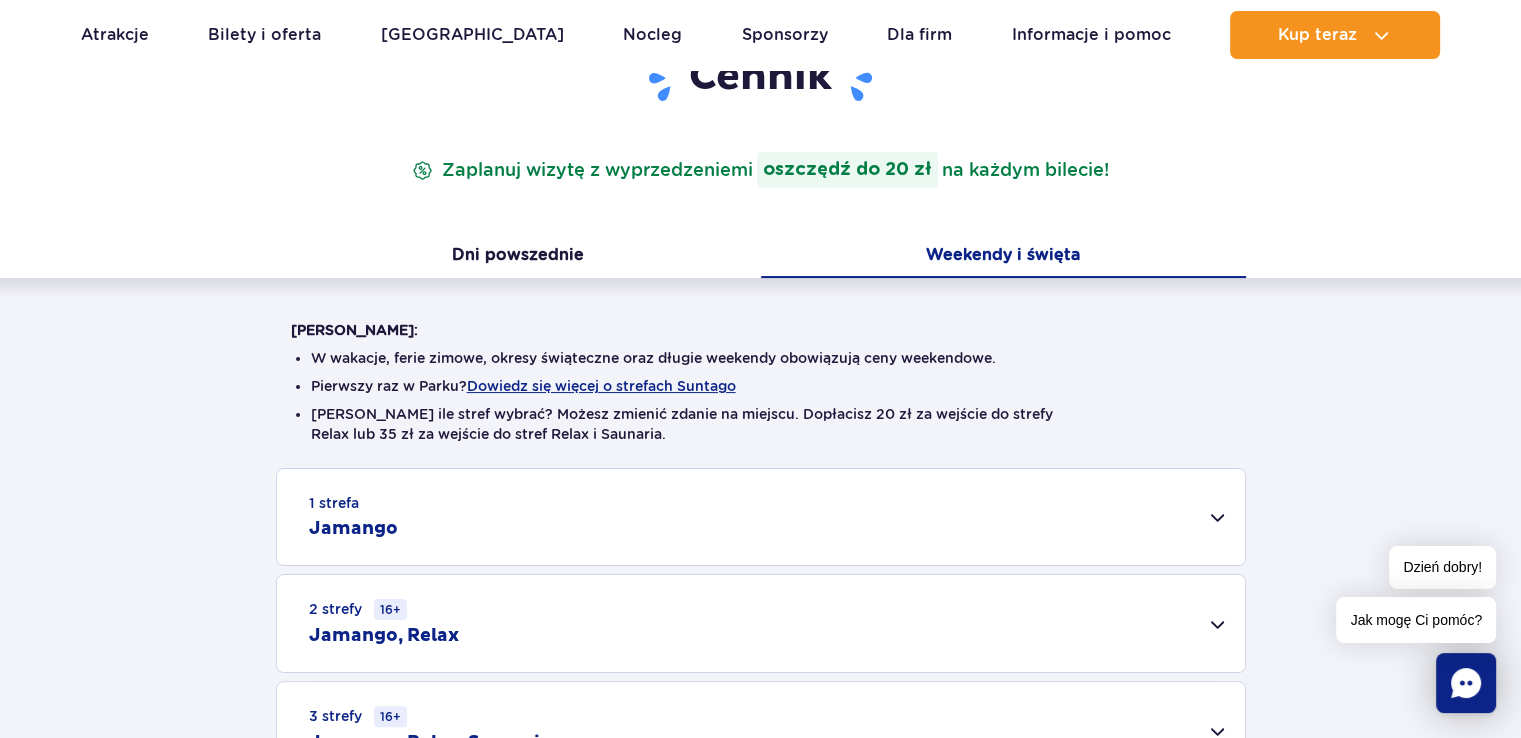 click on "2 strefy  16+
Jamango, Relax" at bounding box center [761, 623] 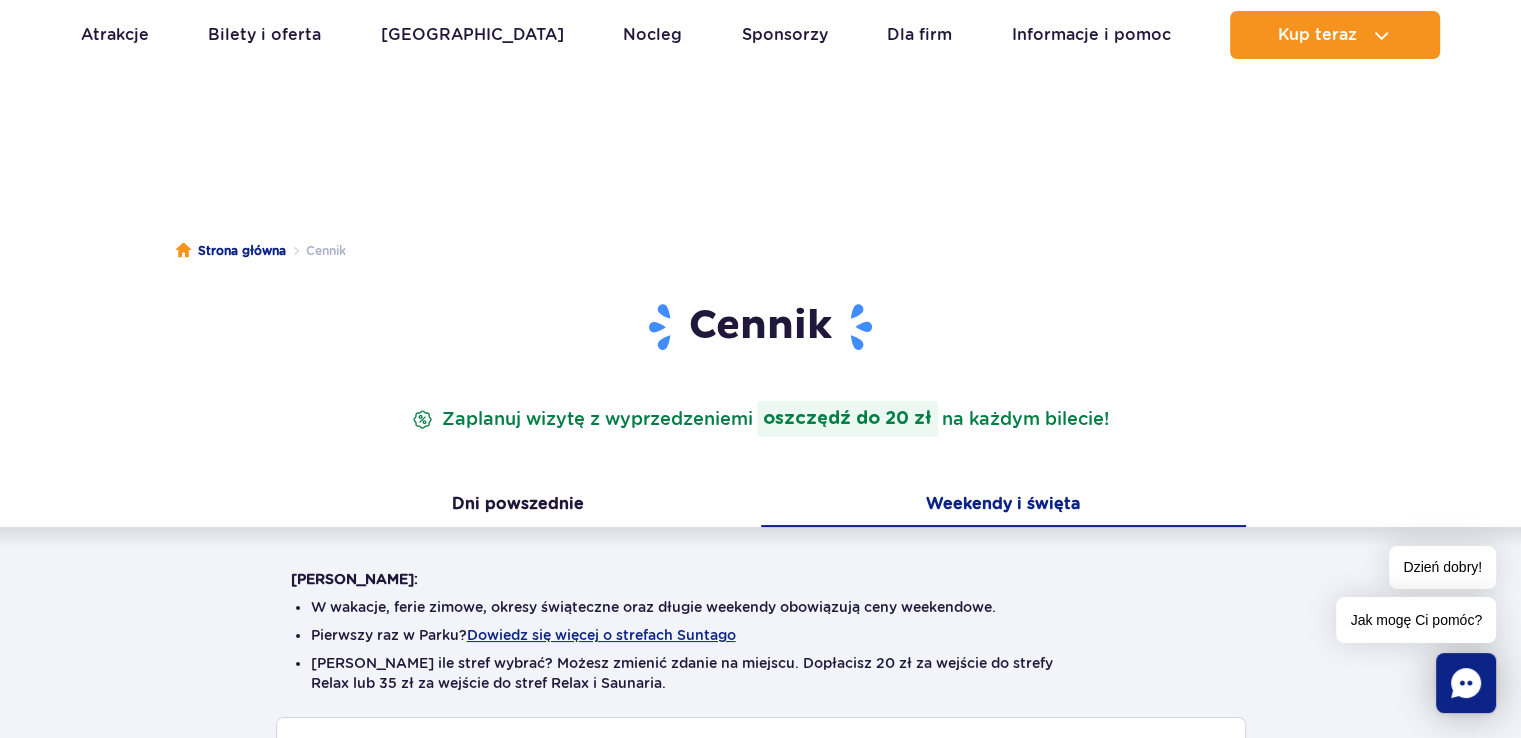 scroll, scrollTop: 8, scrollLeft: 0, axis: vertical 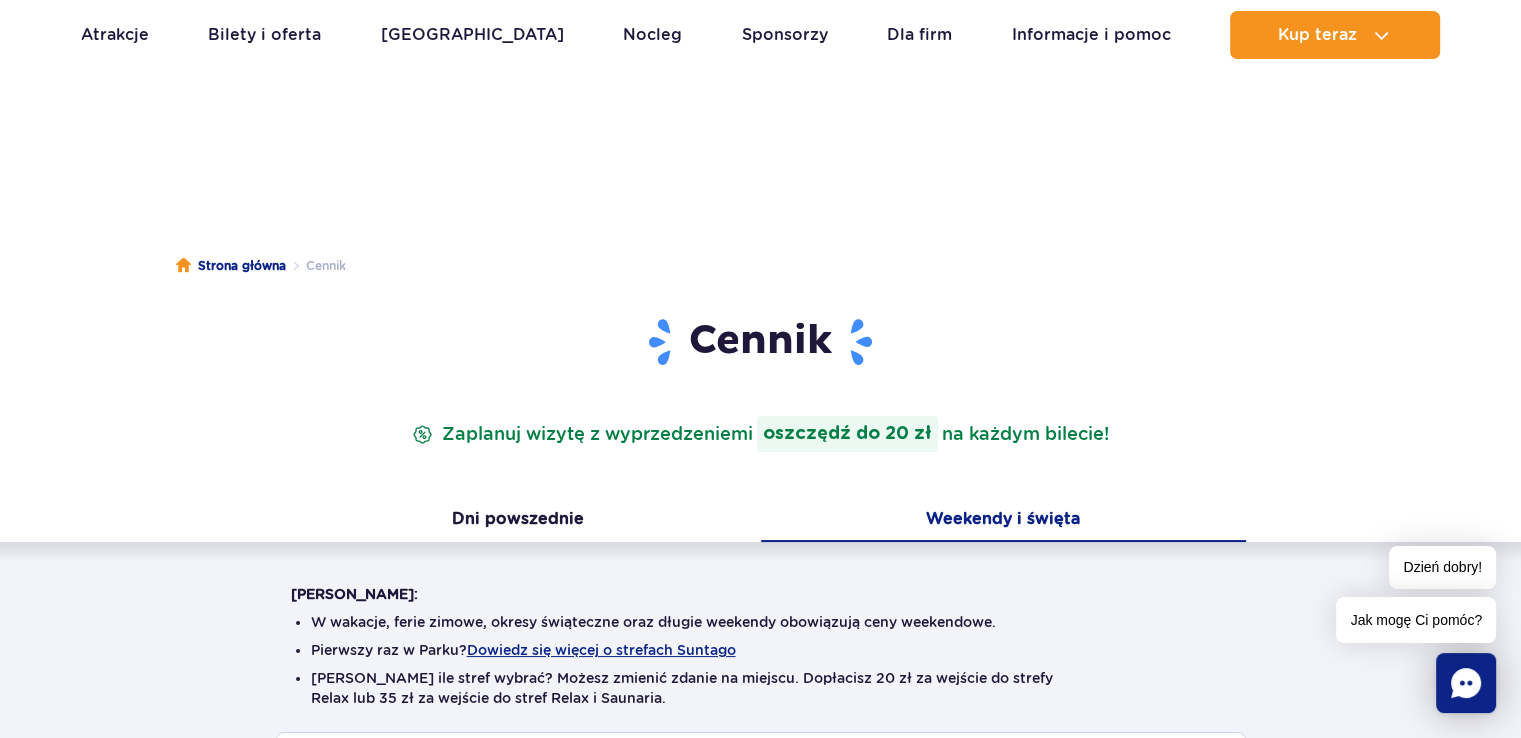 click on "Cennik
Zaplanuj wizytę z wyprzedzeniem  i  oszczędź do 20 zł  na każdym bilecie!" at bounding box center [761, 408] 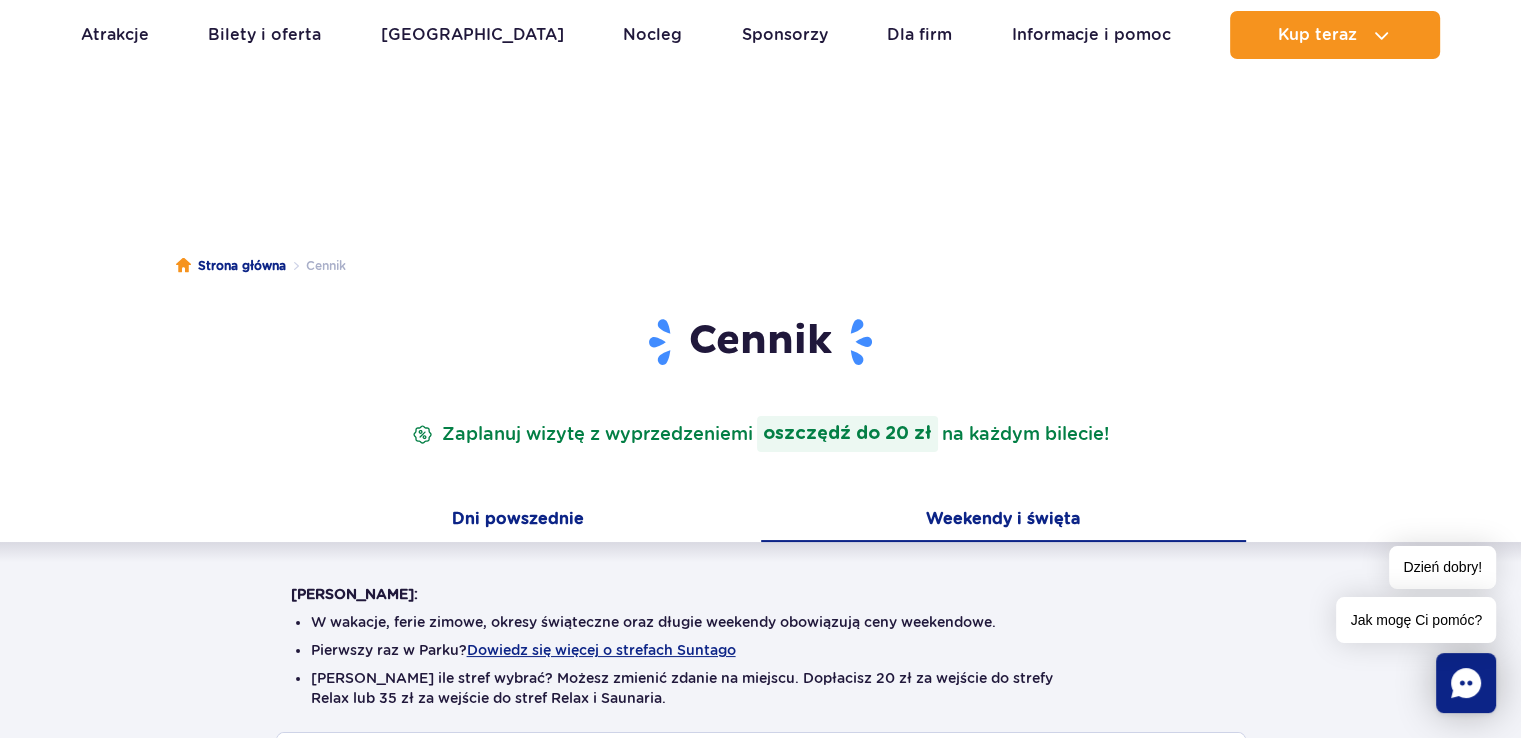 click on "Dni powszednie" at bounding box center (518, 521) 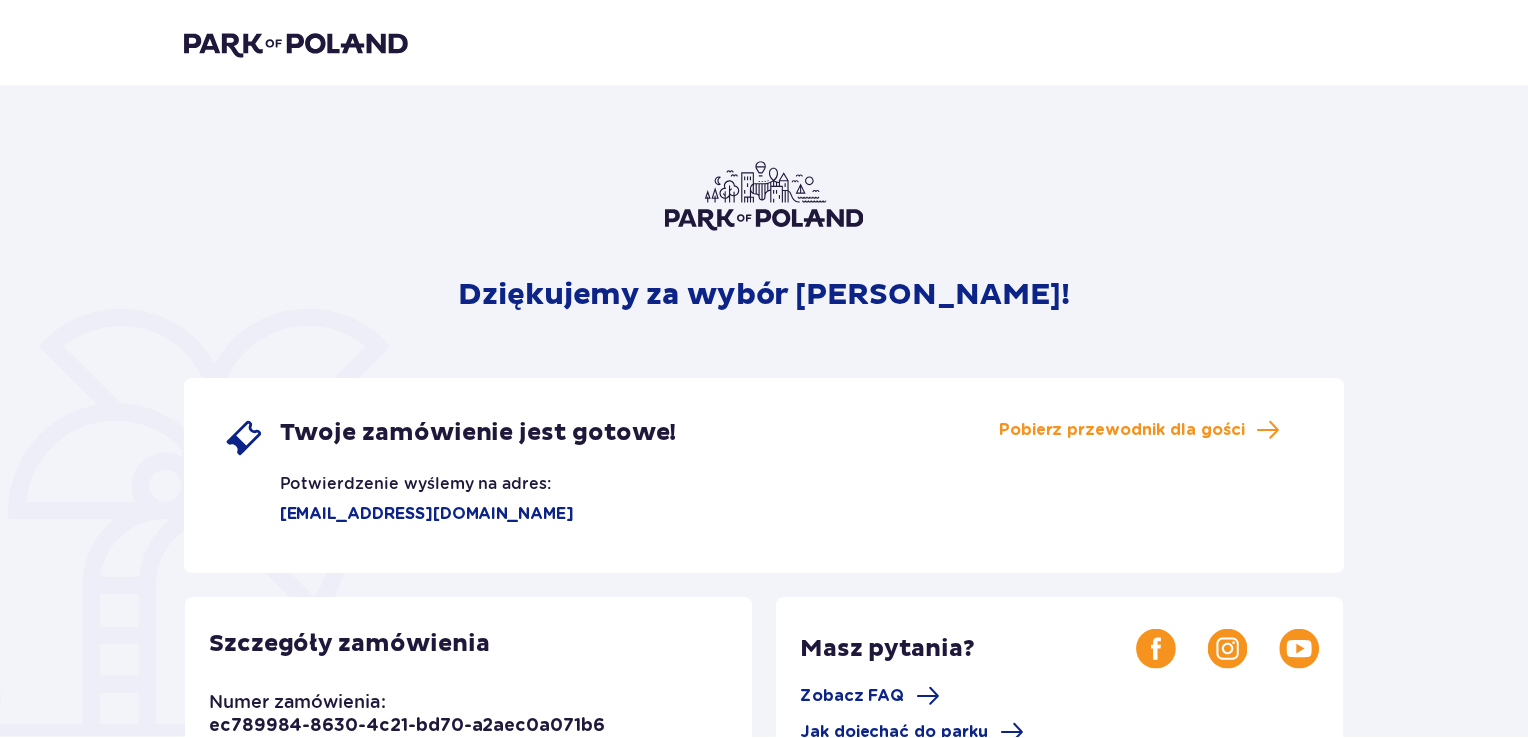 scroll, scrollTop: 0, scrollLeft: 0, axis: both 